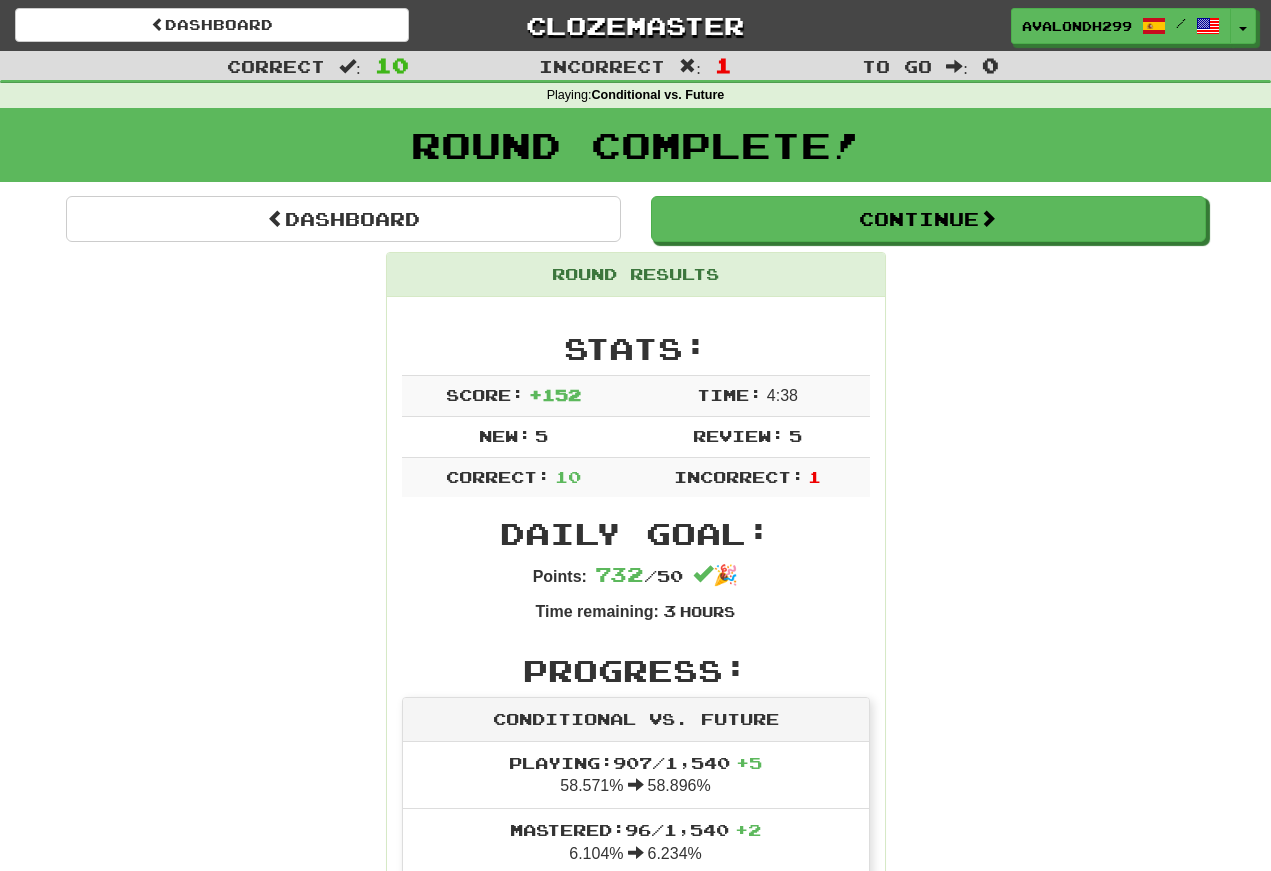 scroll, scrollTop: 1808, scrollLeft: 296, axis: both 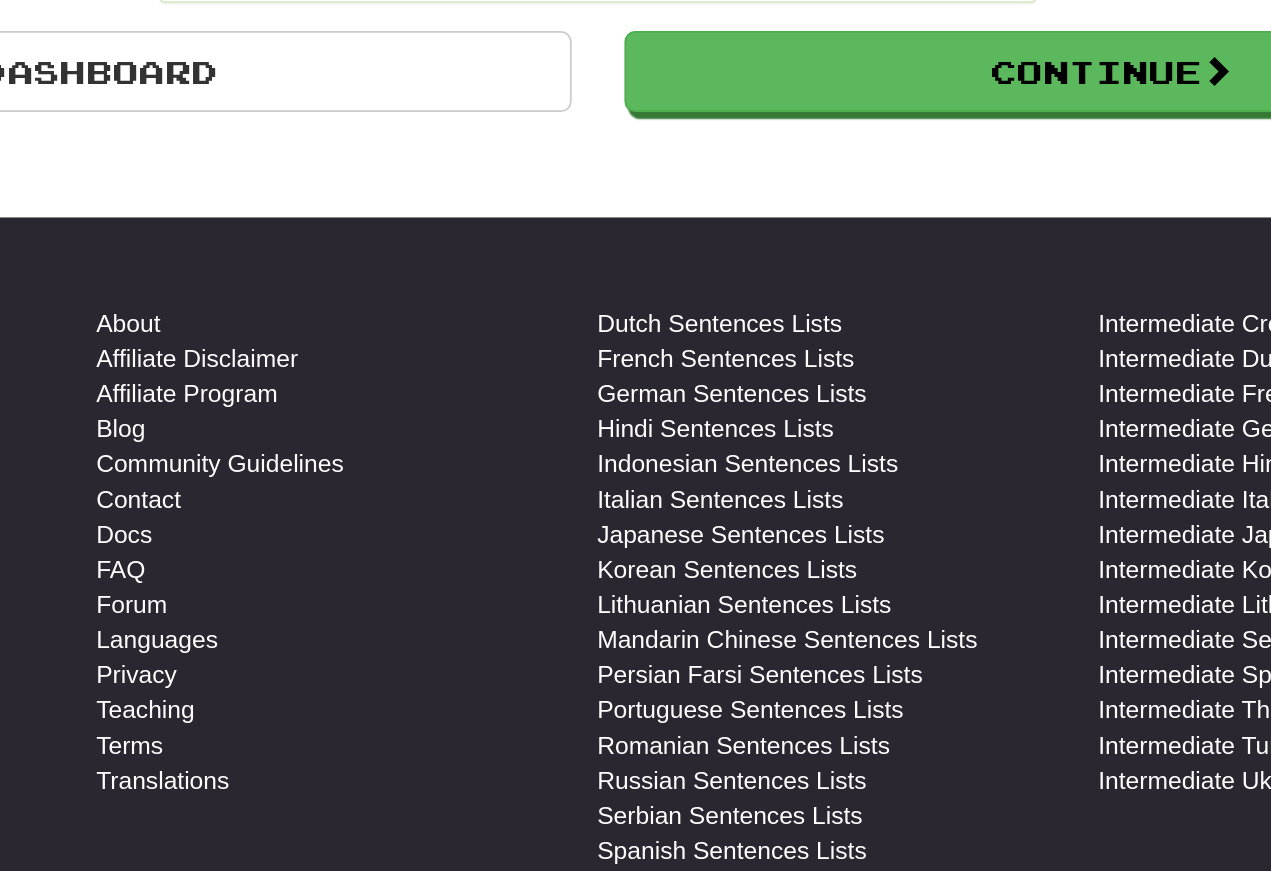 click on "Continue" at bounding box center (928, 367) 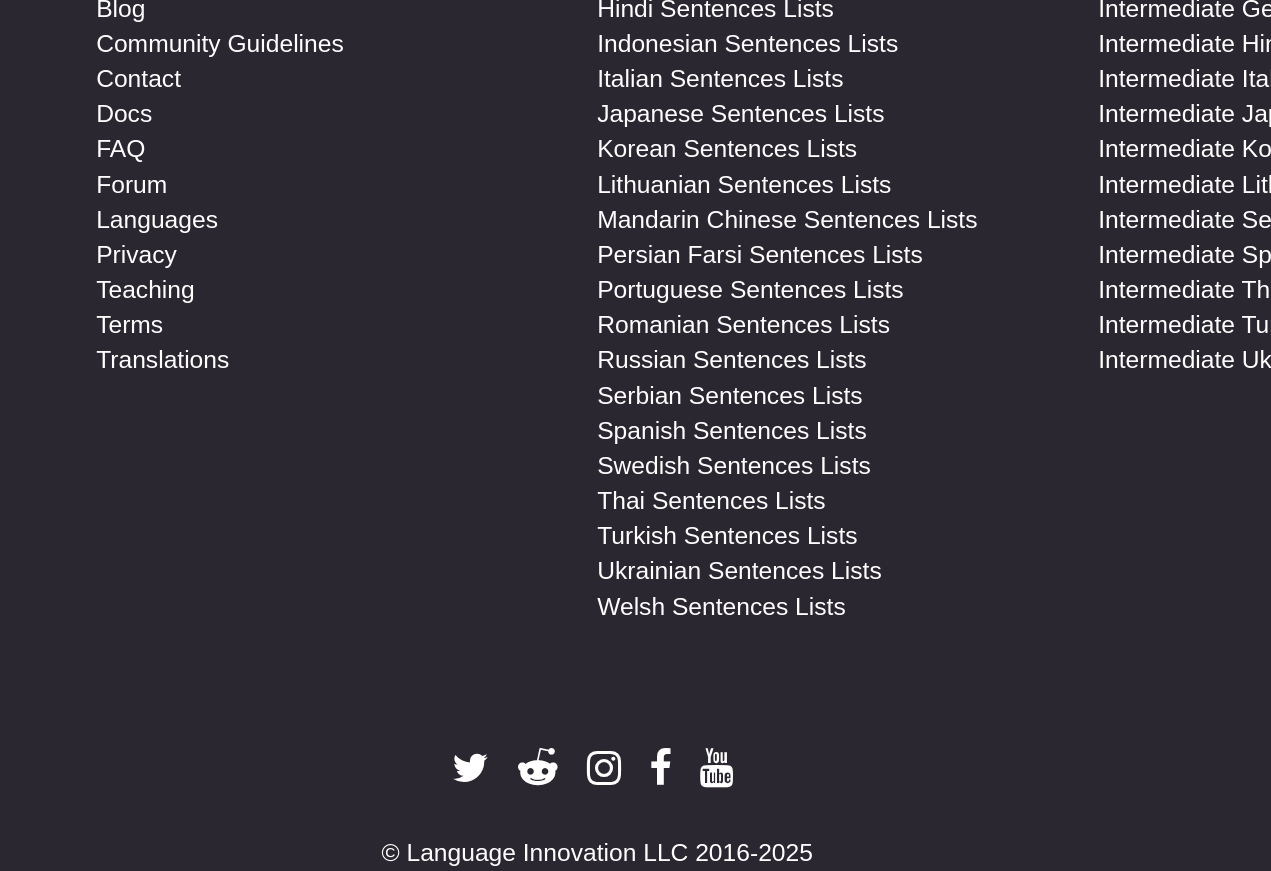 scroll, scrollTop: 768, scrollLeft: 0, axis: vertical 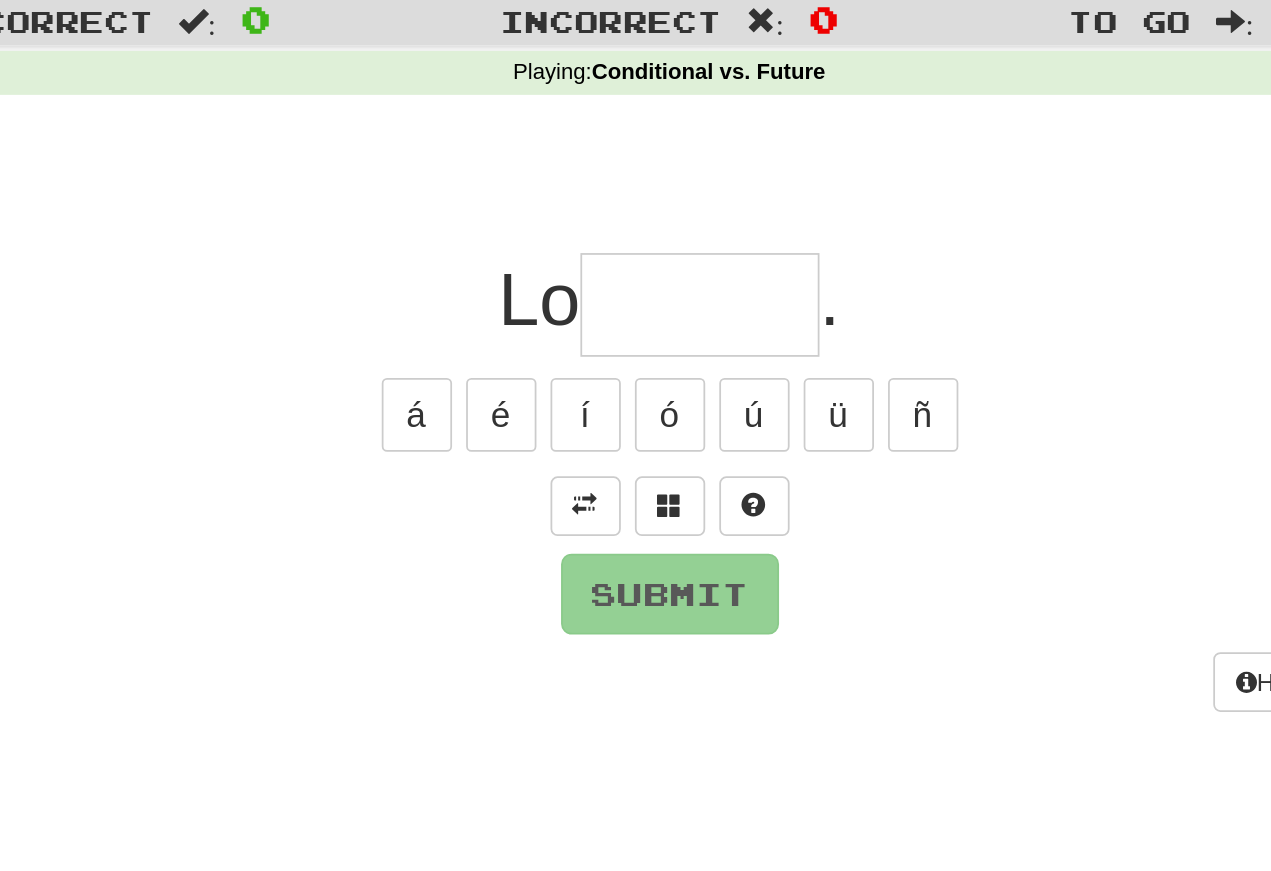 click at bounding box center (588, 287) 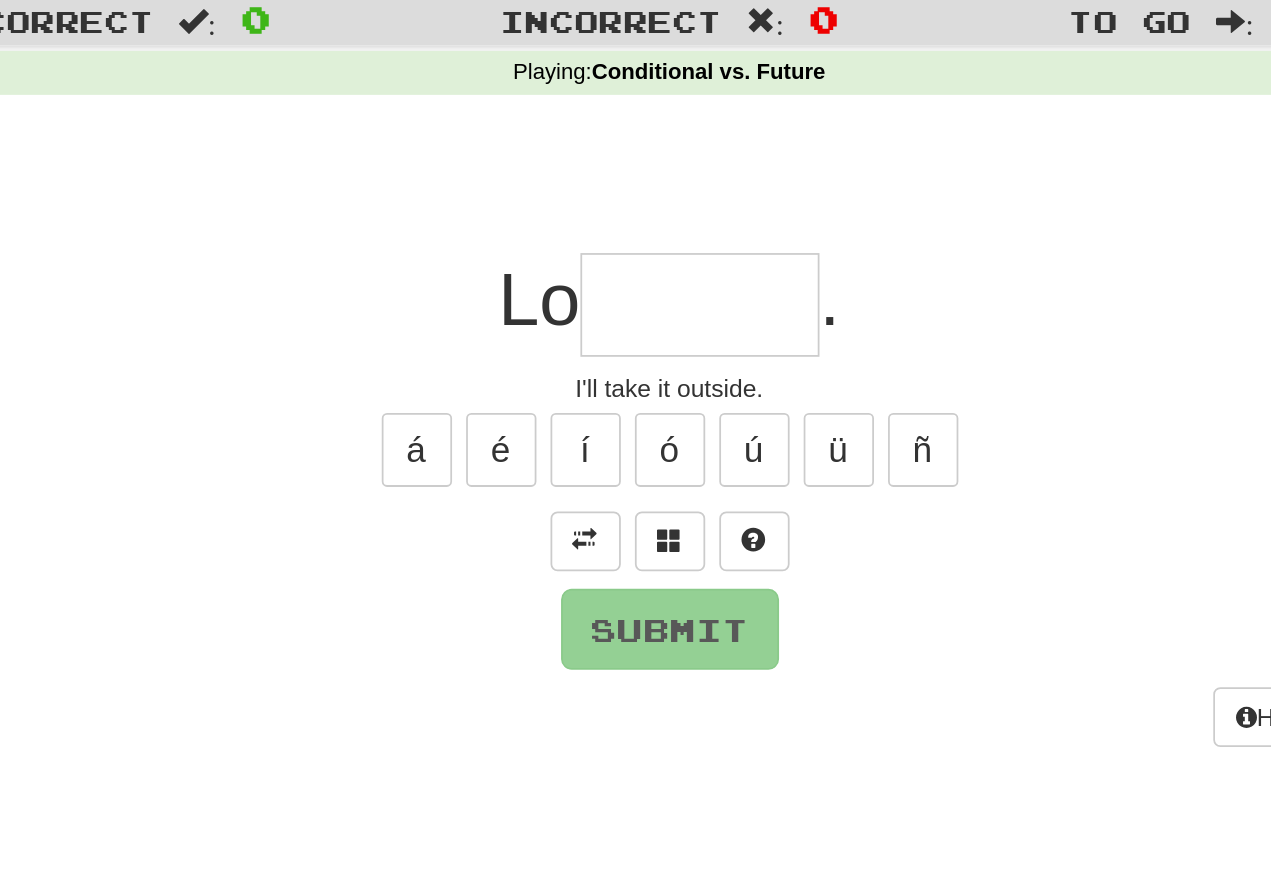 click at bounding box center [653, 173] 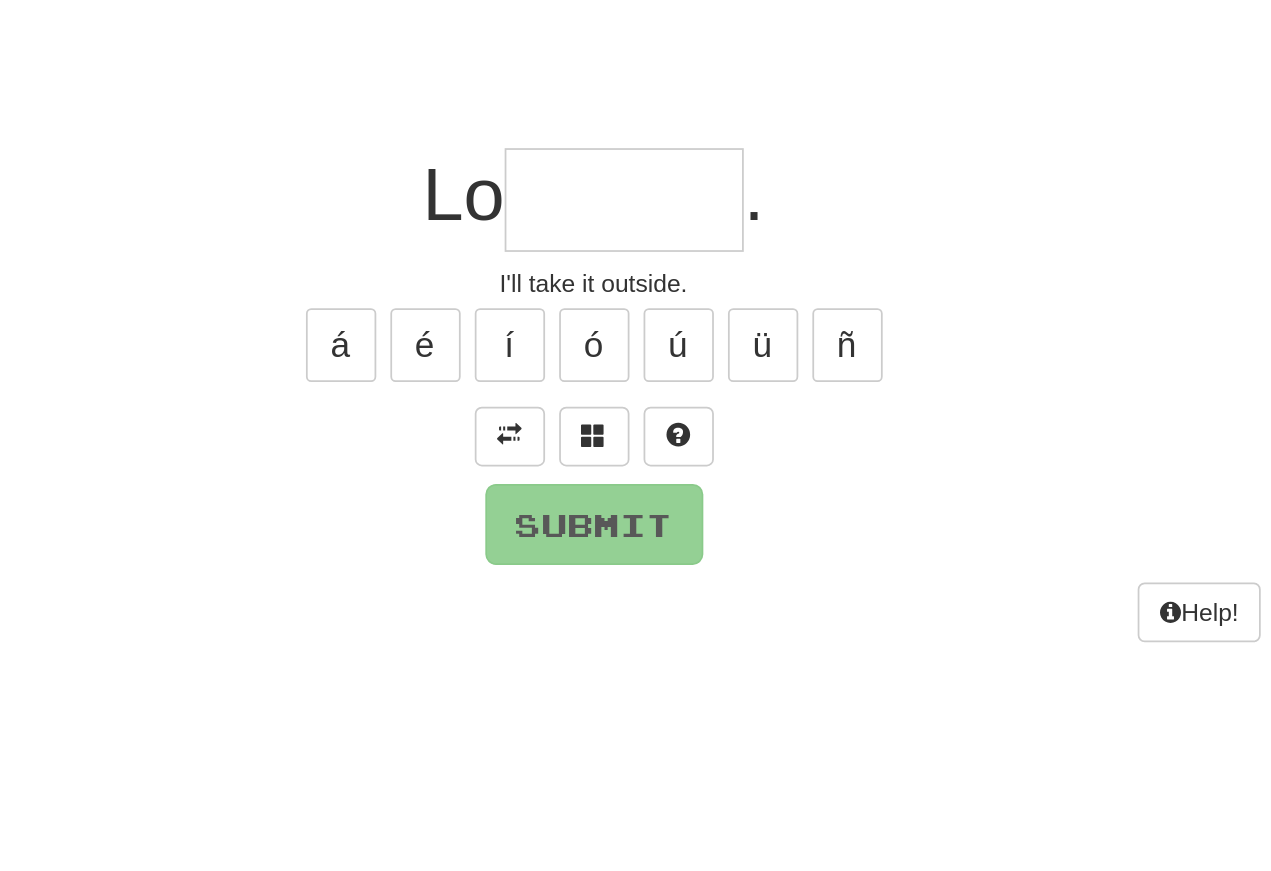 type on "*" 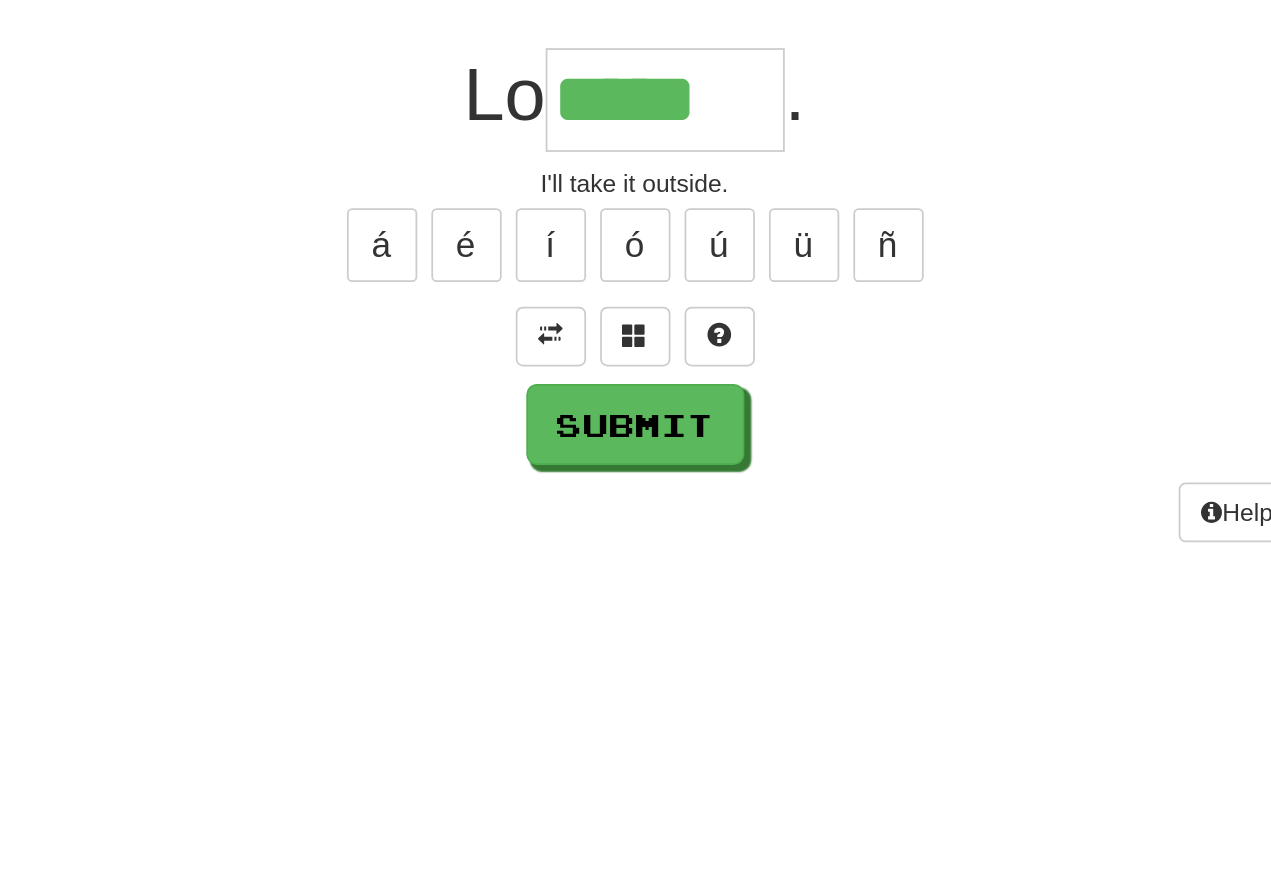 click on "/  Score:   0 0 %  Mastered Lo  ***** . I'll take it outside. á é í ó ú ü ñ Submit  Help!  Report" at bounding box center [636, 246] 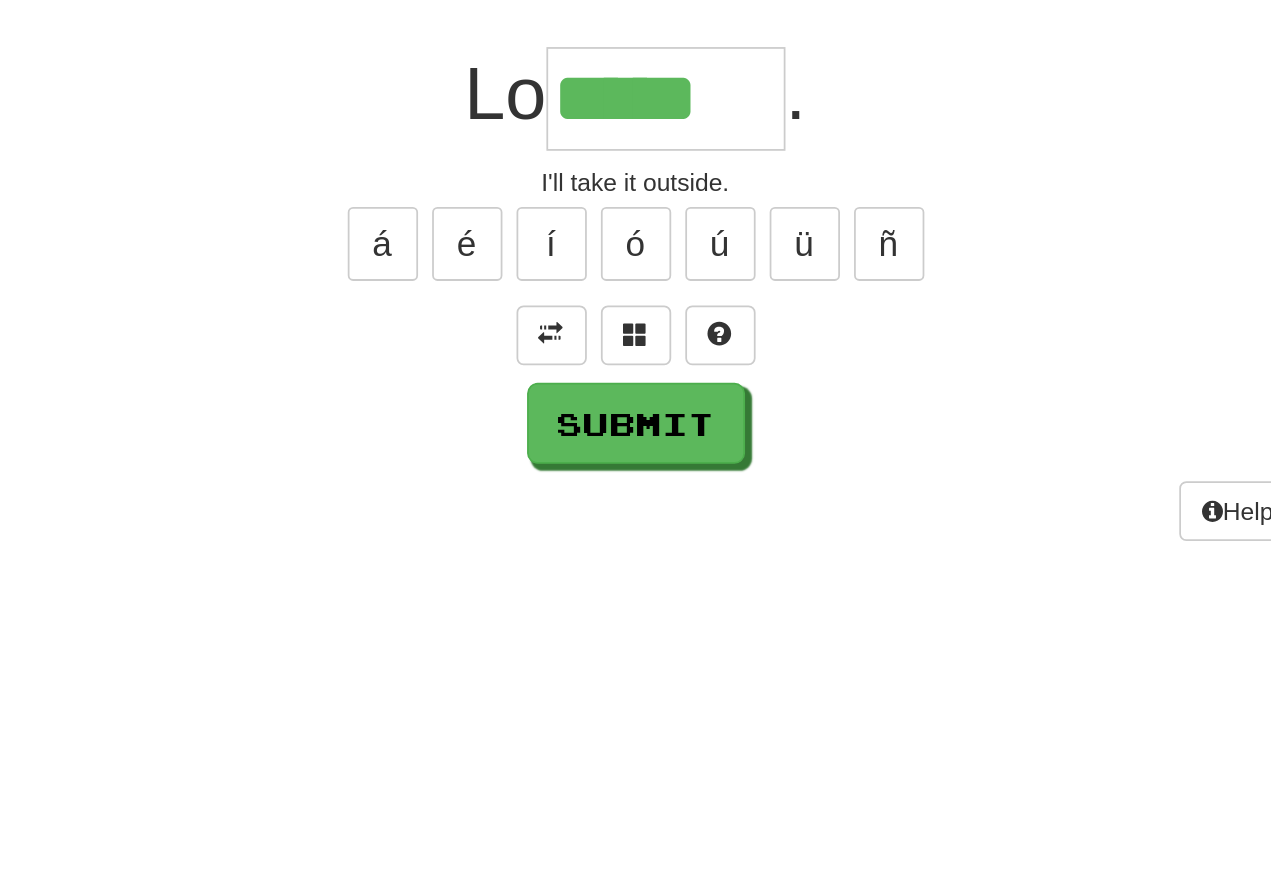 click on "*****" at bounding box center [653, 173] 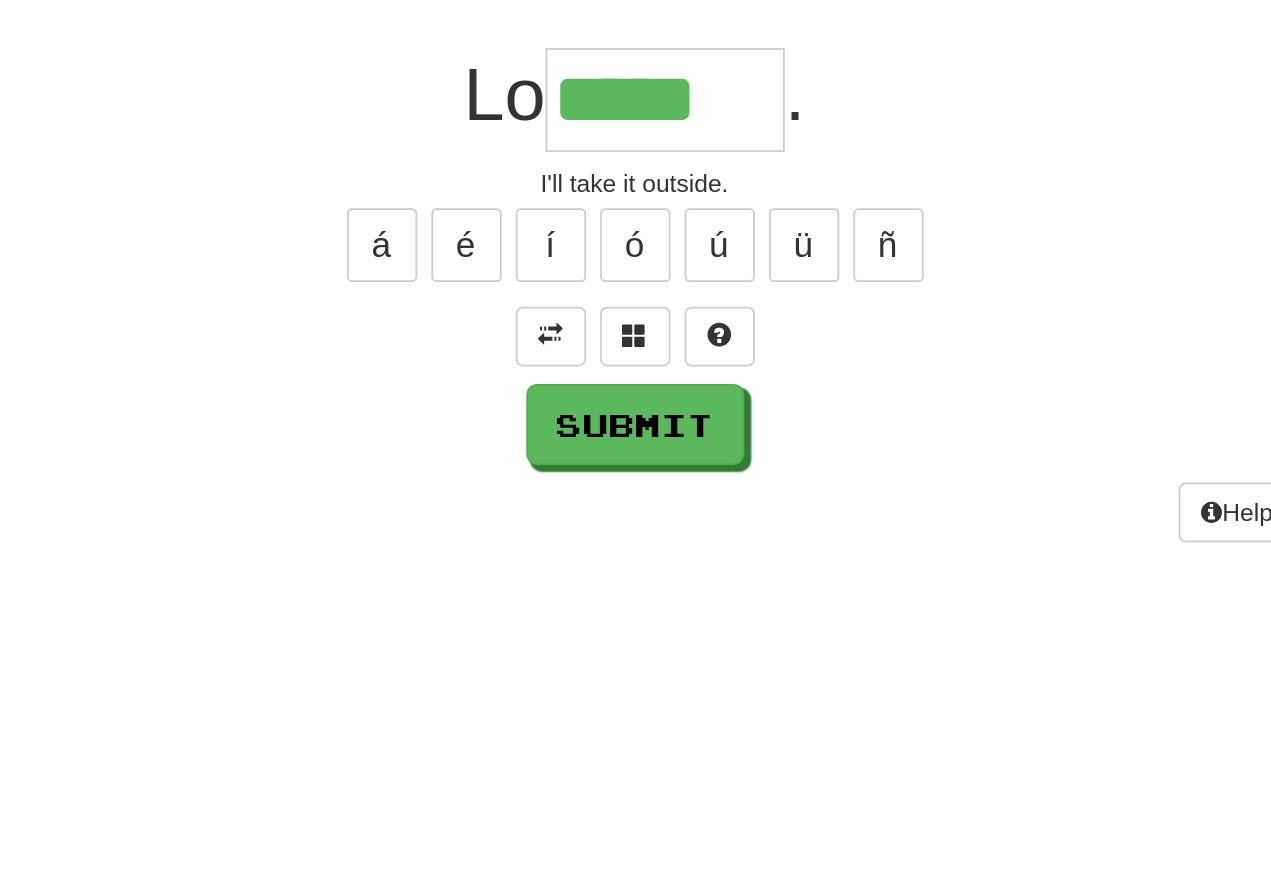click on "é" at bounding box center (540, 256) 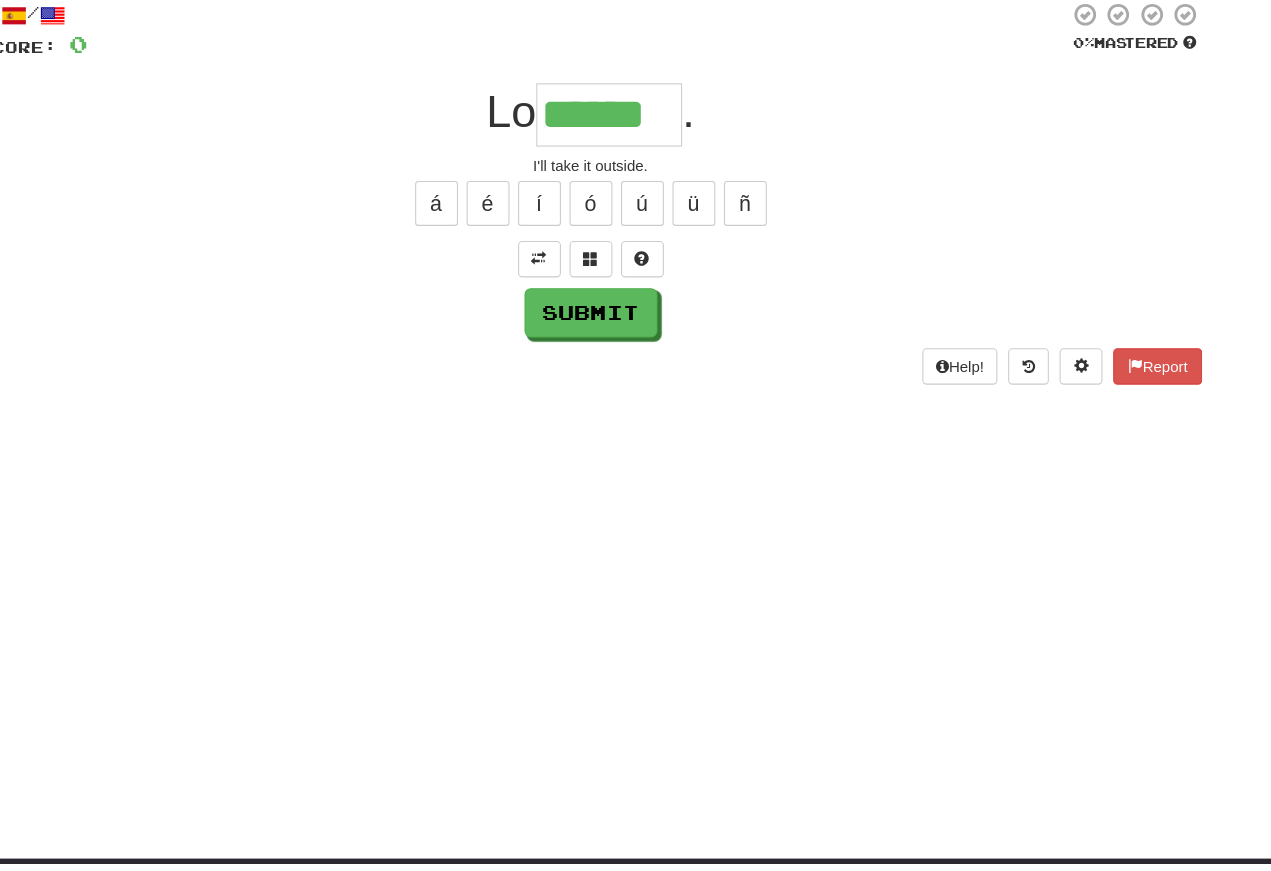 click on "Submit" at bounding box center (636, 358) 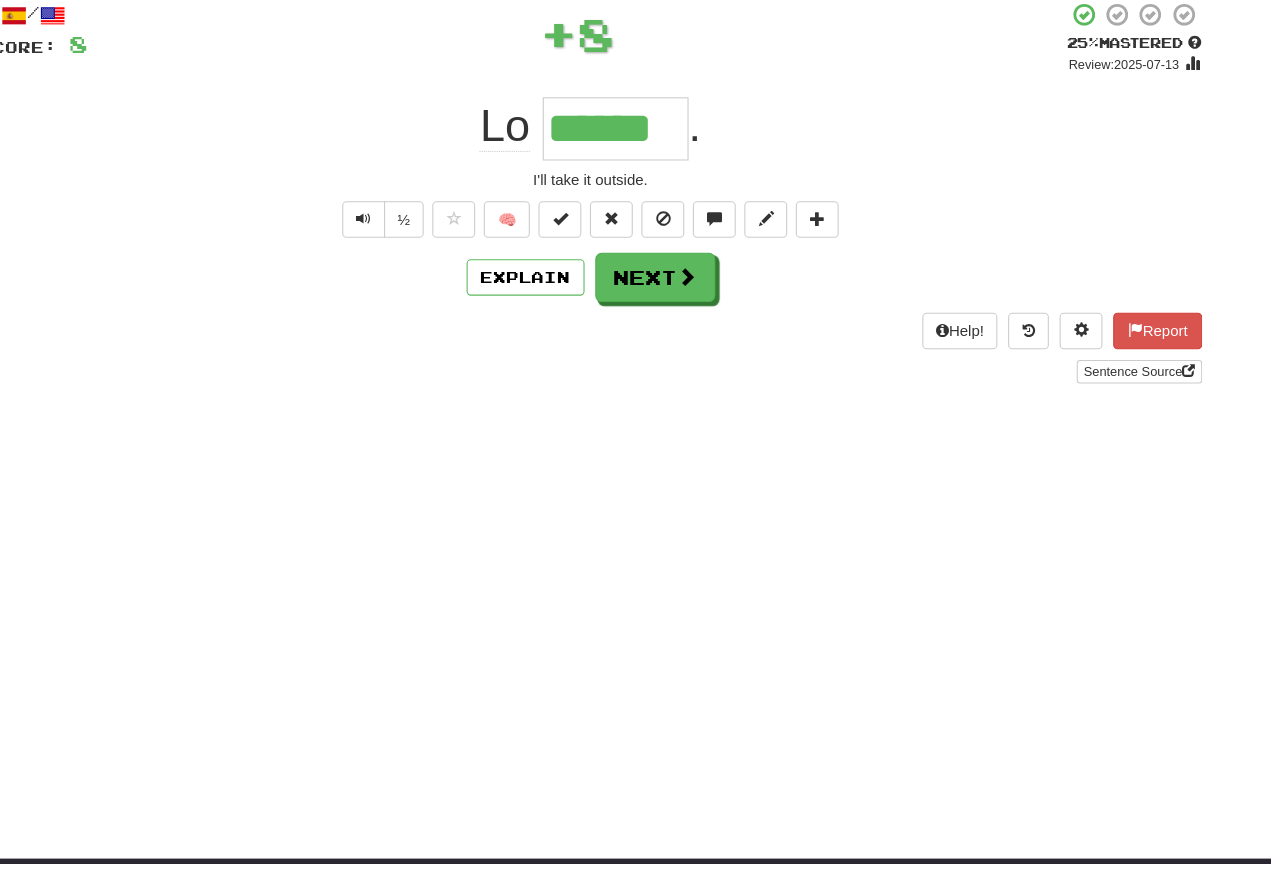 scroll, scrollTop: 96, scrollLeft: 0, axis: vertical 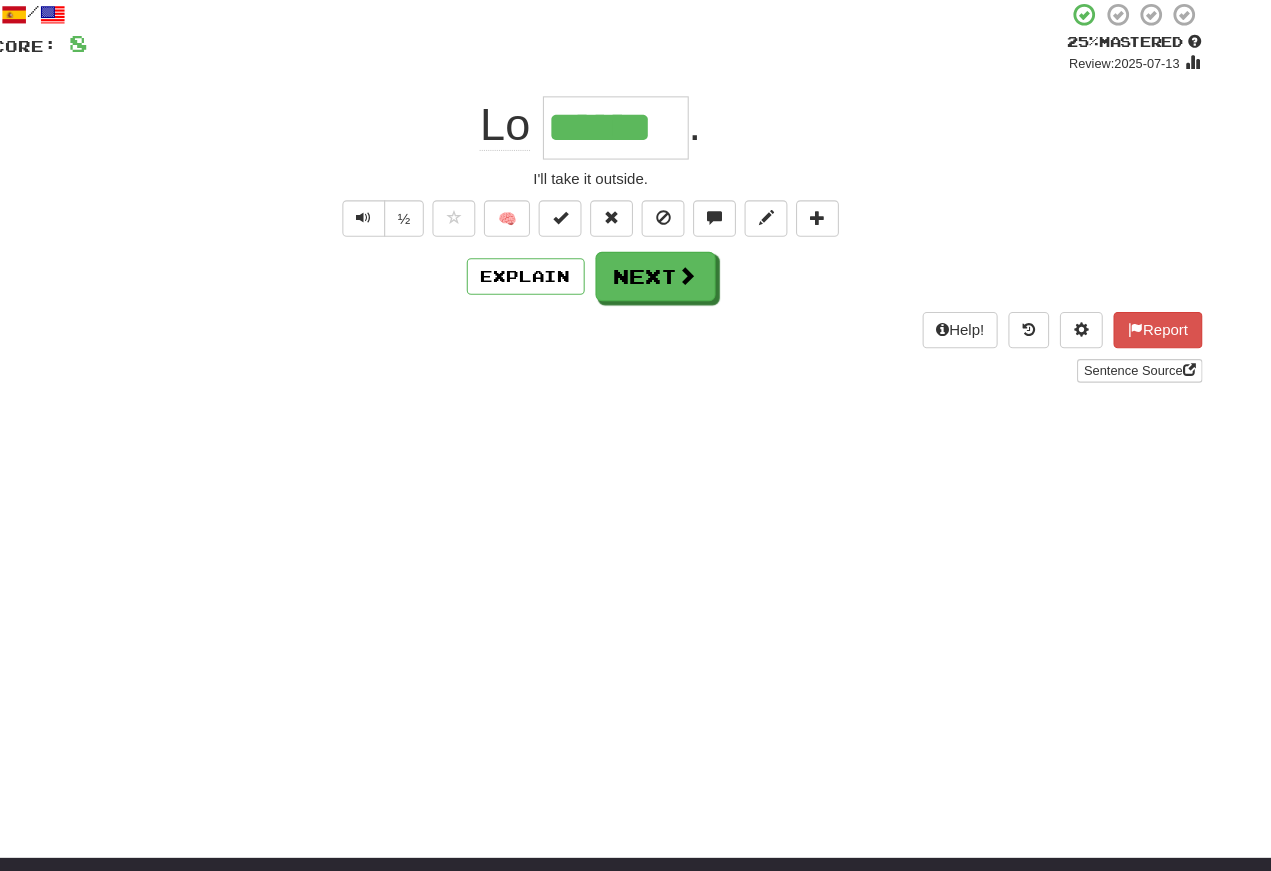 click at bounding box center (424, 229) 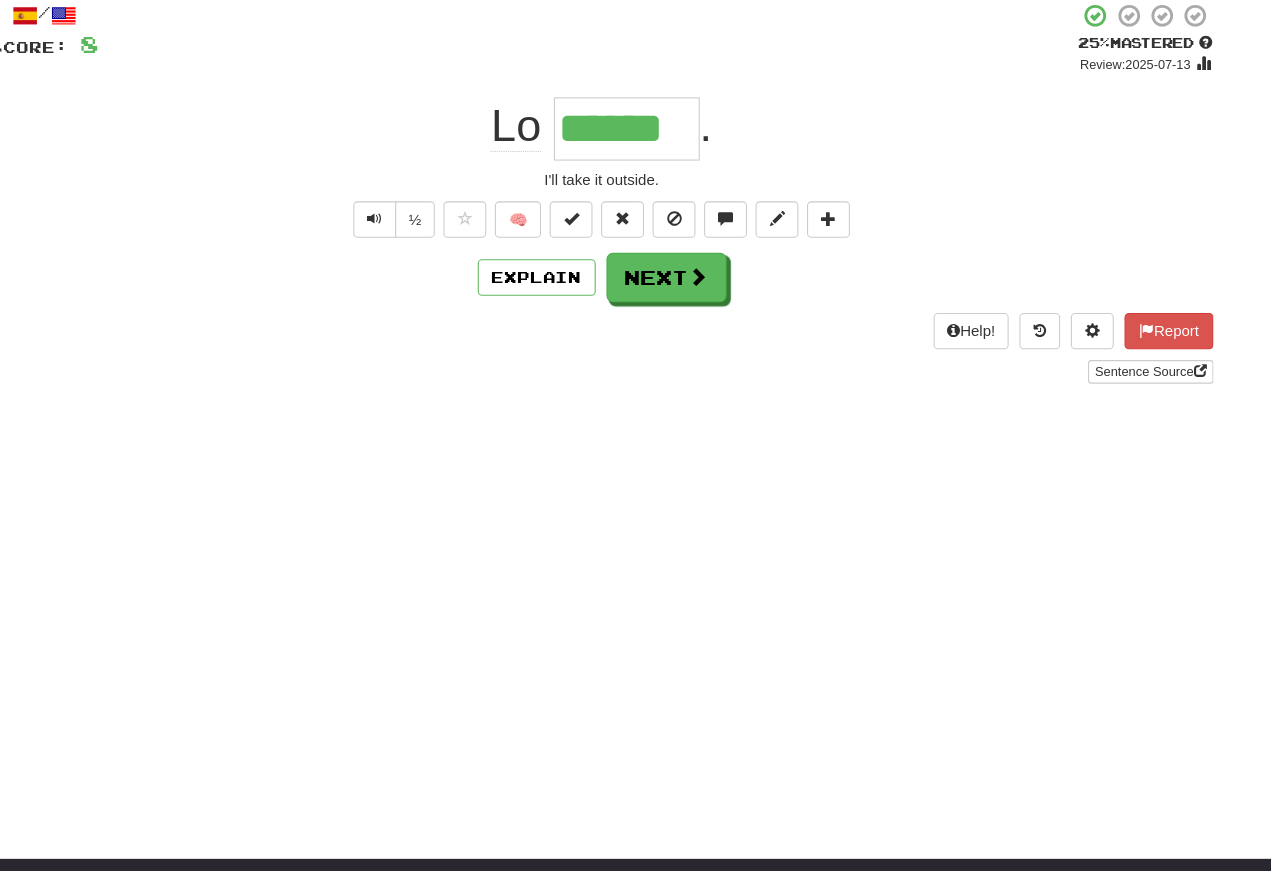 scroll, scrollTop: 96, scrollLeft: 0, axis: vertical 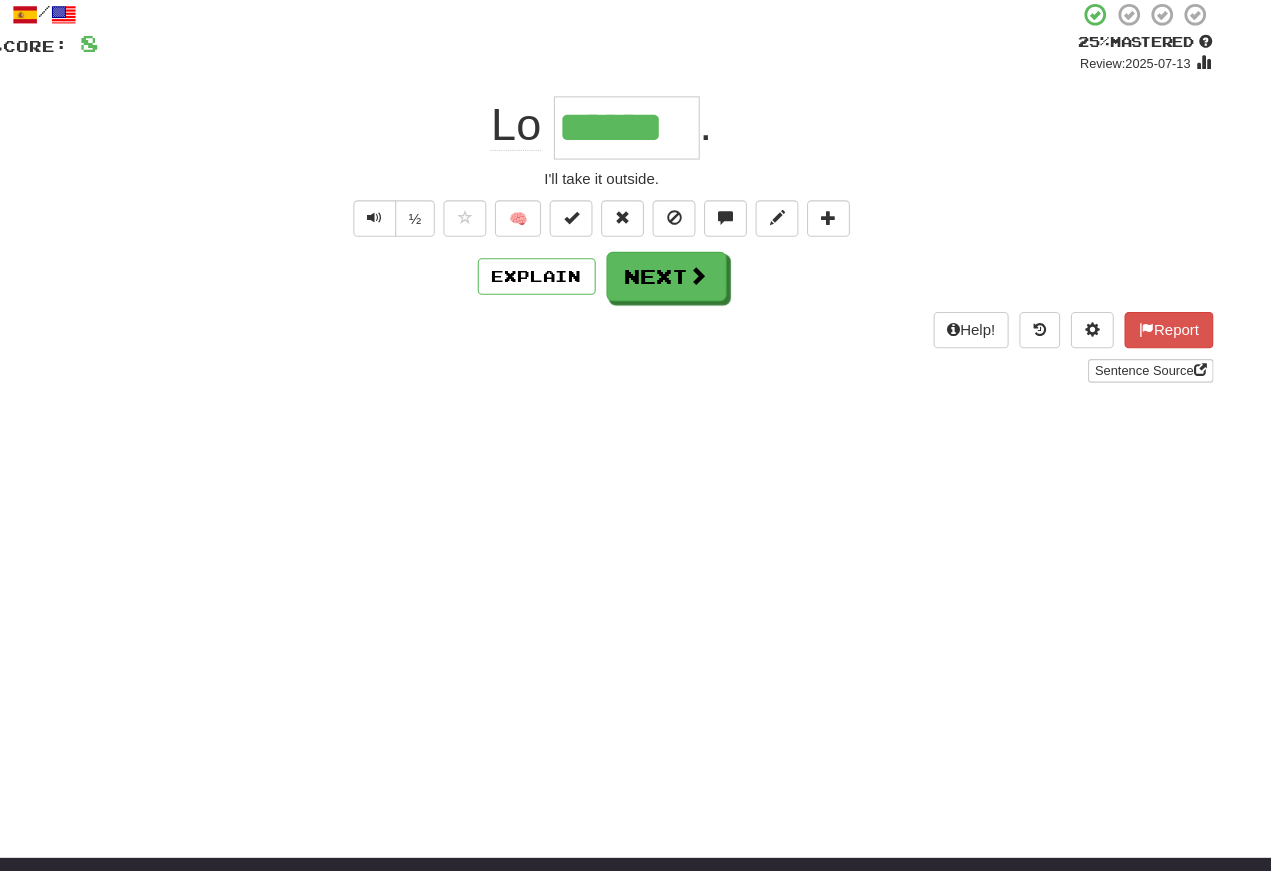 click at bounding box center [424, 228] 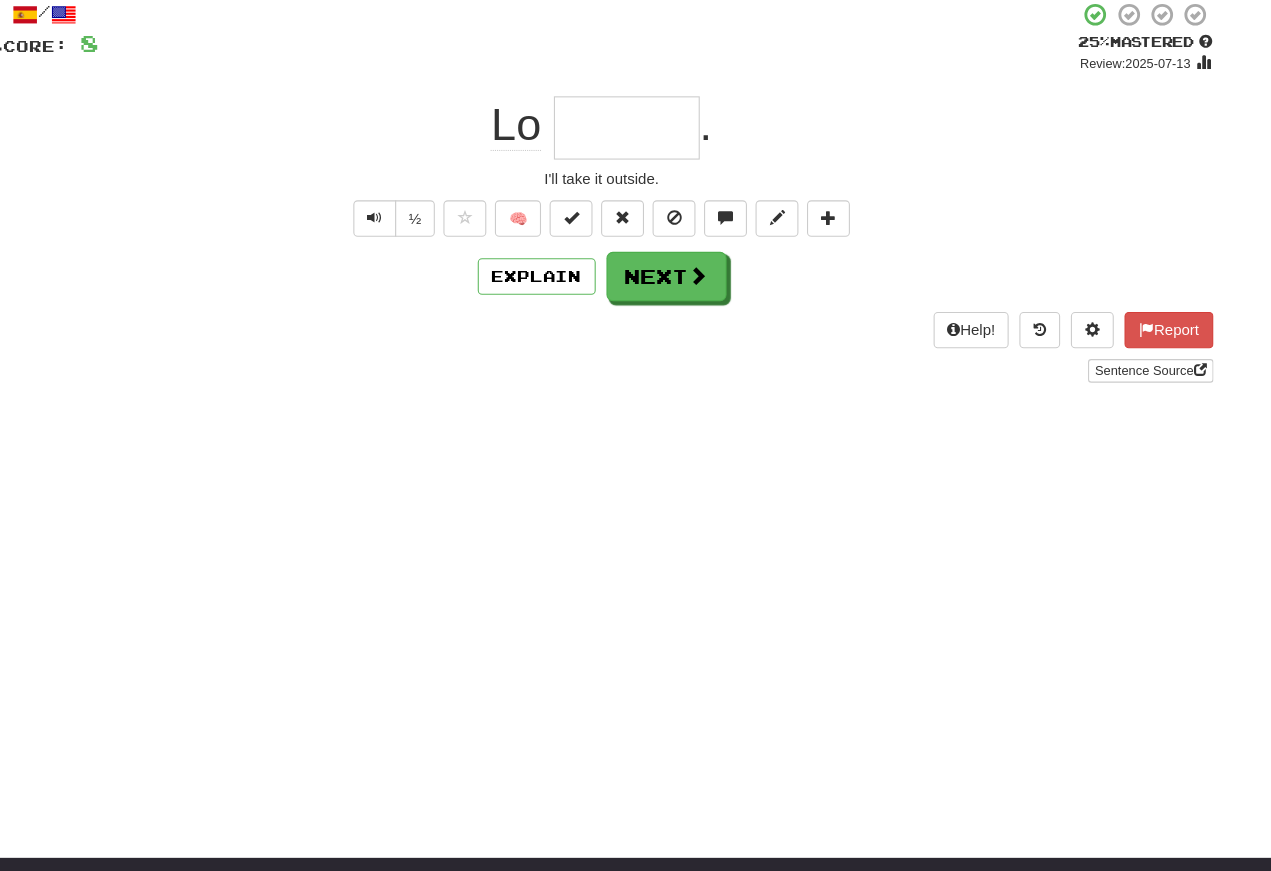 scroll, scrollTop: 95, scrollLeft: 0, axis: vertical 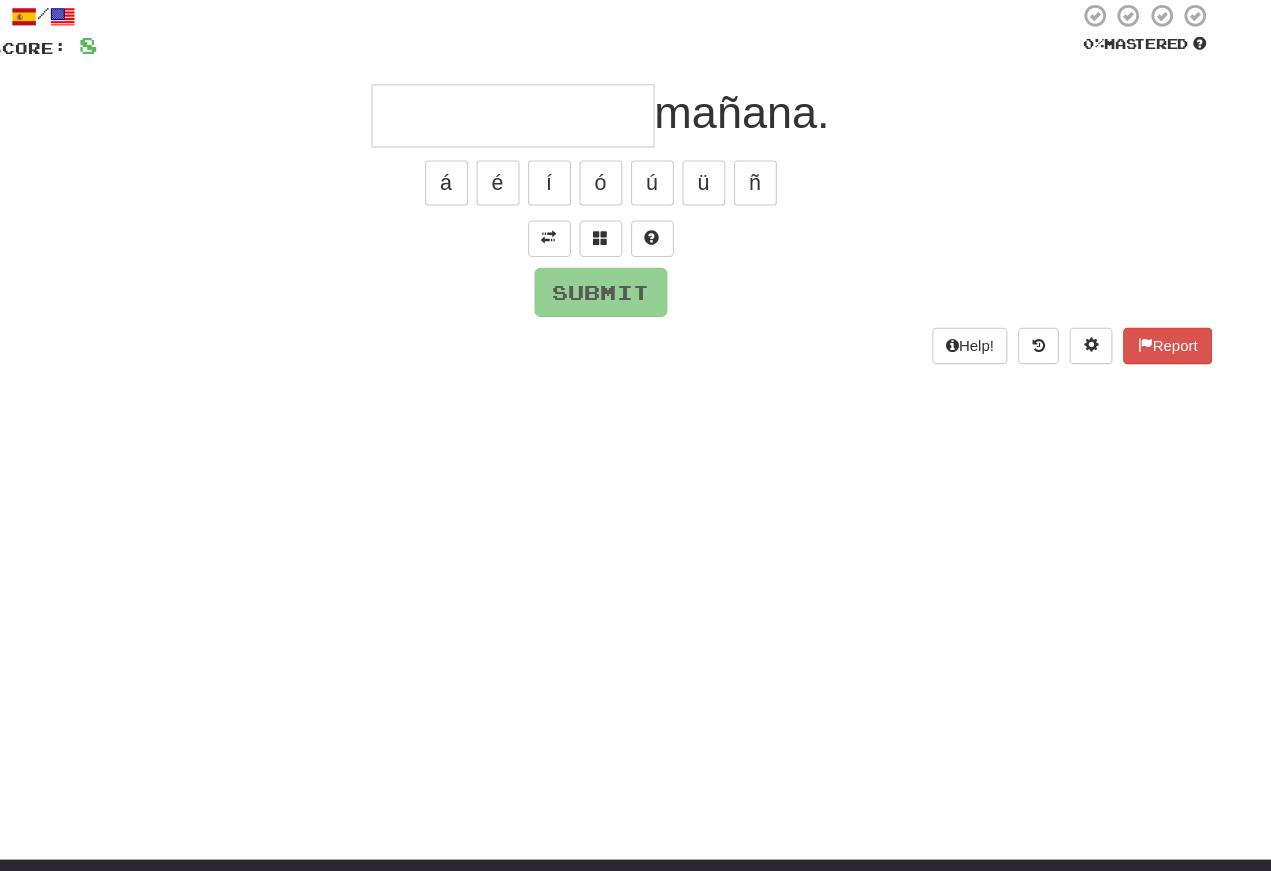 click at bounding box center (588, 247) 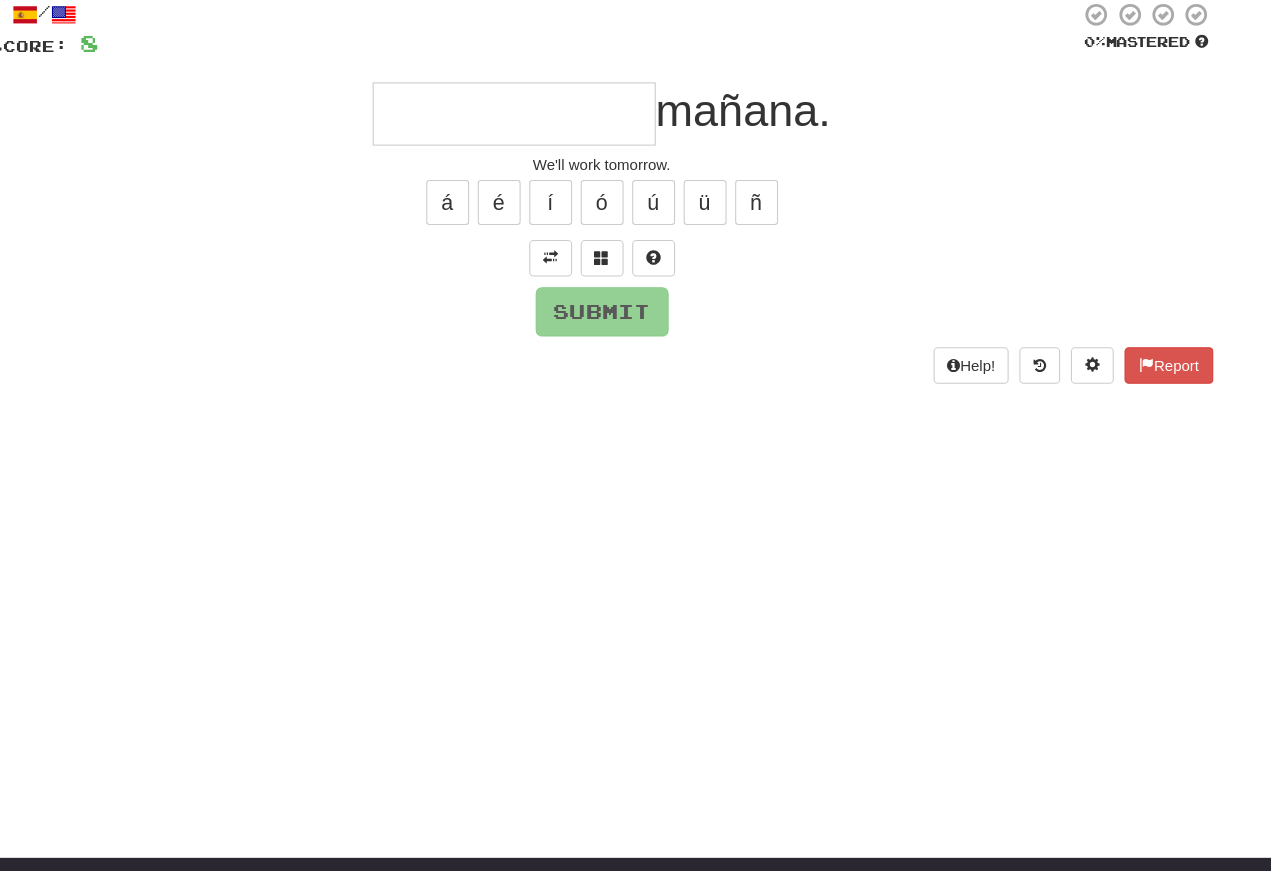 click at bounding box center (554, 131) 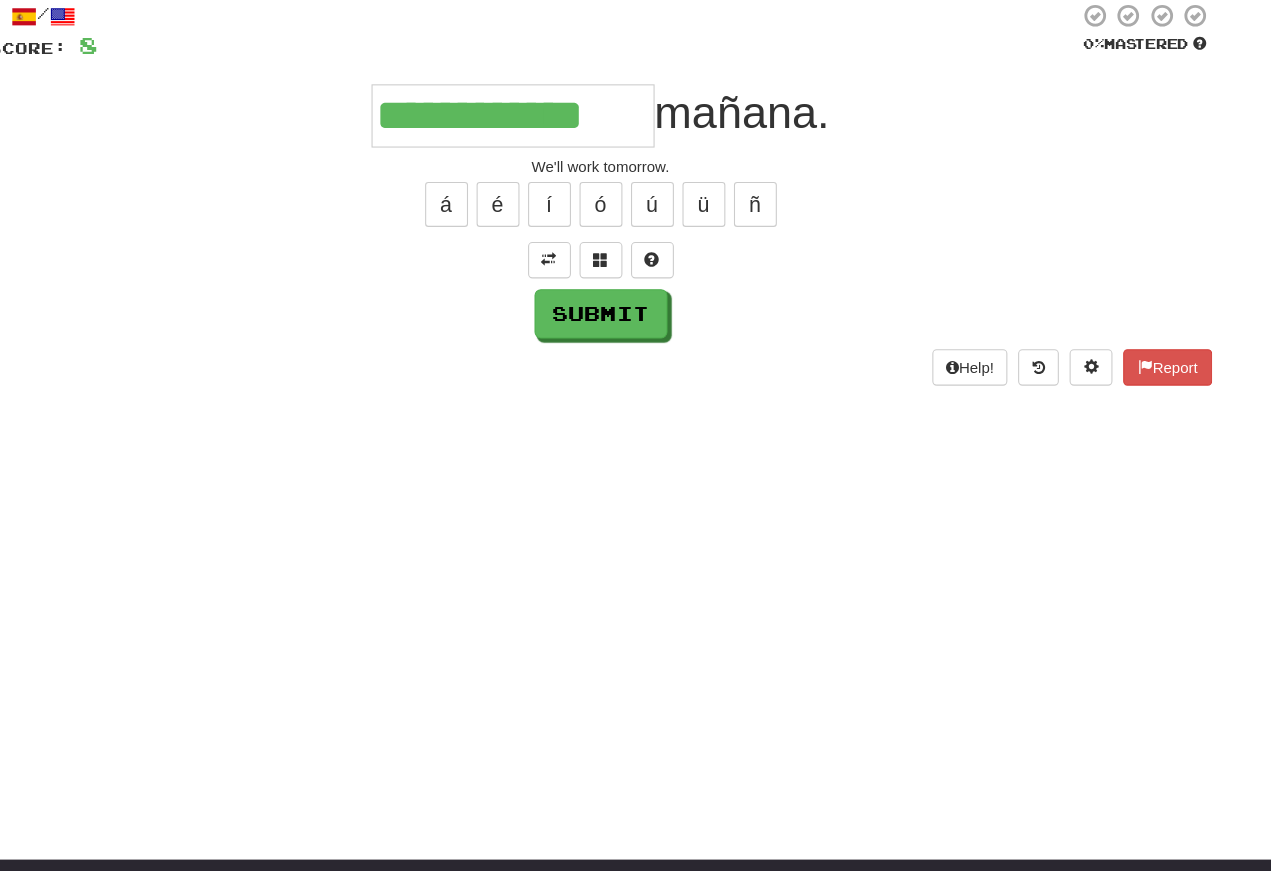 click on "Submit" at bounding box center (636, 317) 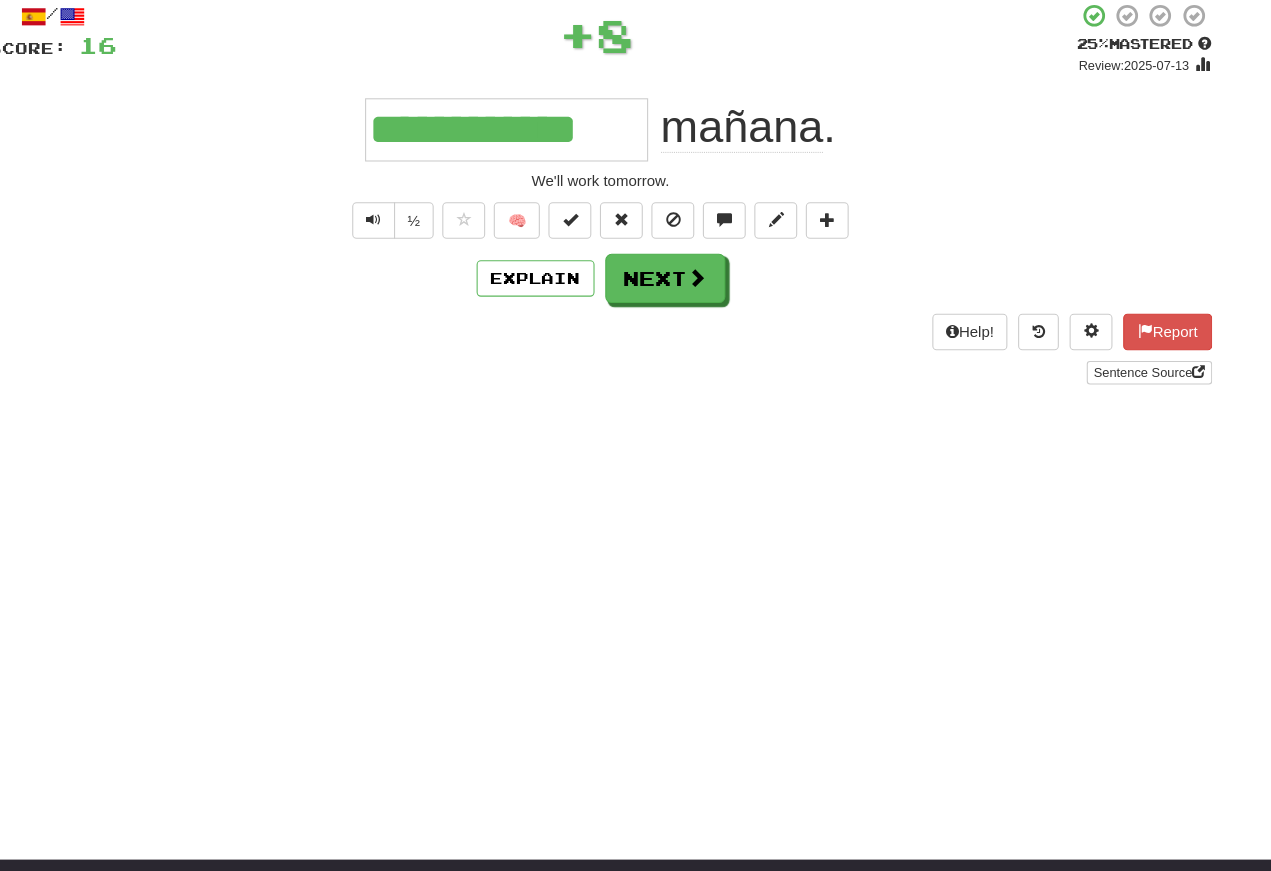 scroll, scrollTop: 96, scrollLeft: 0, axis: vertical 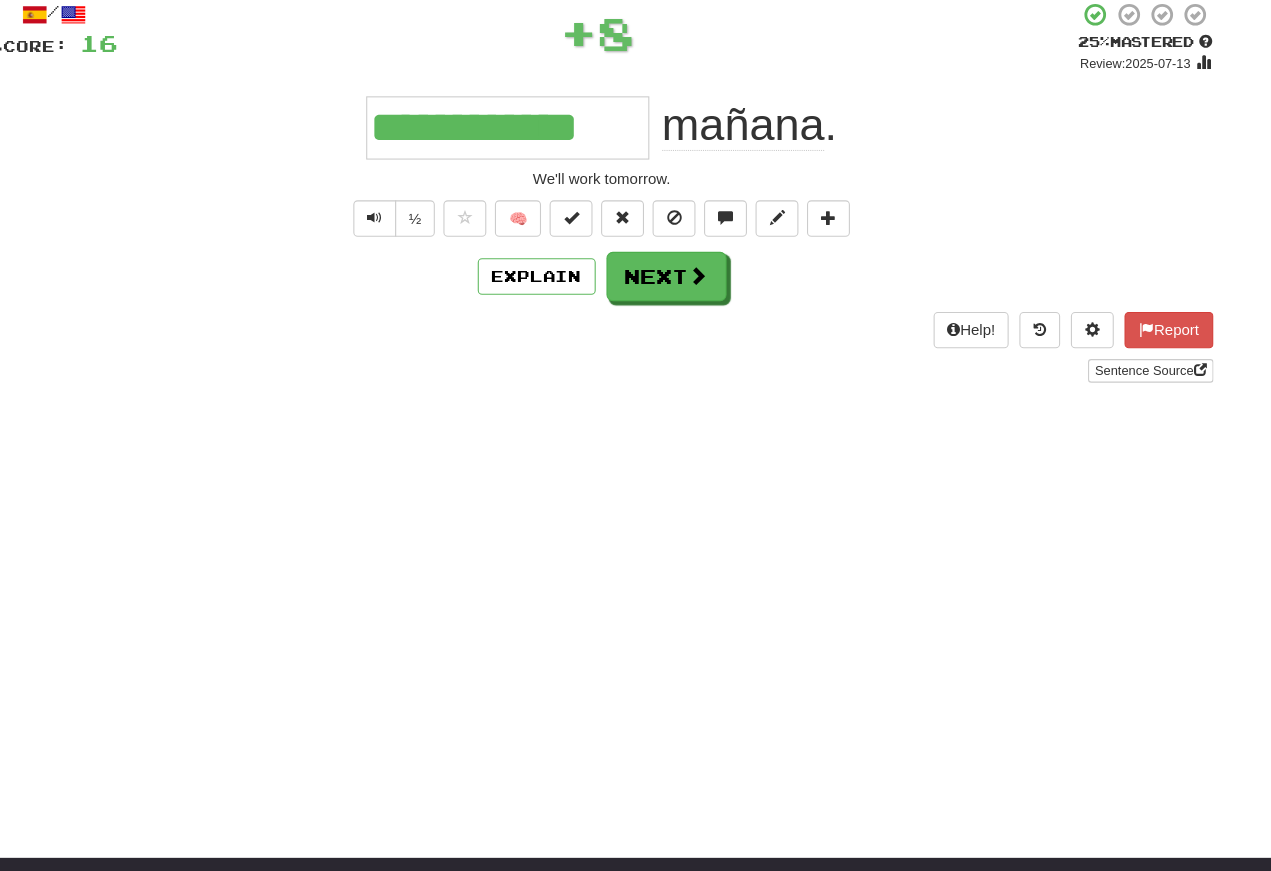 click at bounding box center (424, 228) 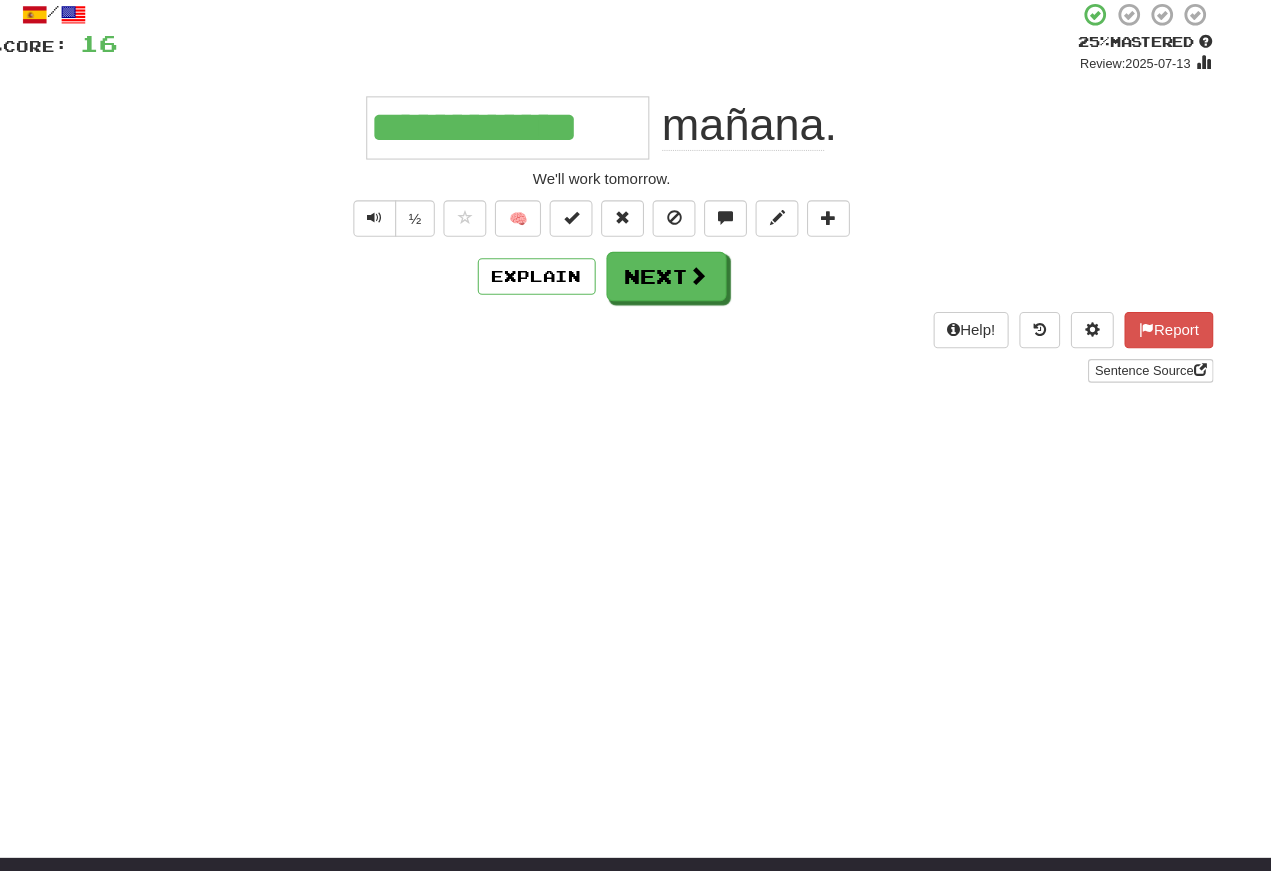 click at bounding box center [424, 229] 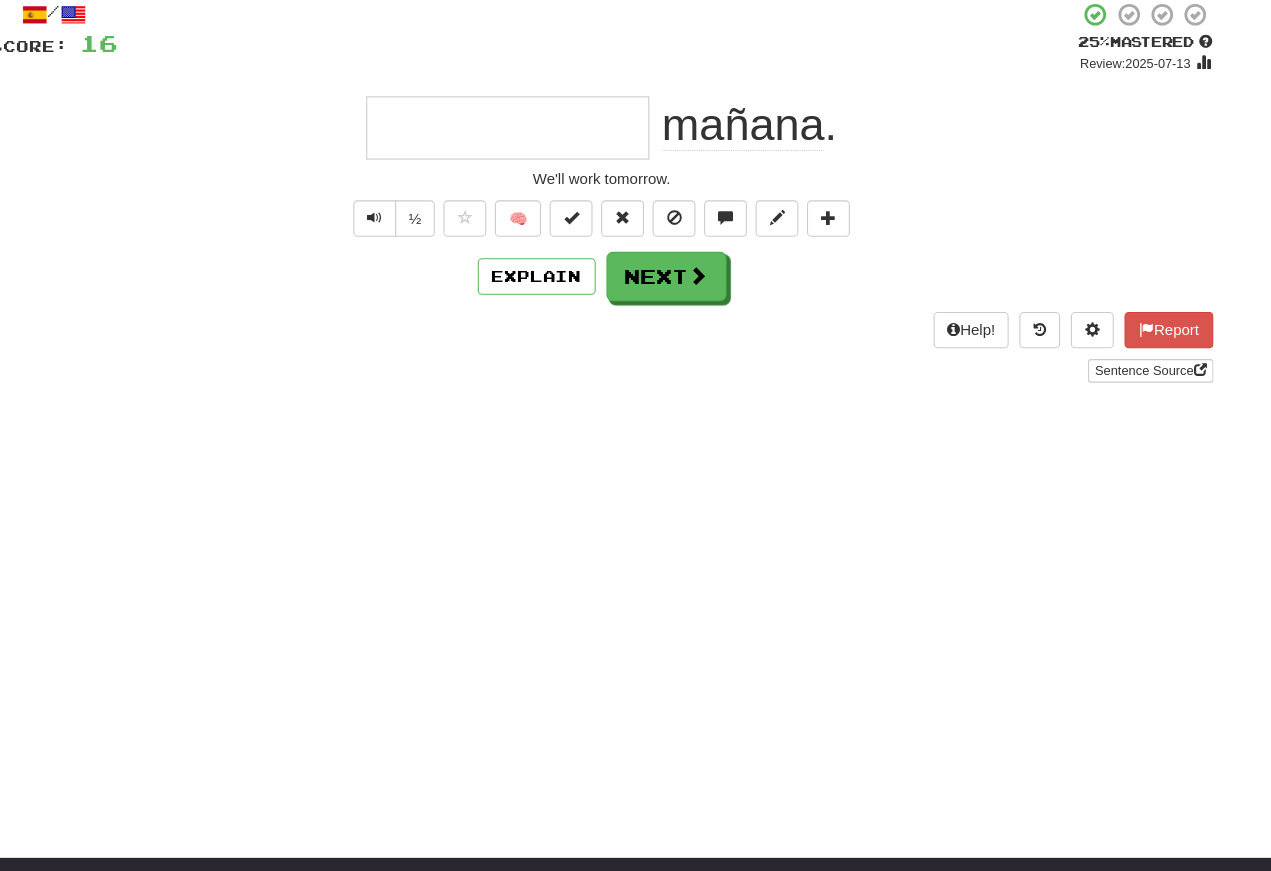 scroll, scrollTop: 95, scrollLeft: 0, axis: vertical 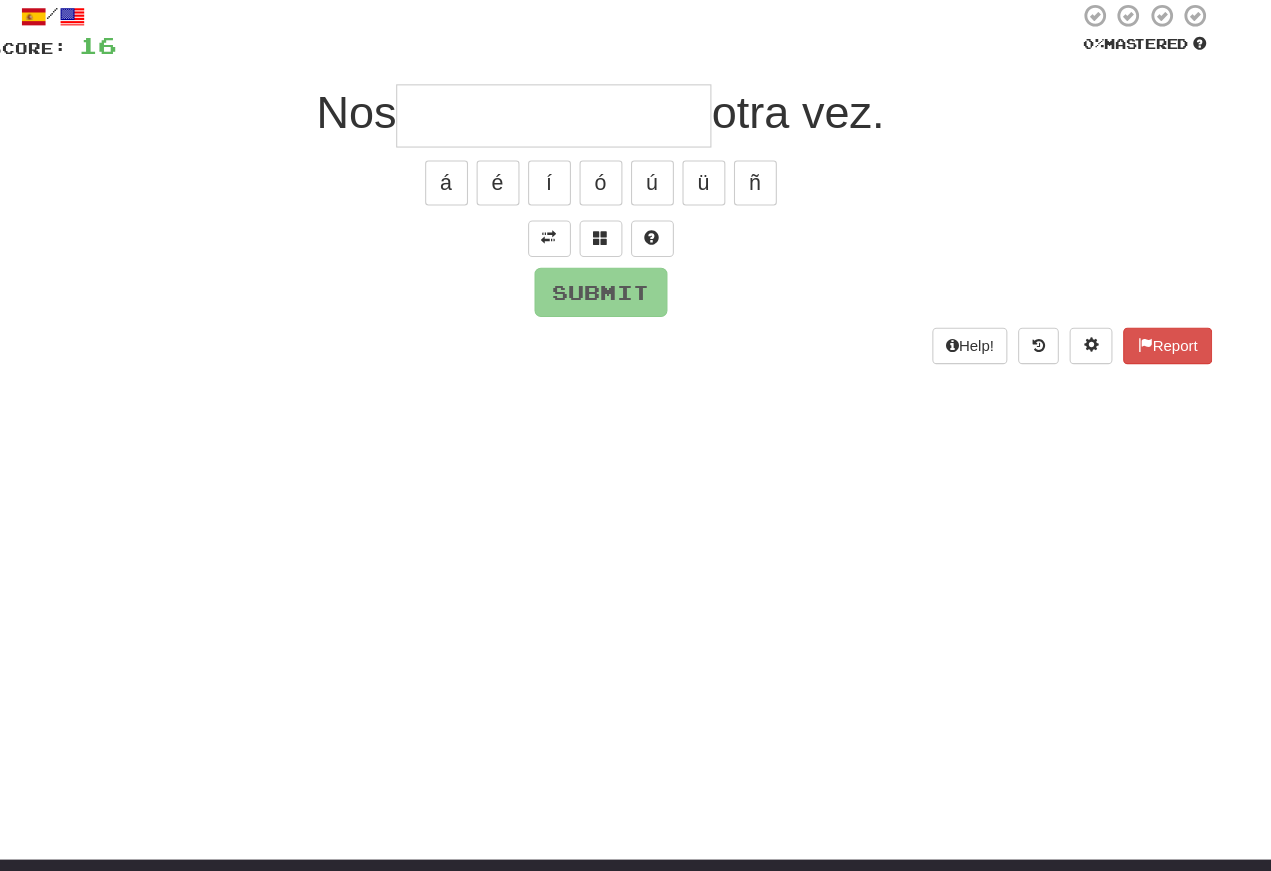 click at bounding box center [588, 246] 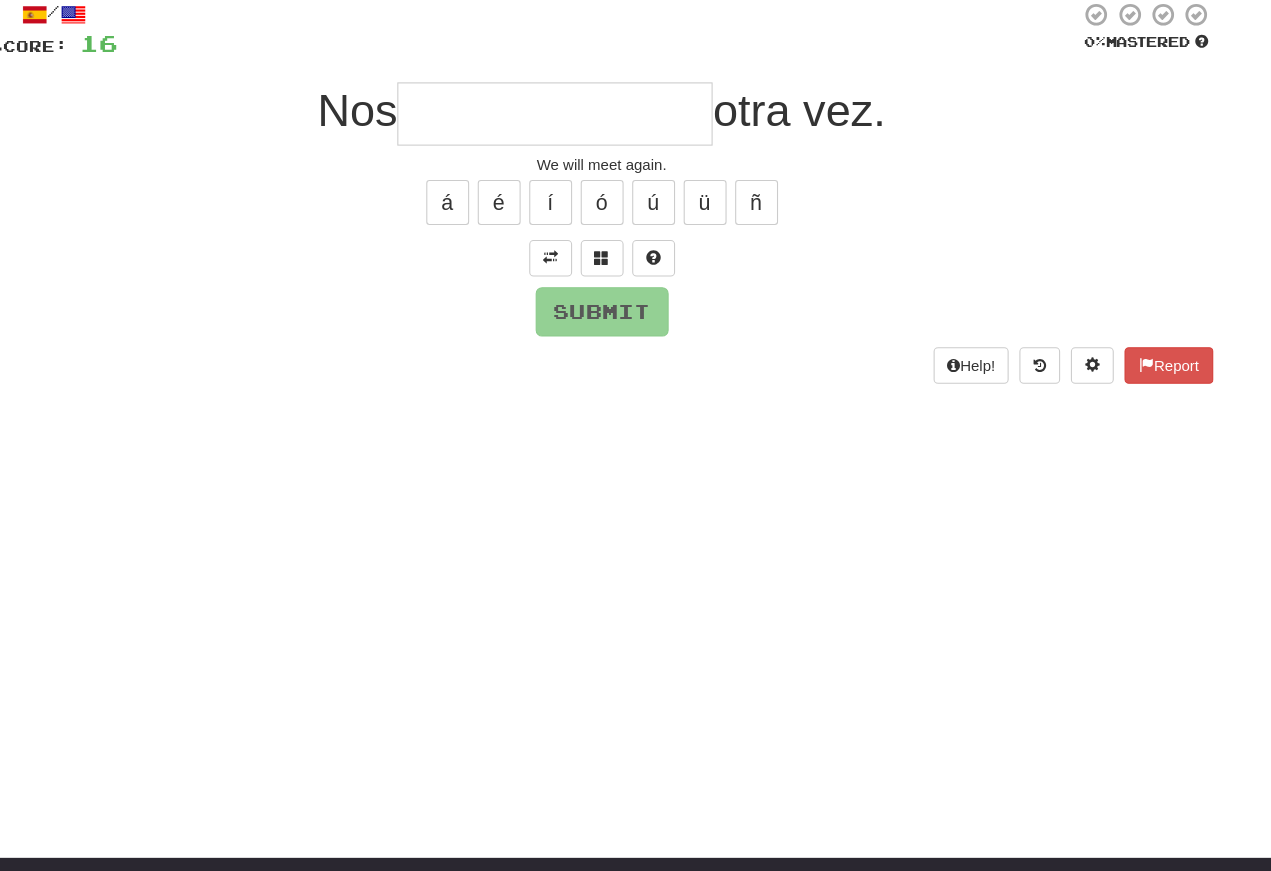 click at bounding box center (588, 265) 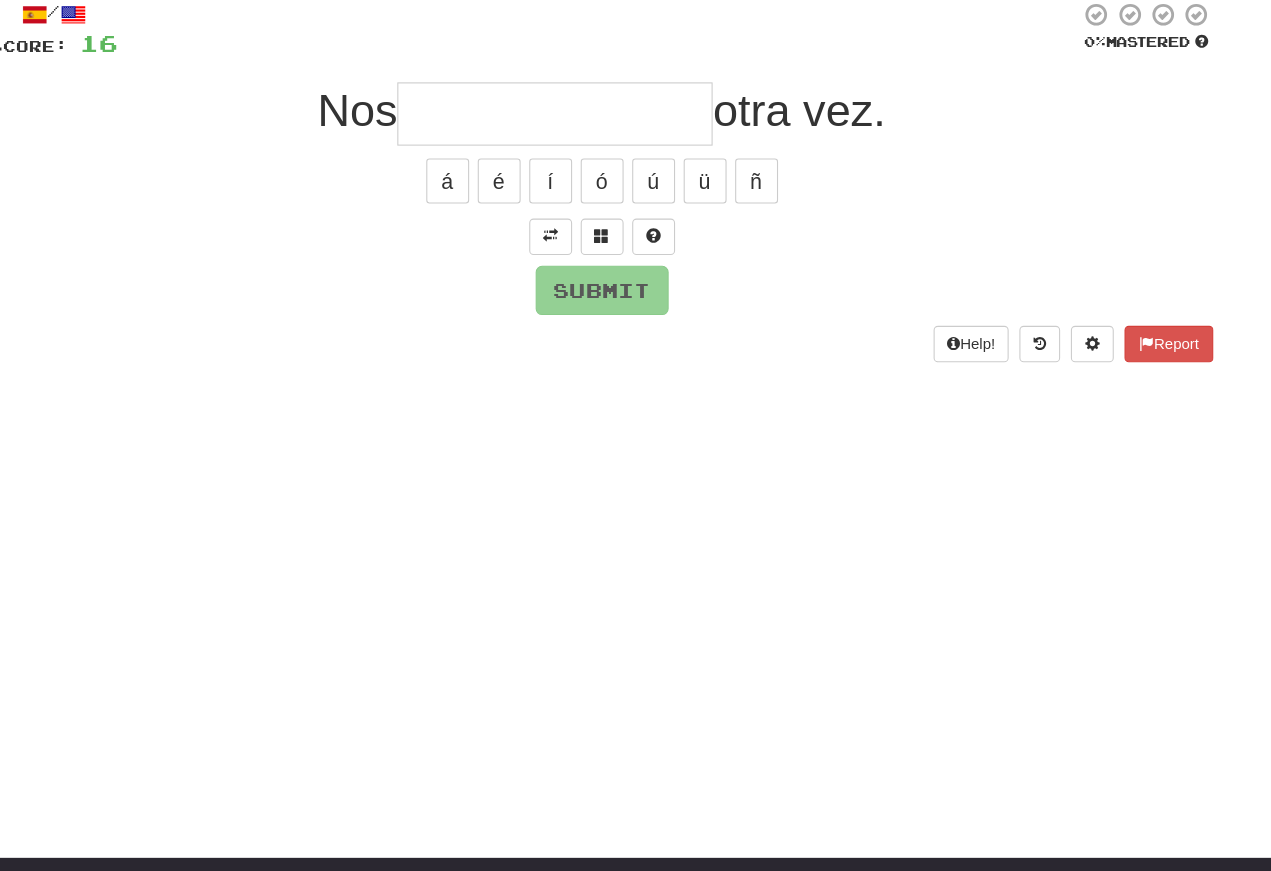 scroll, scrollTop: 31, scrollLeft: 0, axis: vertical 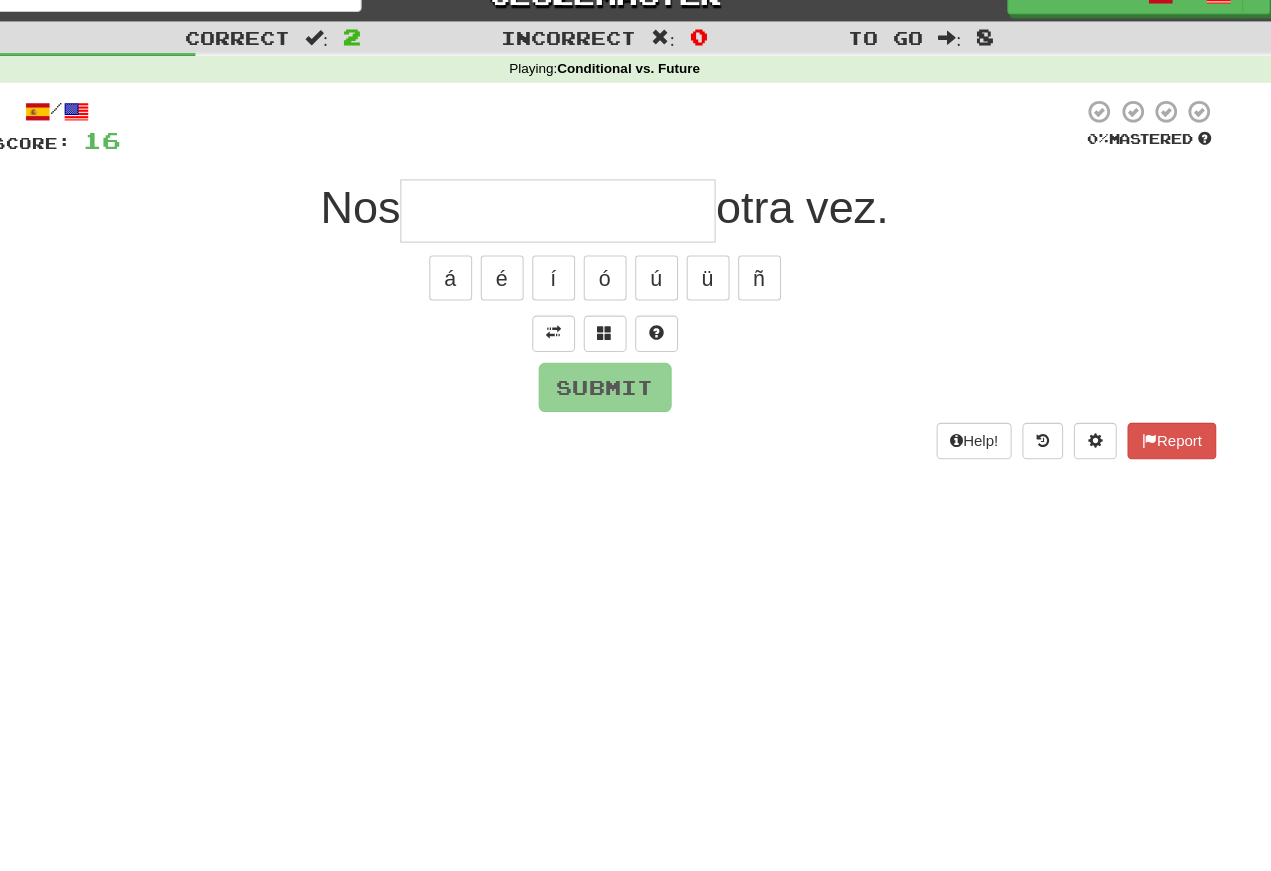 click at bounding box center (592, 196) 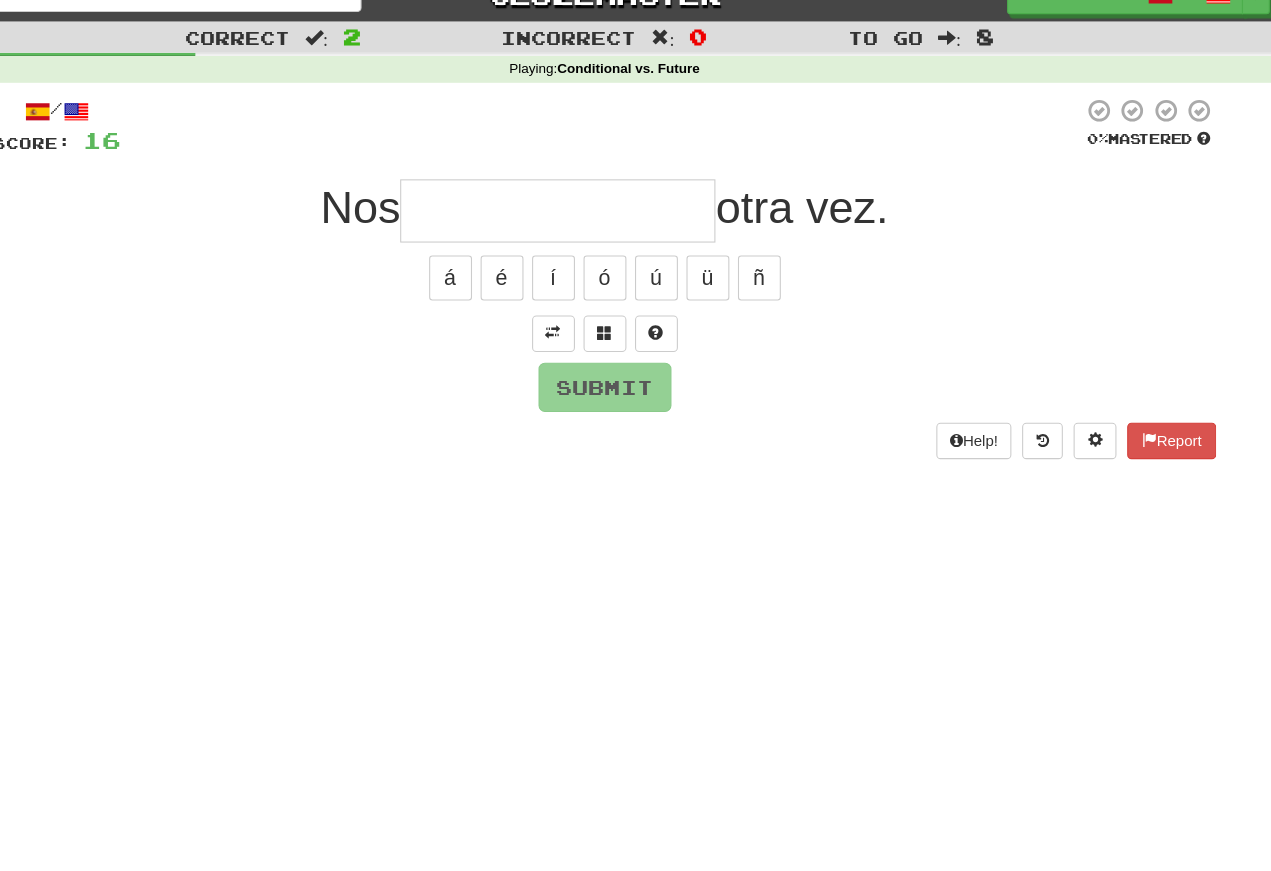 click at bounding box center [636, 311] 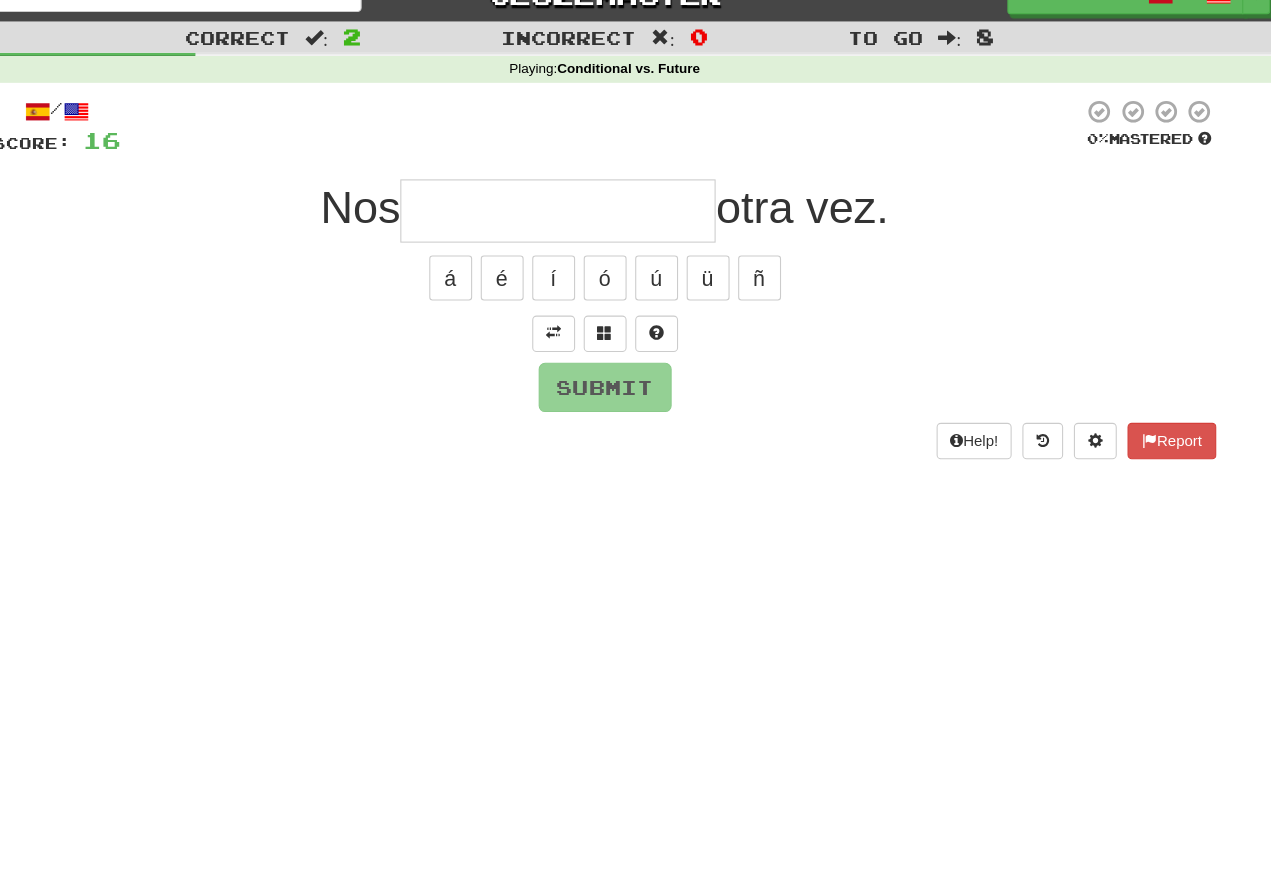click at bounding box center [588, 311] 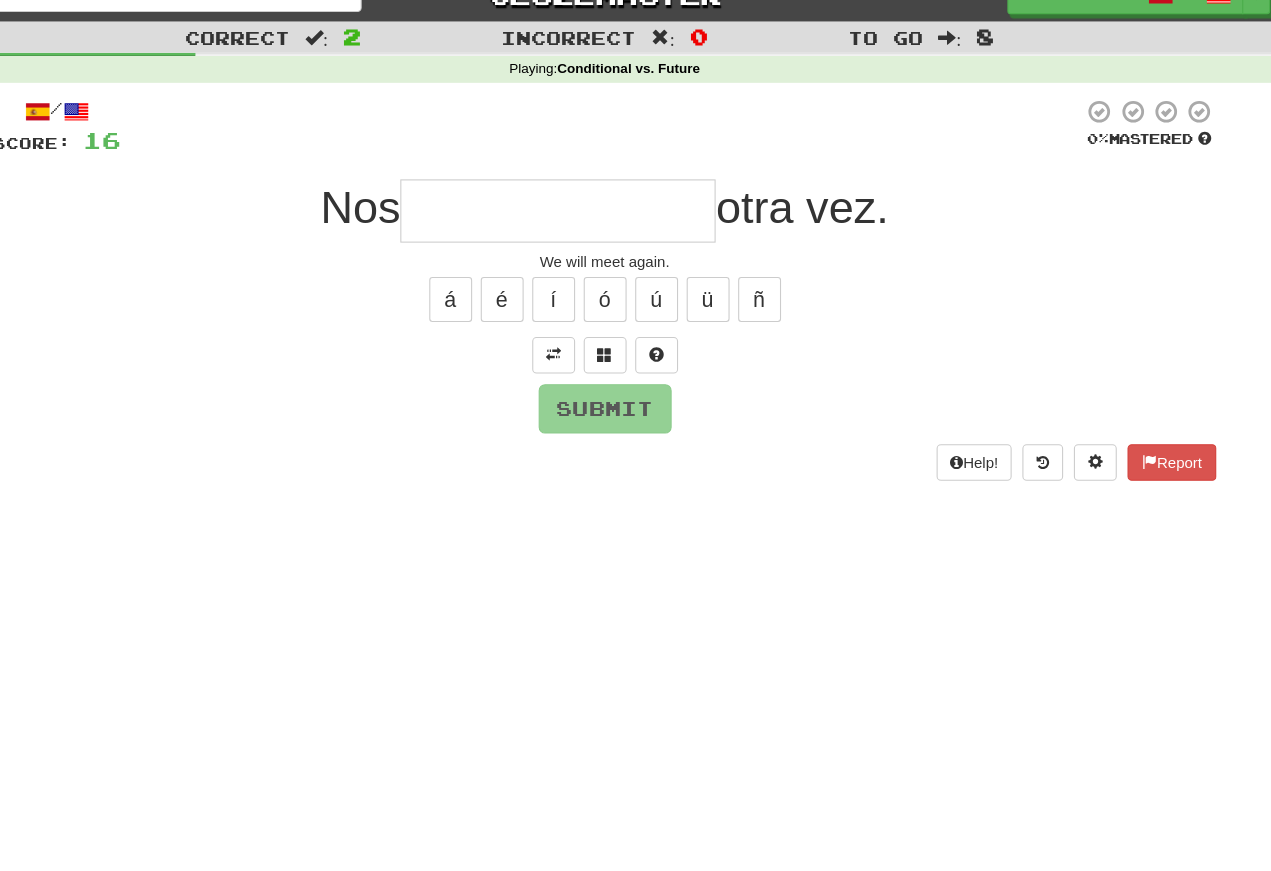 click on "Dashboard" at bounding box center [212, -6] 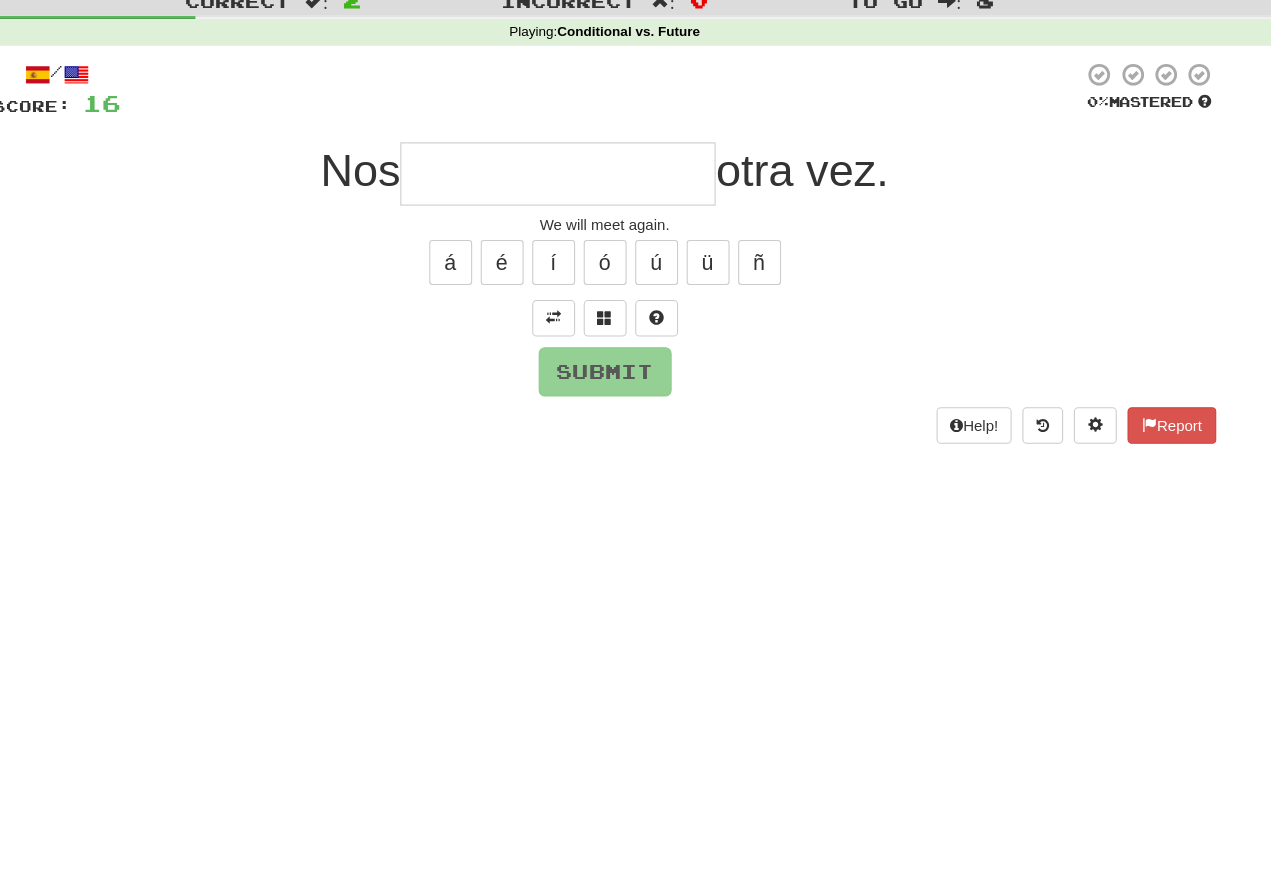 click at bounding box center (592, 221) 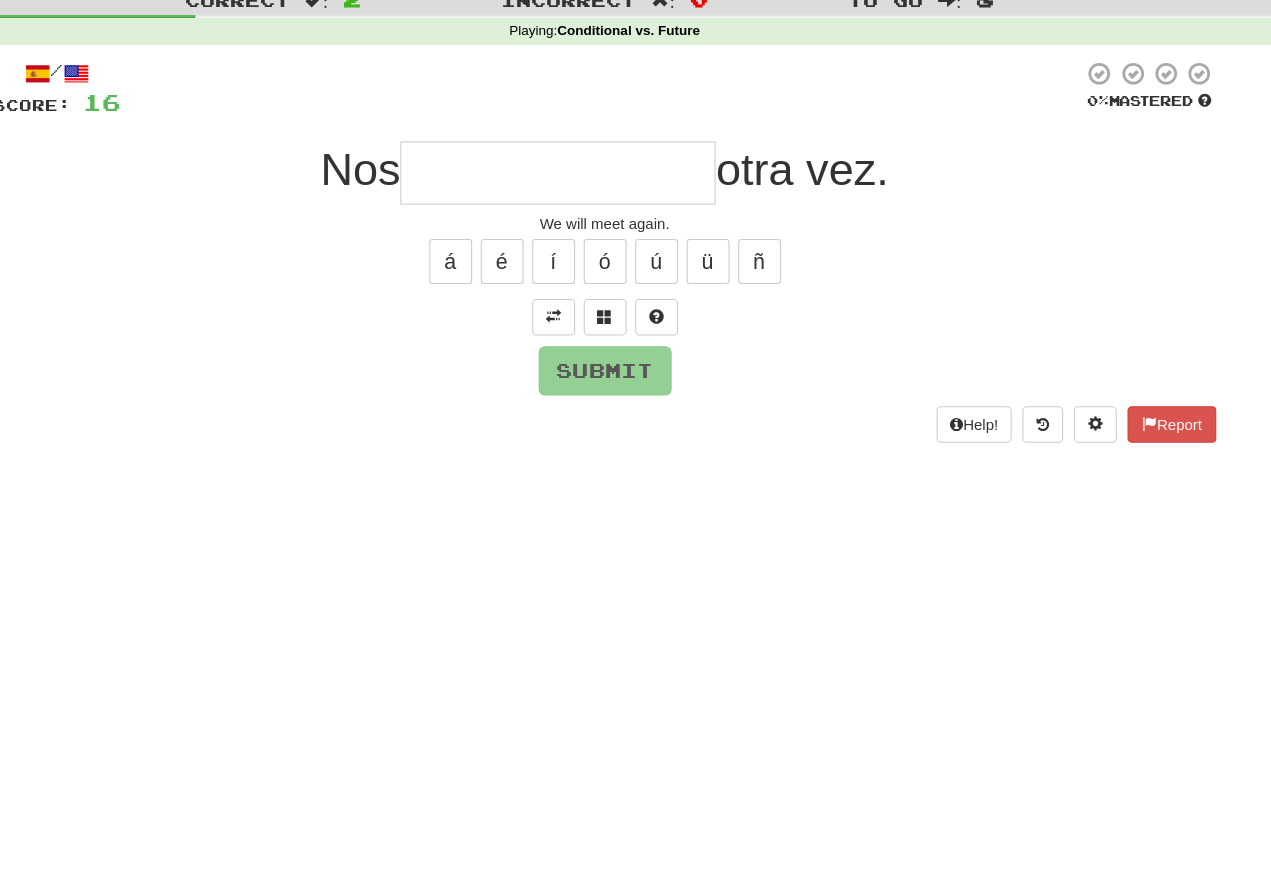 scroll, scrollTop: 6, scrollLeft: 0, axis: vertical 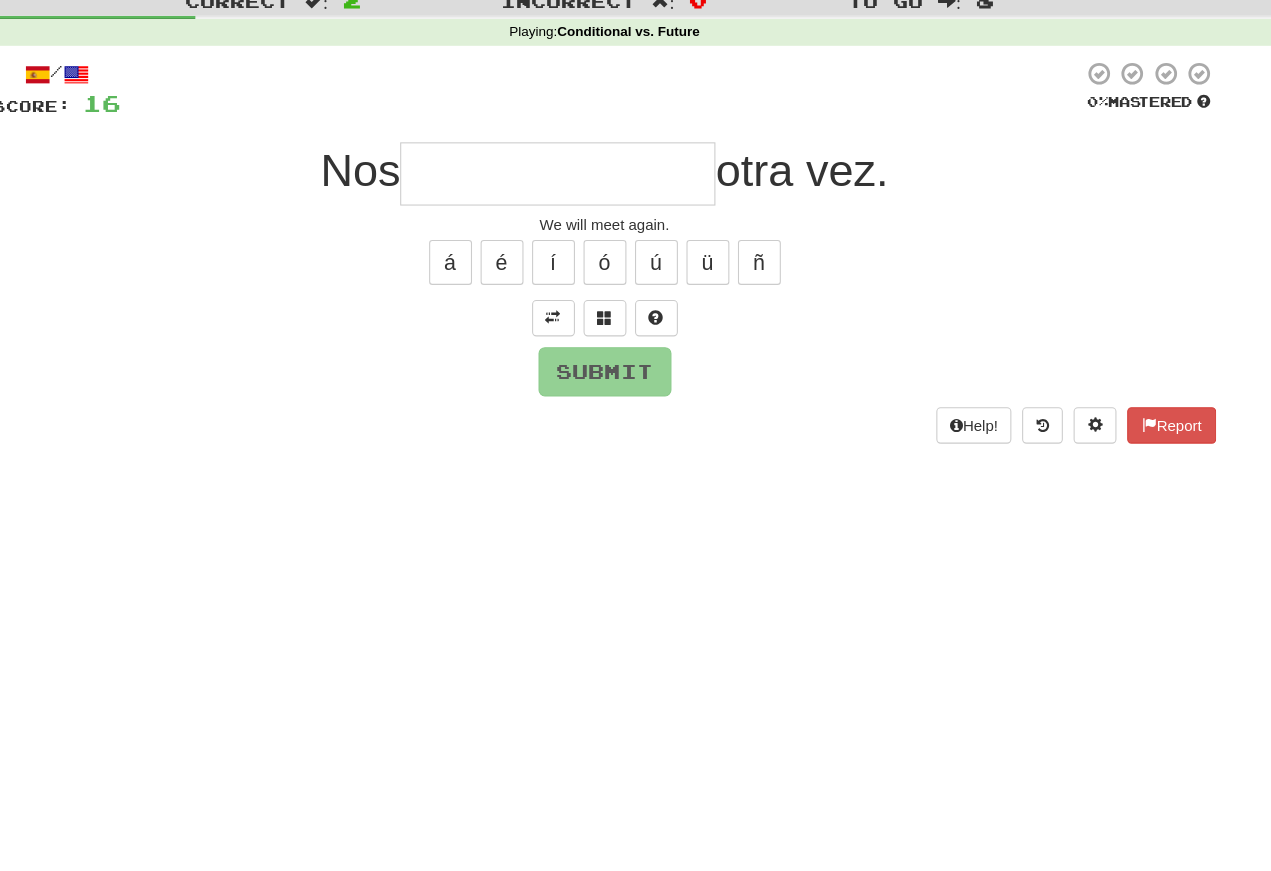 type on "*" 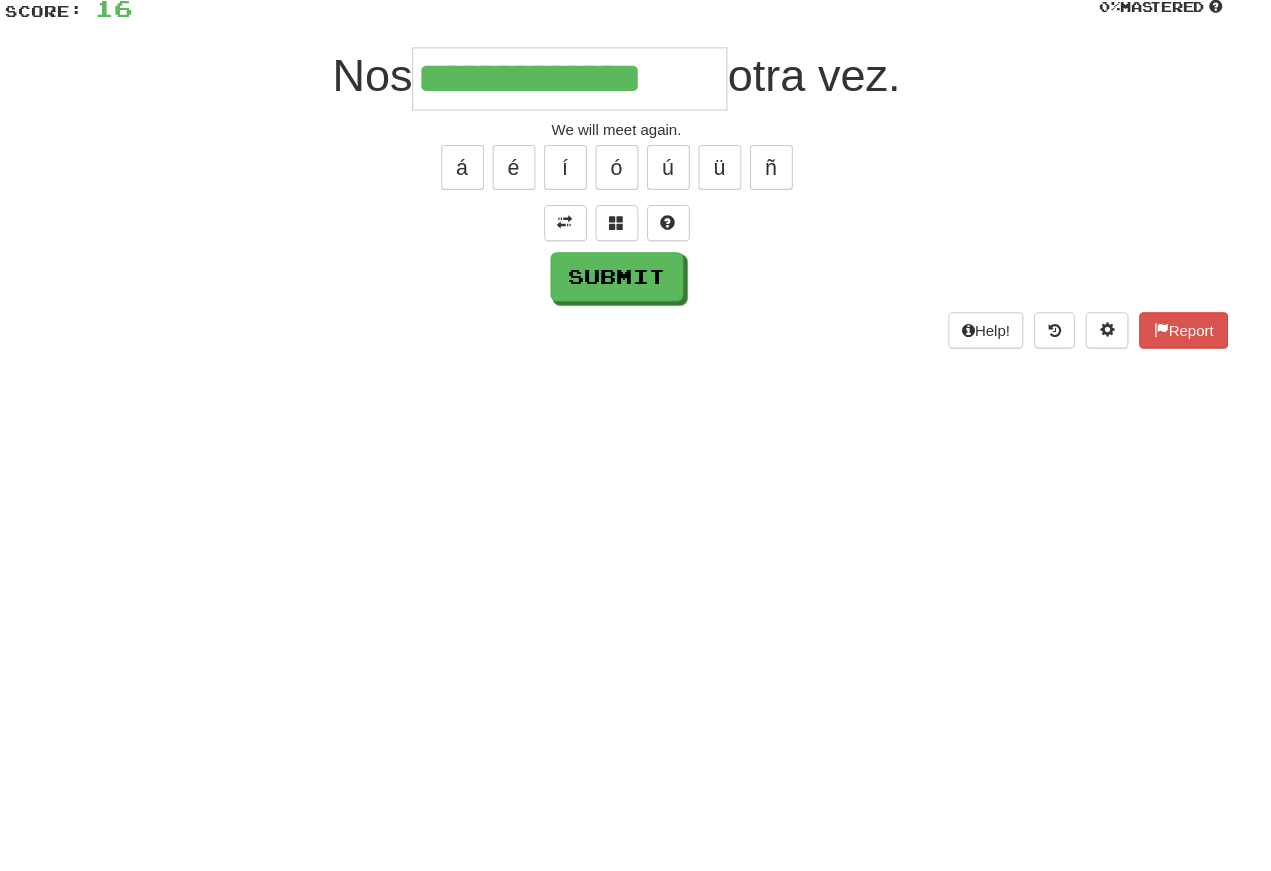 type on "**********" 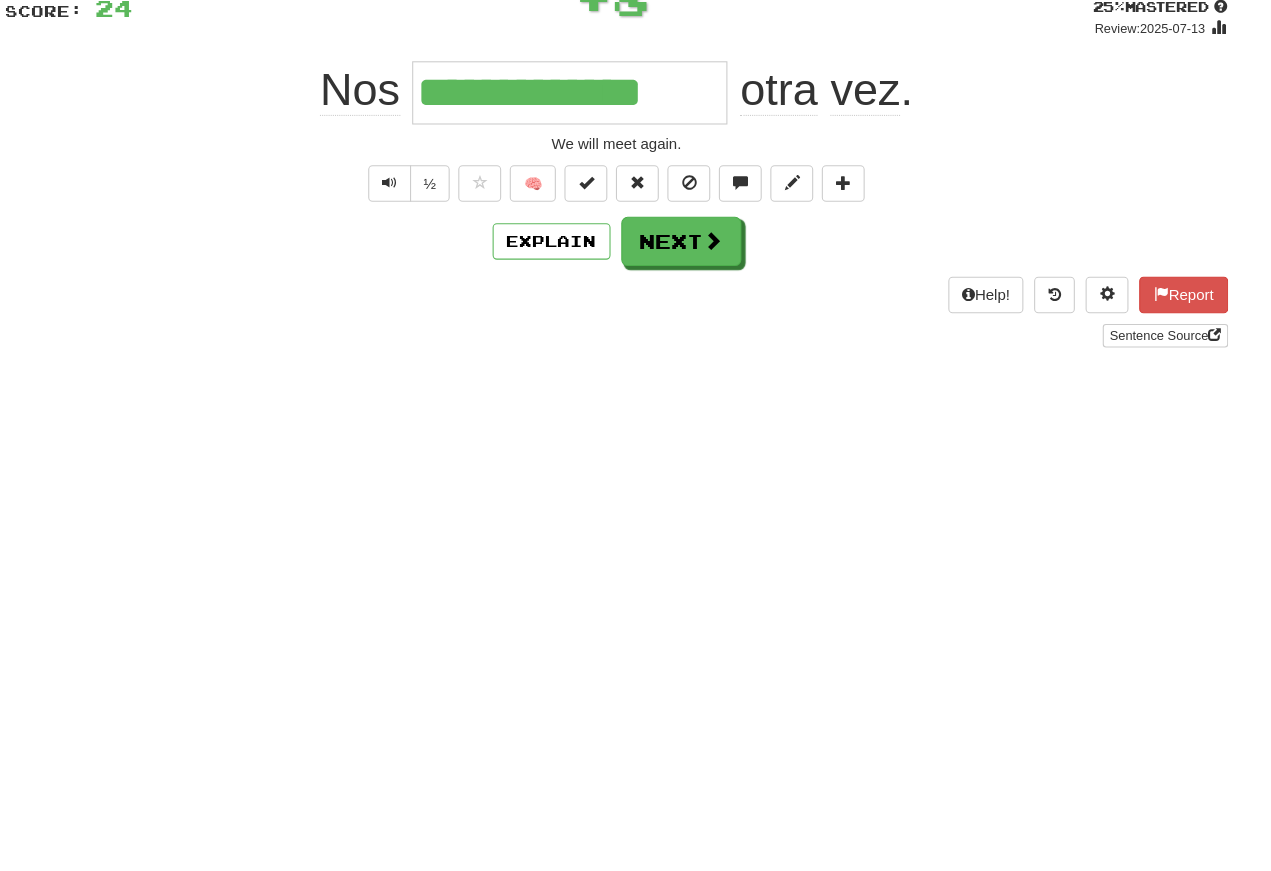 scroll, scrollTop: 130, scrollLeft: 0, axis: vertical 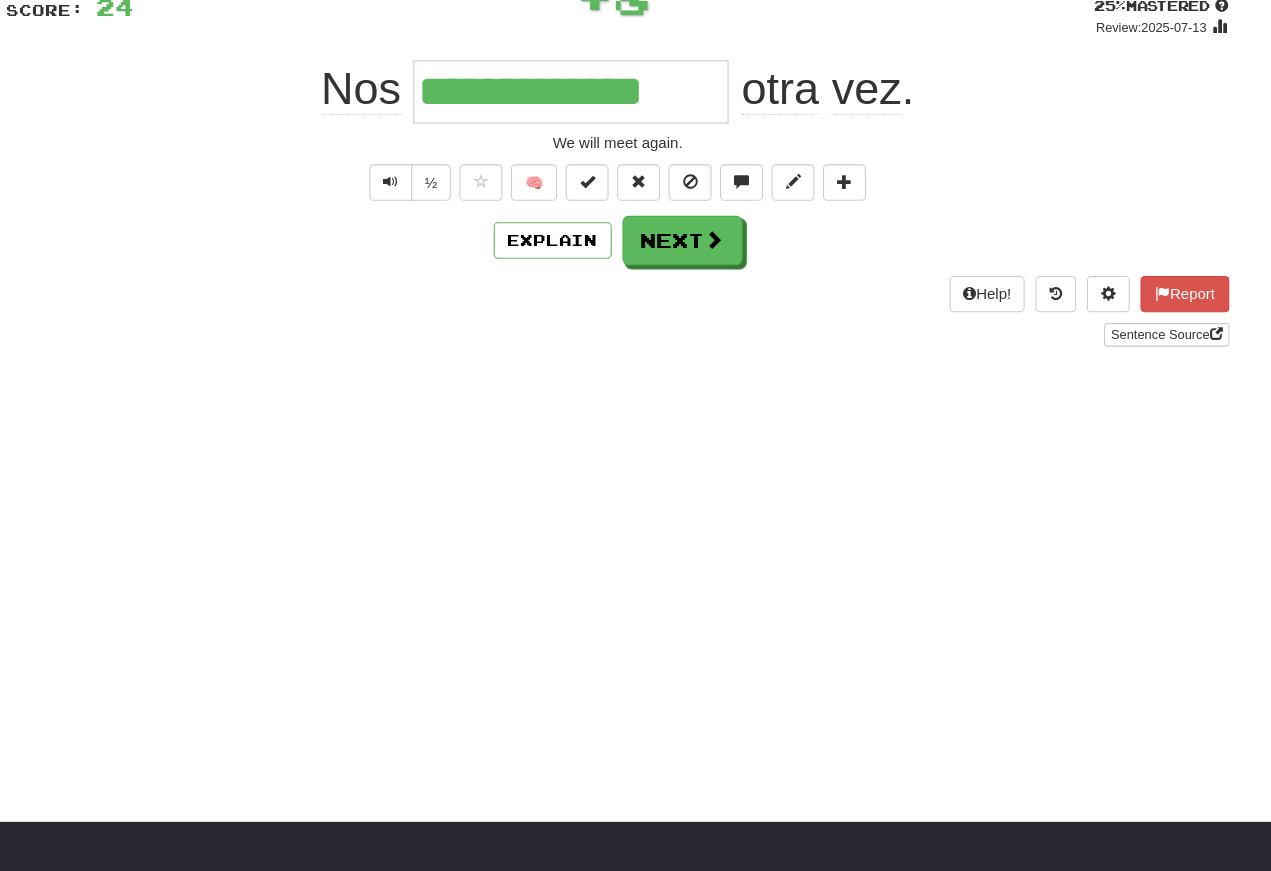 click at bounding box center [424, 194] 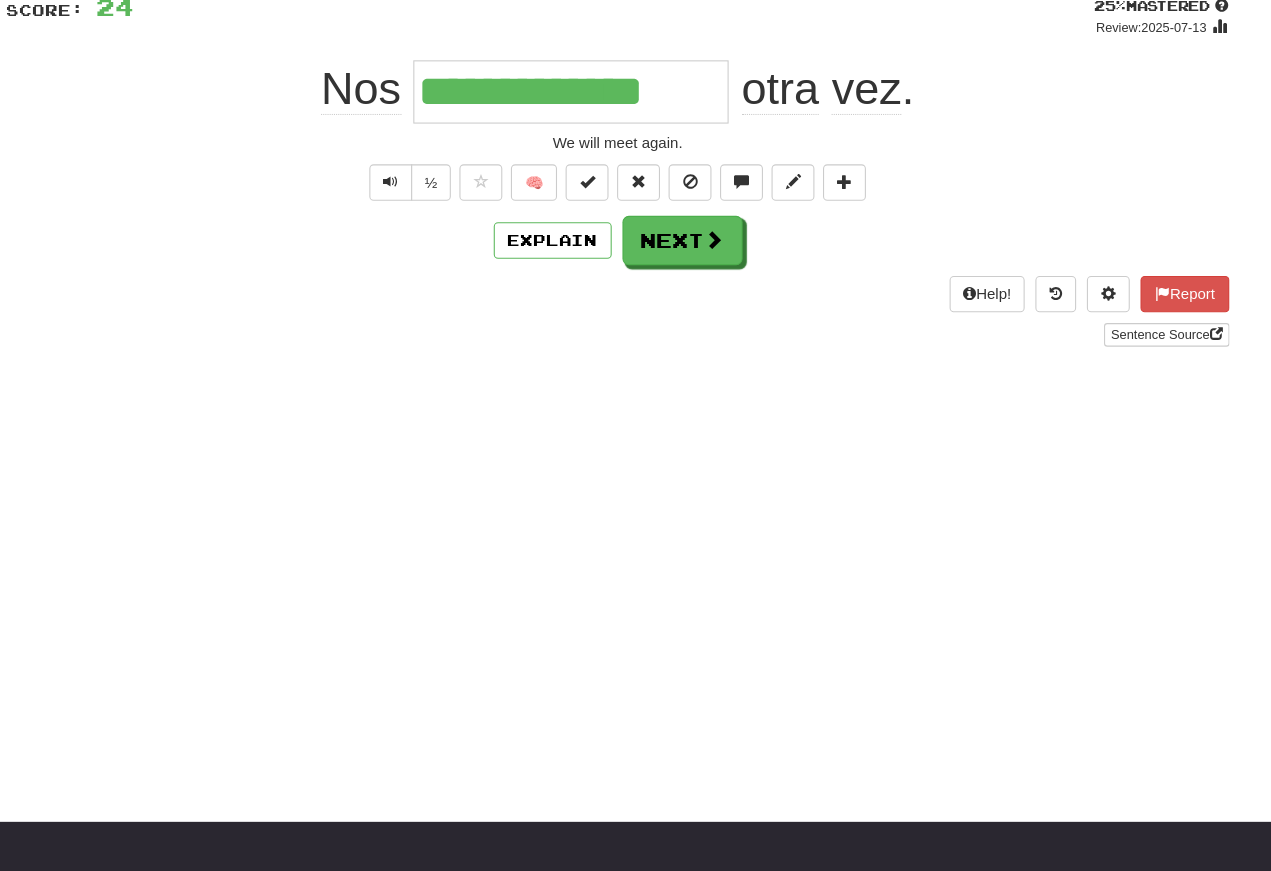 click at bounding box center [424, 194] 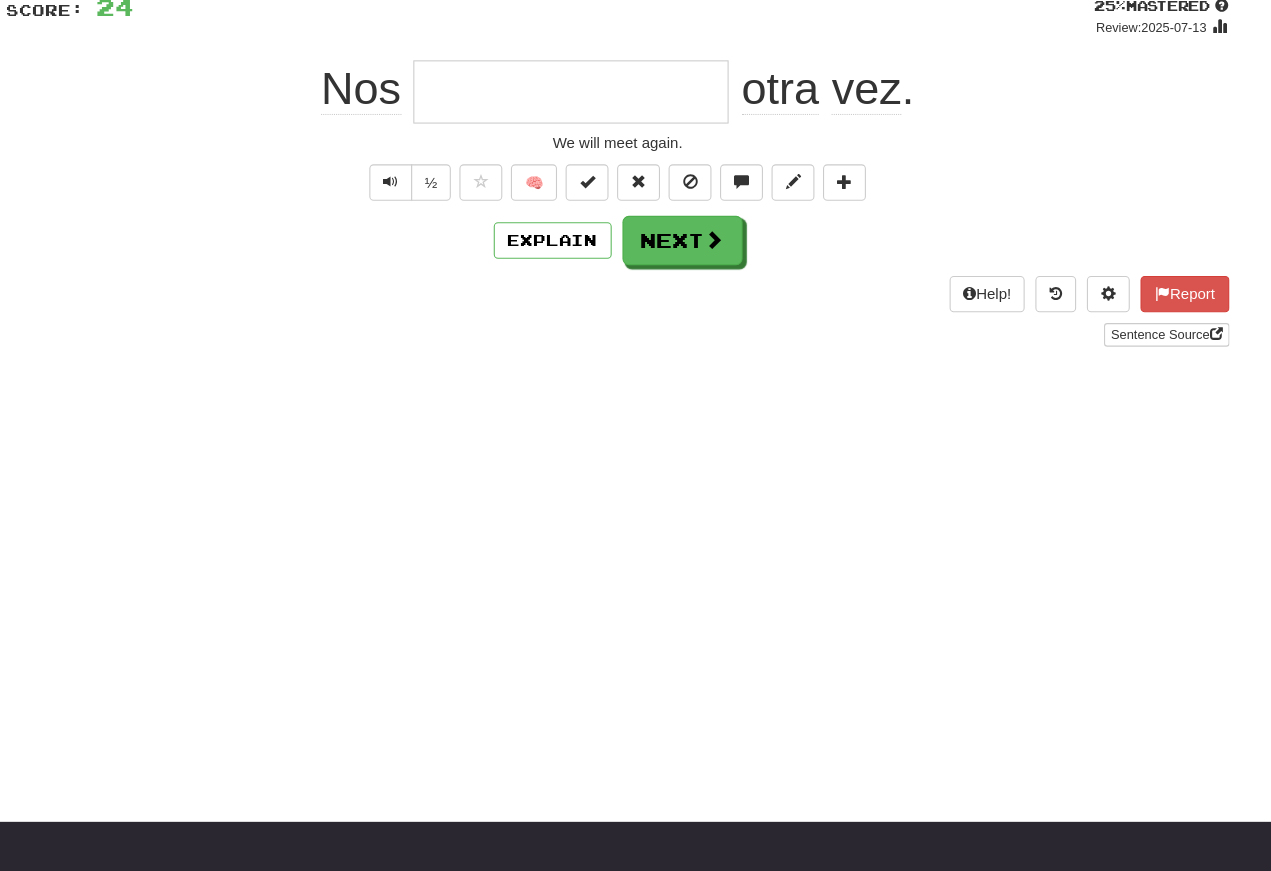 scroll, scrollTop: 129, scrollLeft: 0, axis: vertical 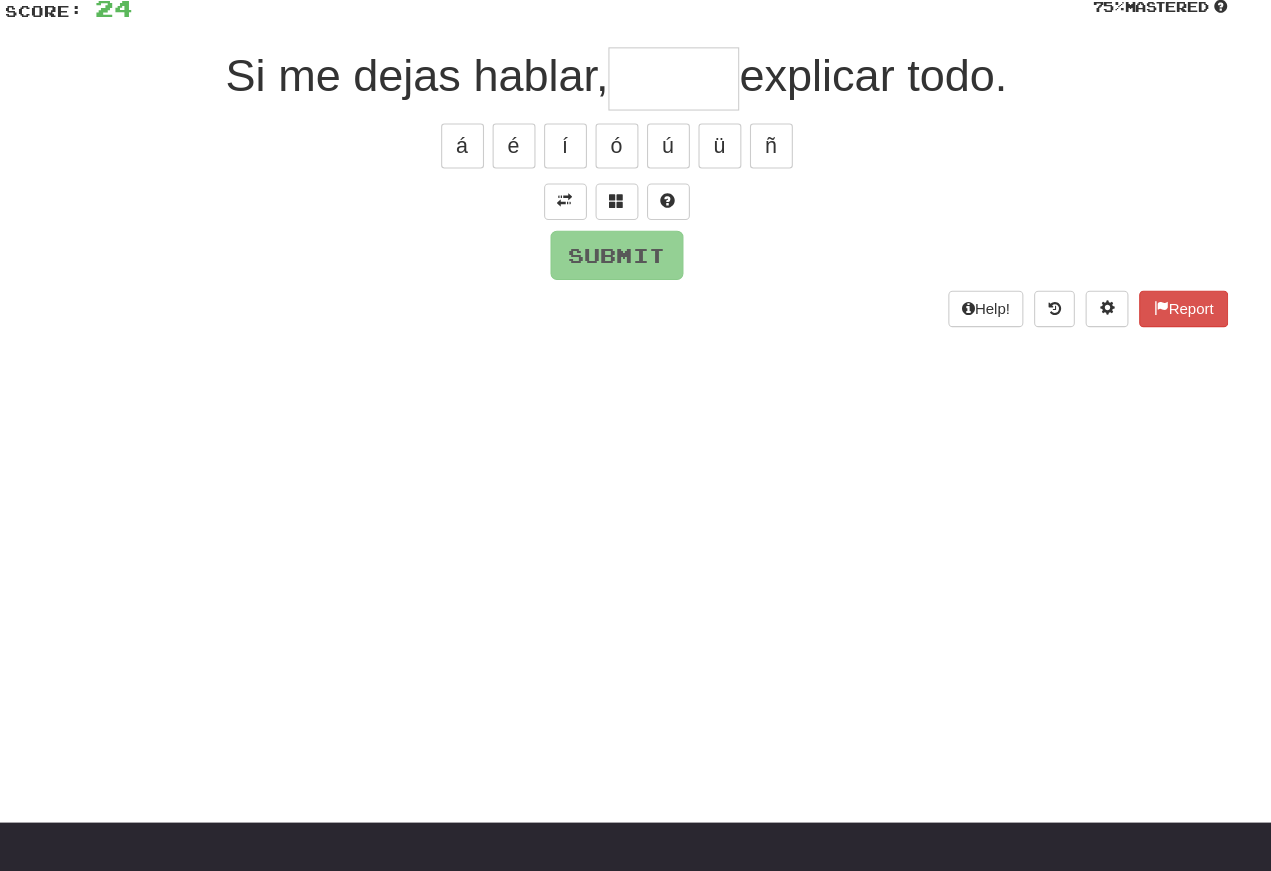click at bounding box center (588, 212) 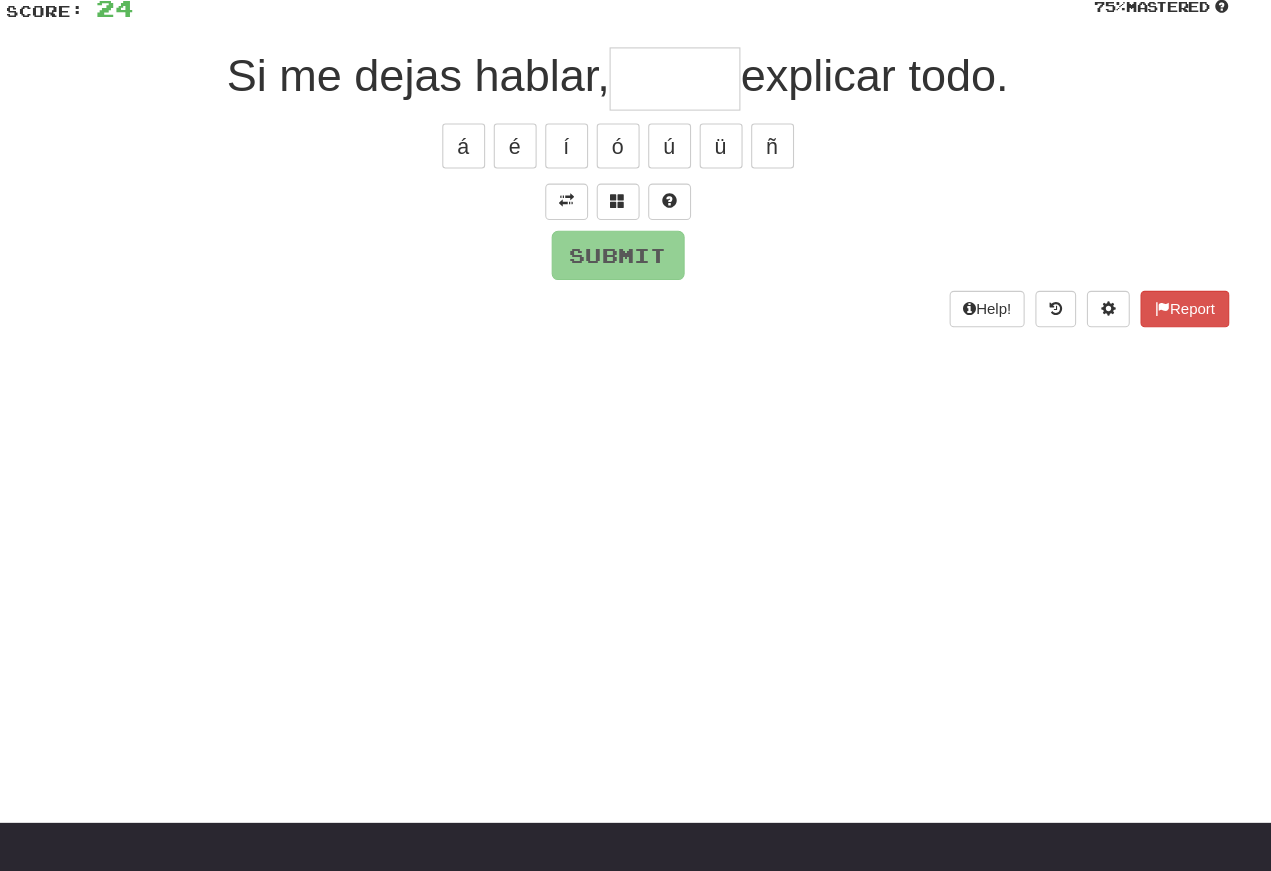 scroll, scrollTop: 130, scrollLeft: 0, axis: vertical 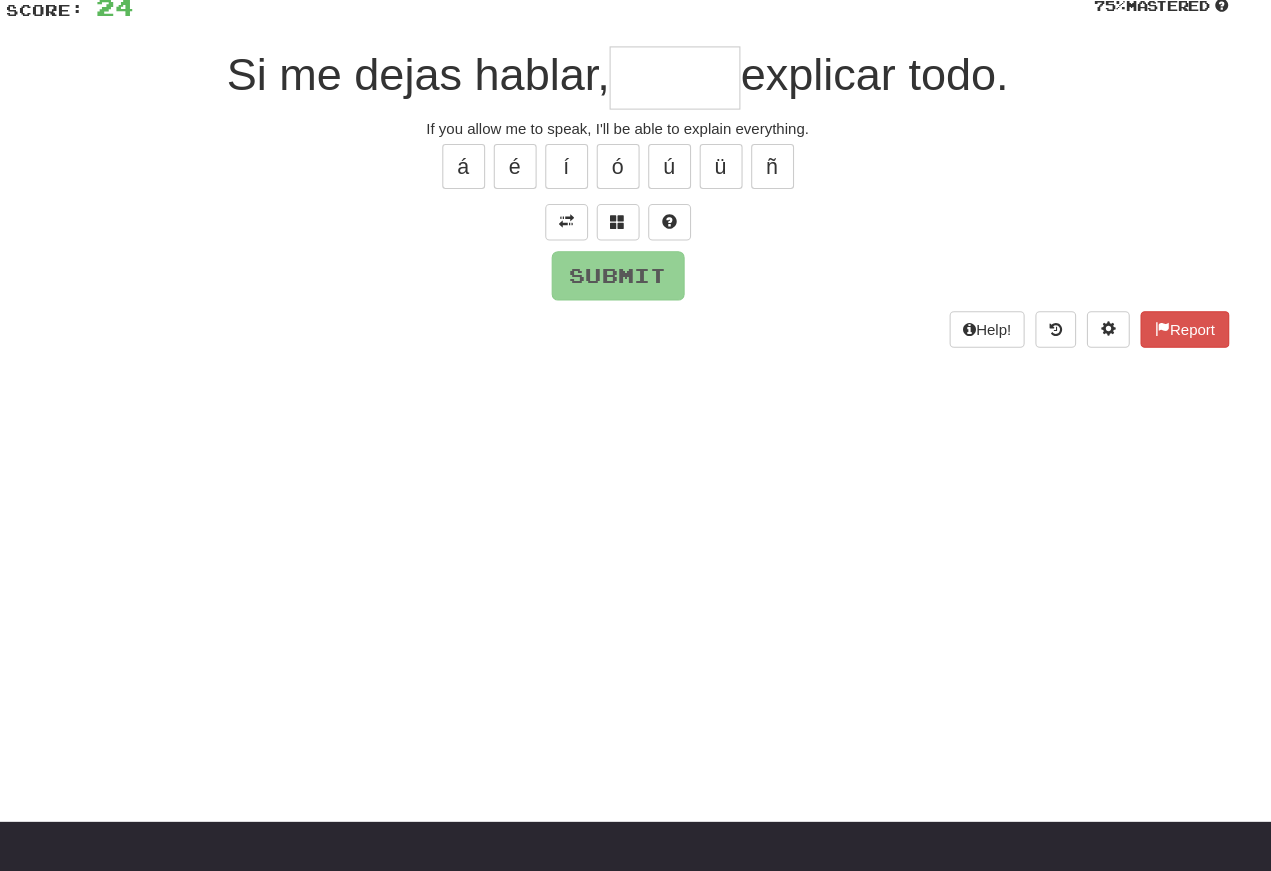 click at bounding box center (689, 97) 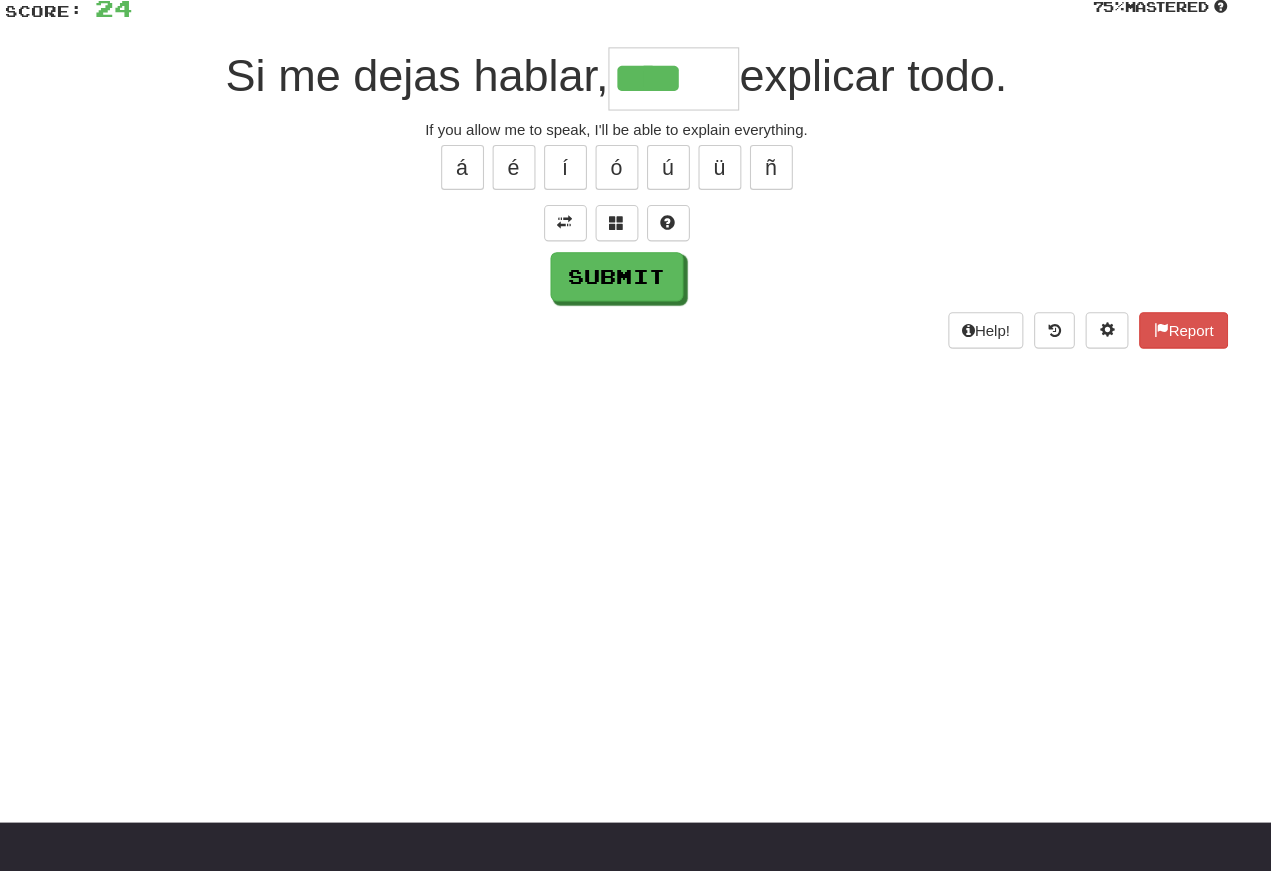 click on "í" at bounding box center (588, 181) 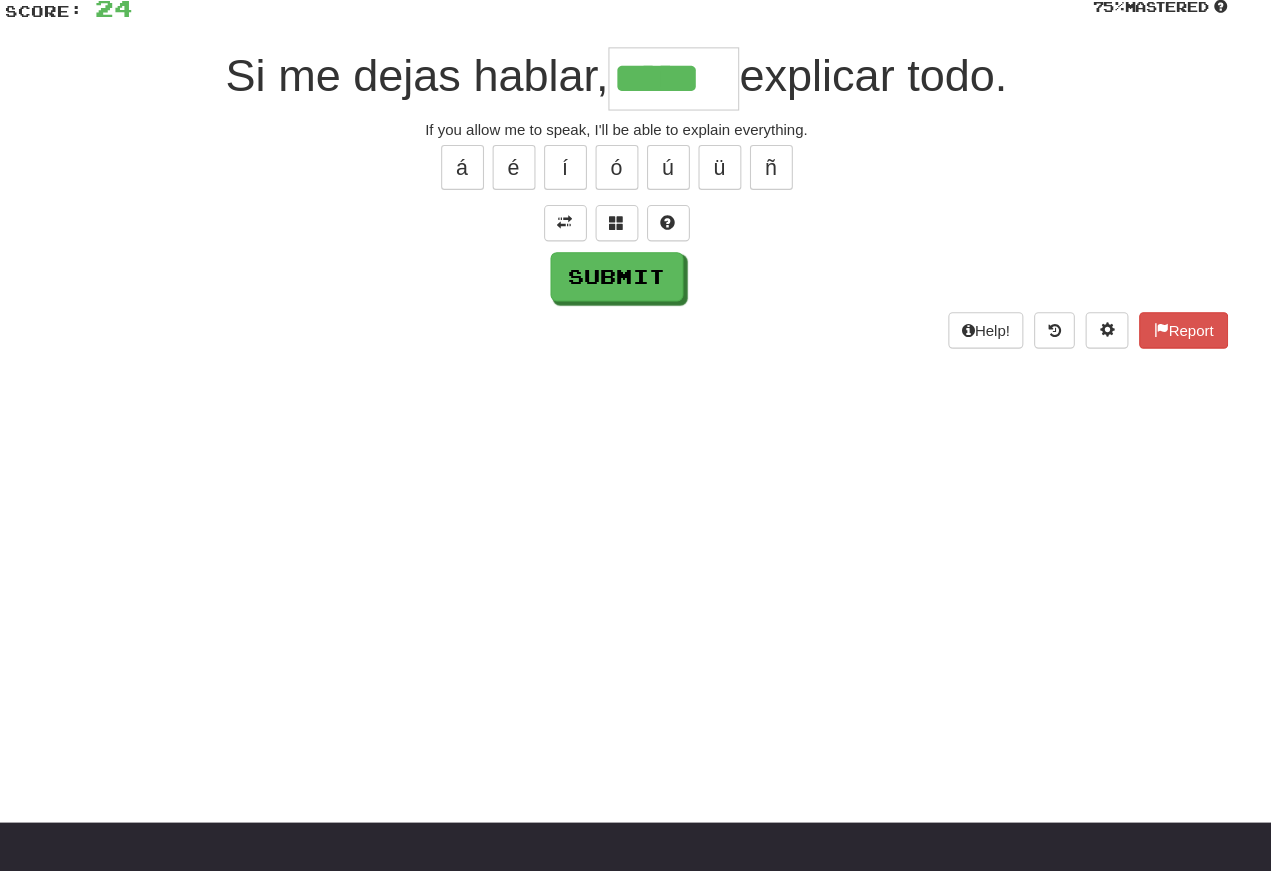 click on "Submit" at bounding box center (636, 283) 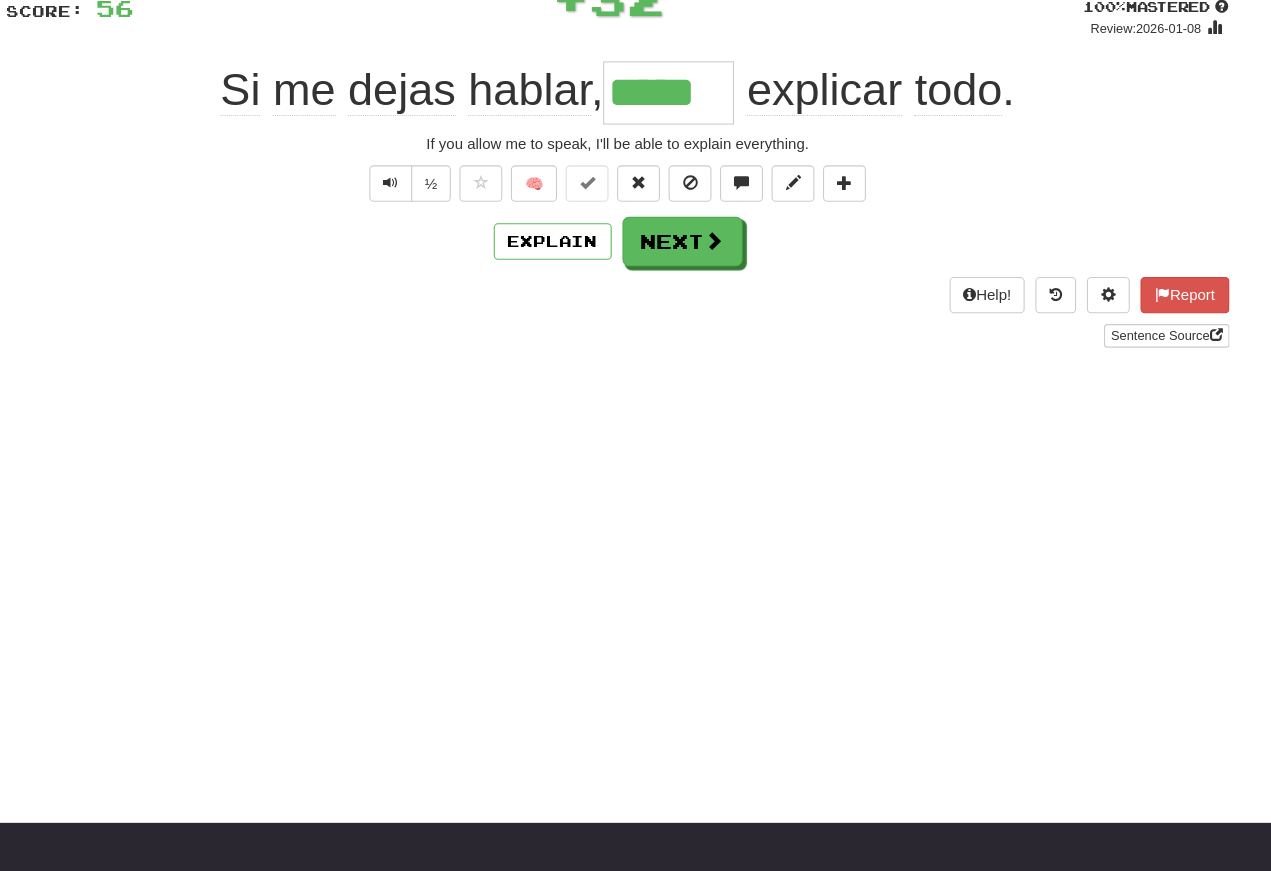 scroll, scrollTop: 130, scrollLeft: 0, axis: vertical 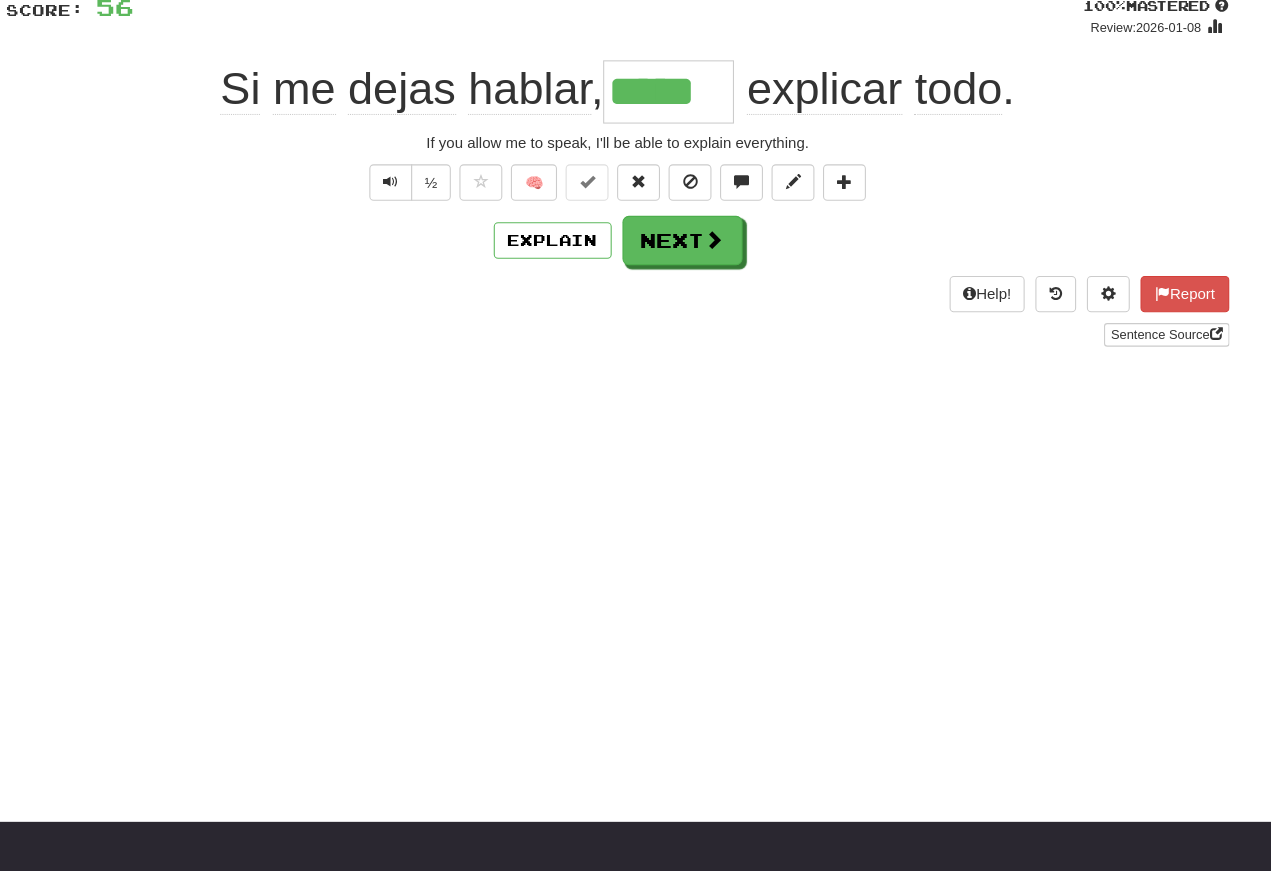 click at bounding box center [424, 194] 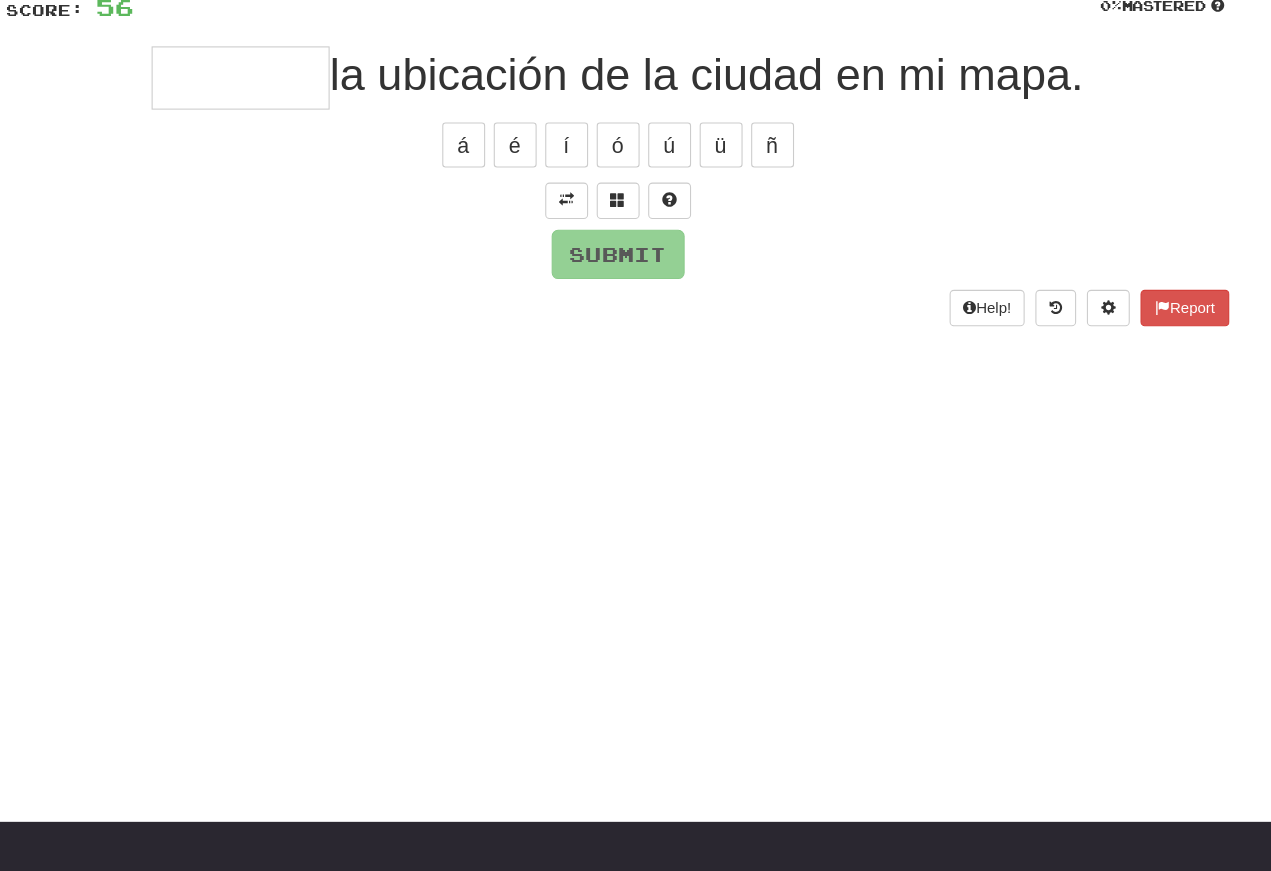 scroll, scrollTop: 129, scrollLeft: 0, axis: vertical 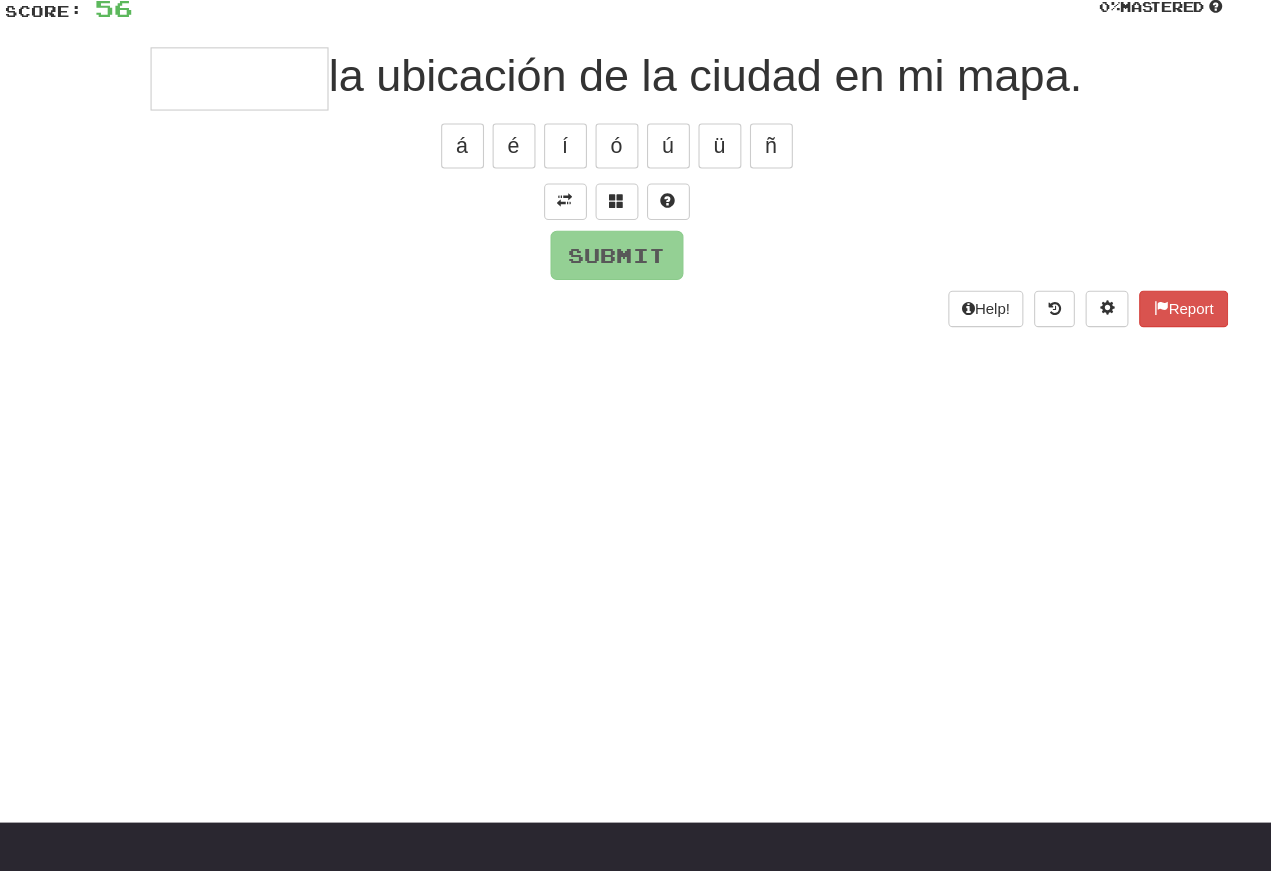 click on "á" at bounding box center (492, 161) 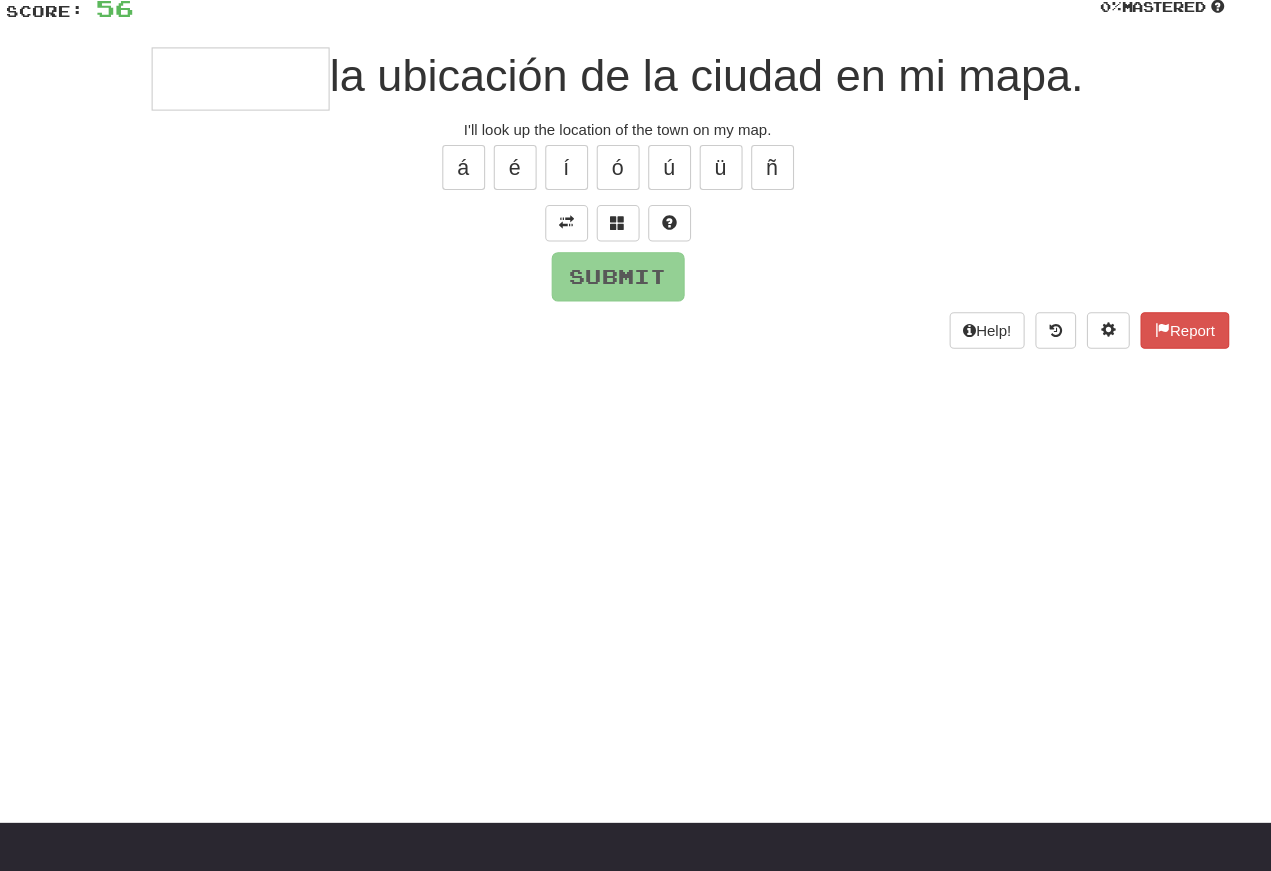 click at bounding box center (284, 98) 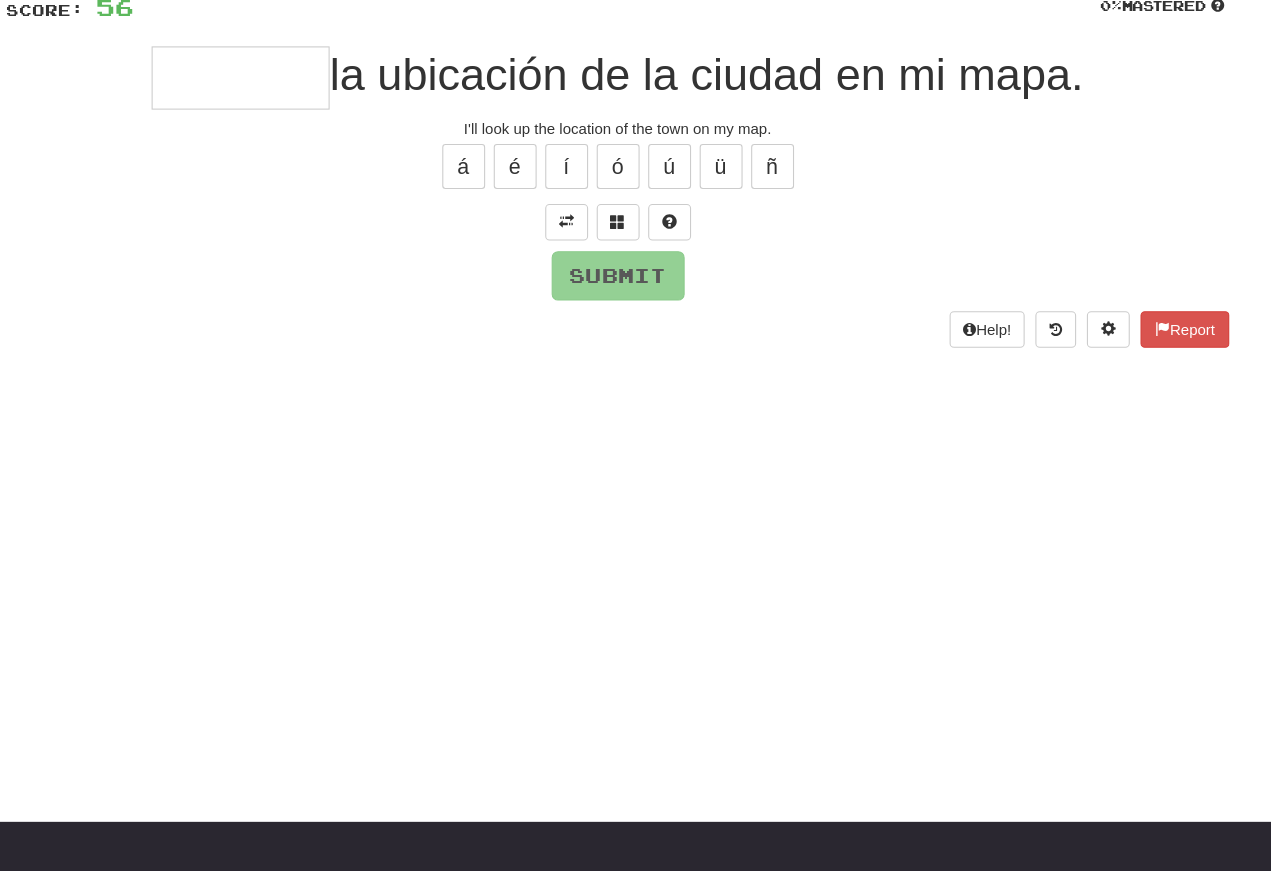 scroll, scrollTop: 129, scrollLeft: 0, axis: vertical 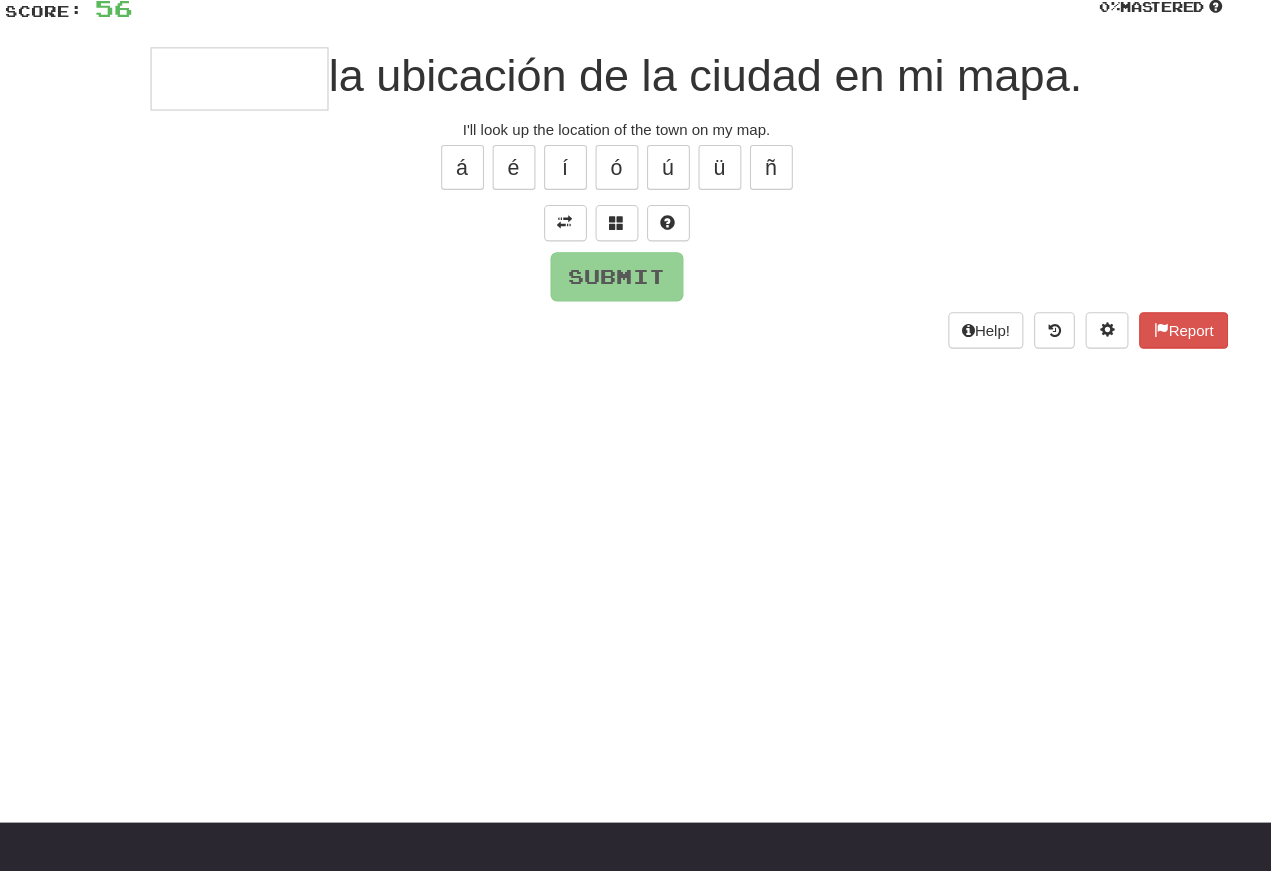 type on "*" 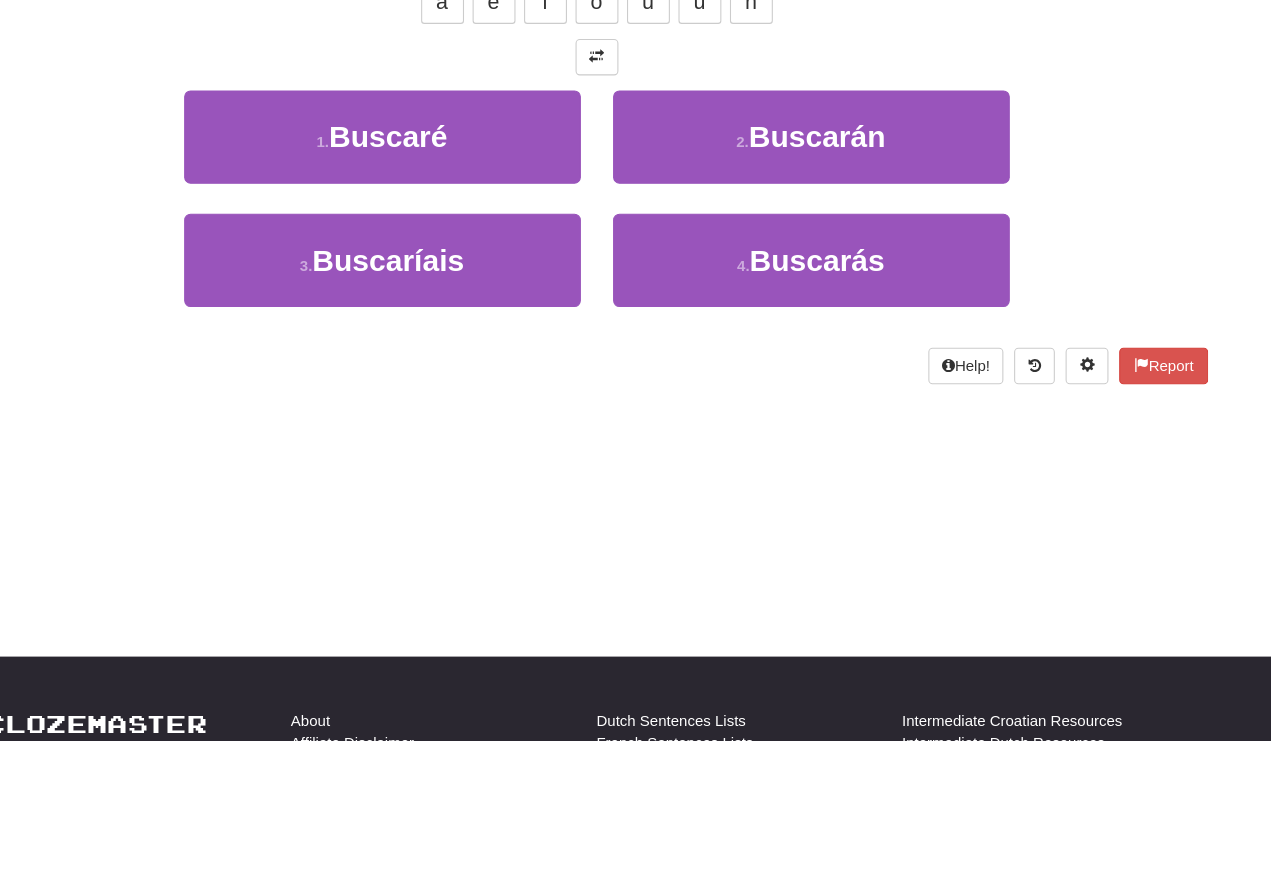 click on "1 ." at bounding box center [380, 312] 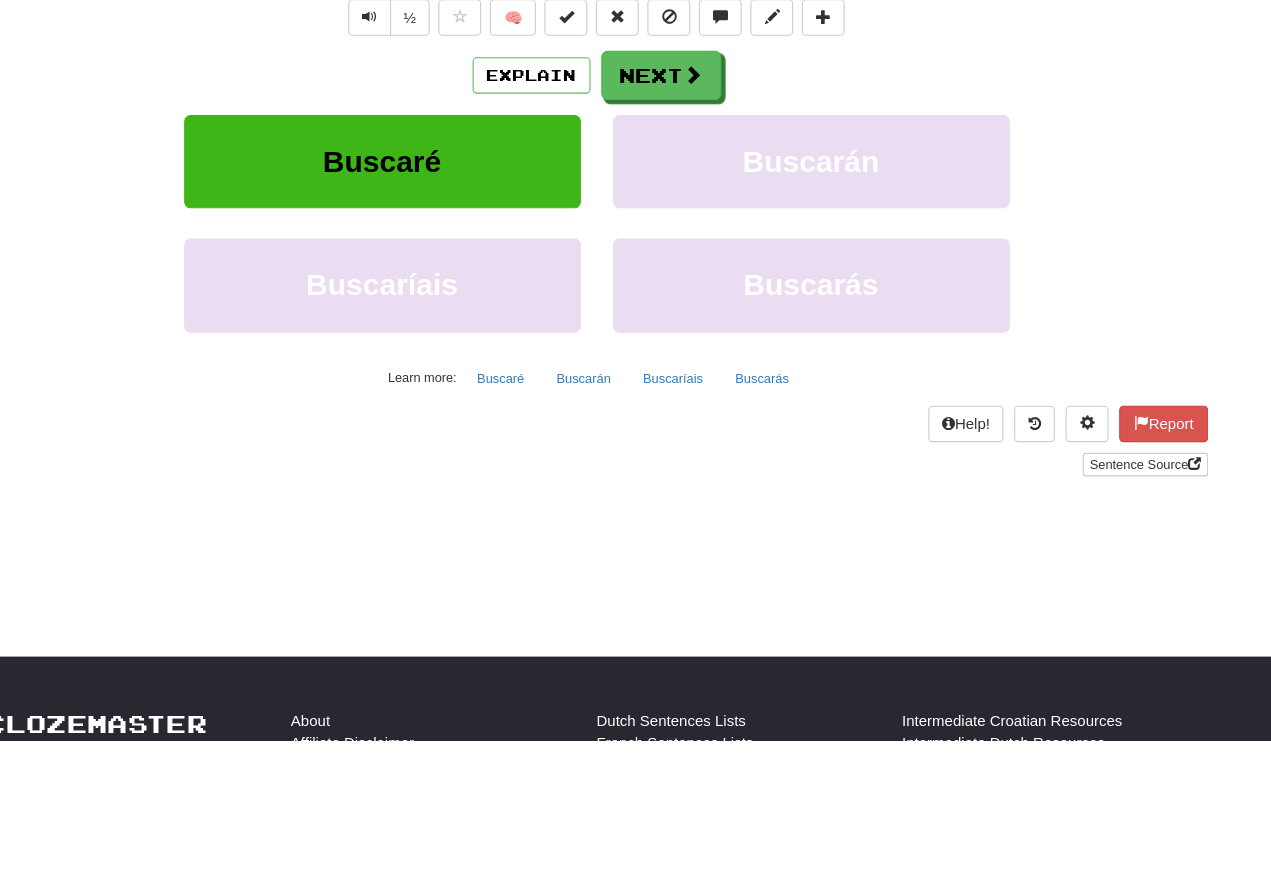 type on "*******" 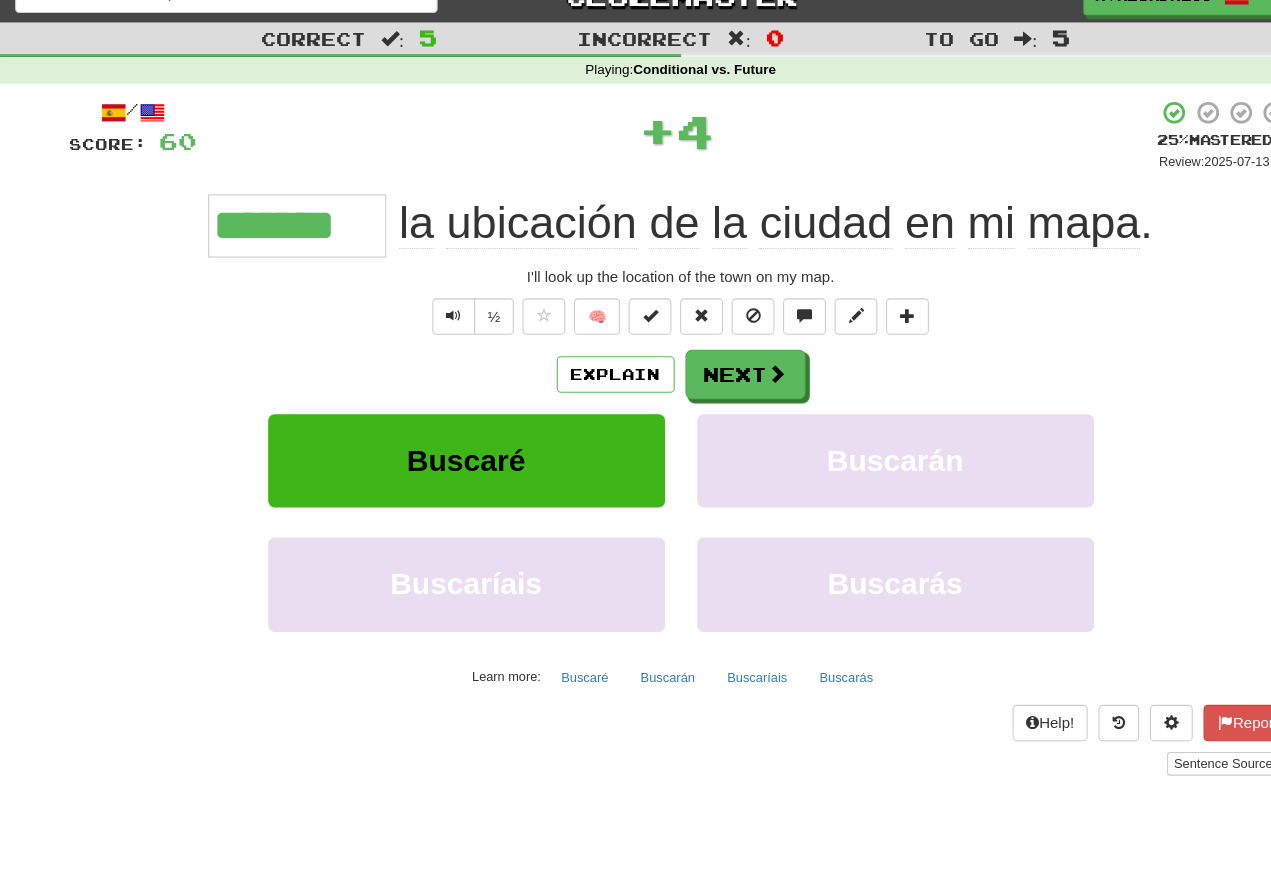 scroll, scrollTop: 27, scrollLeft: 0, axis: vertical 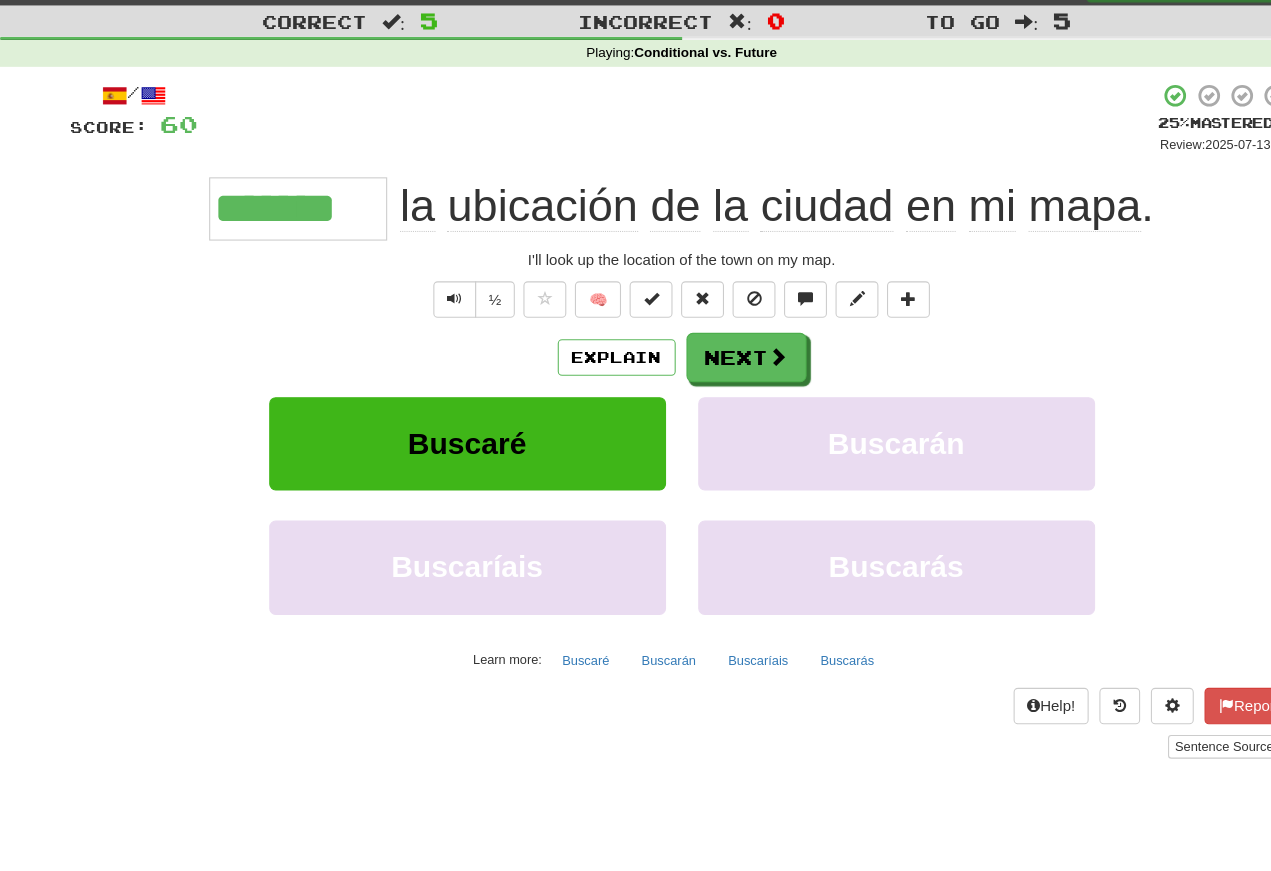 click at bounding box center (424, 298) 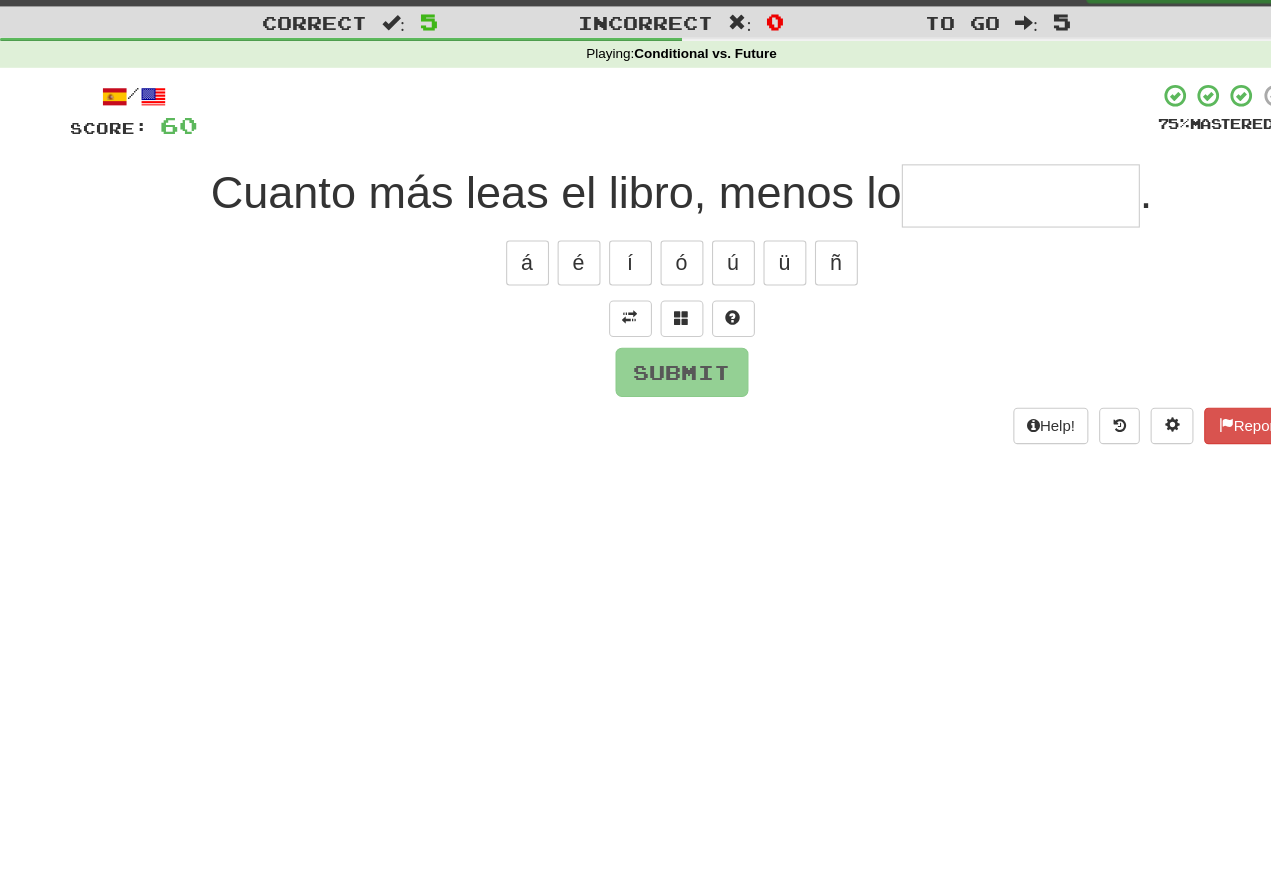 click at bounding box center [588, 314] 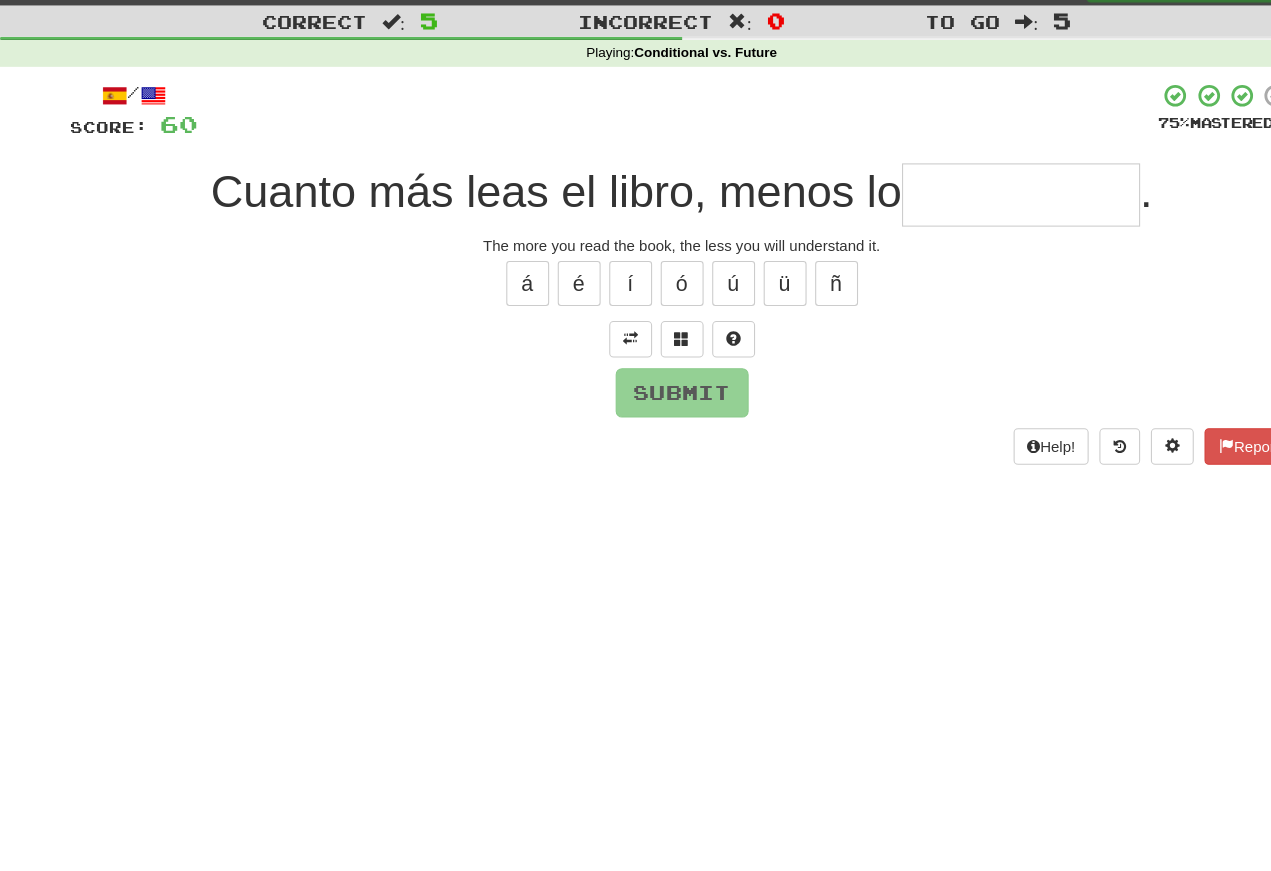 click at bounding box center [952, 200] 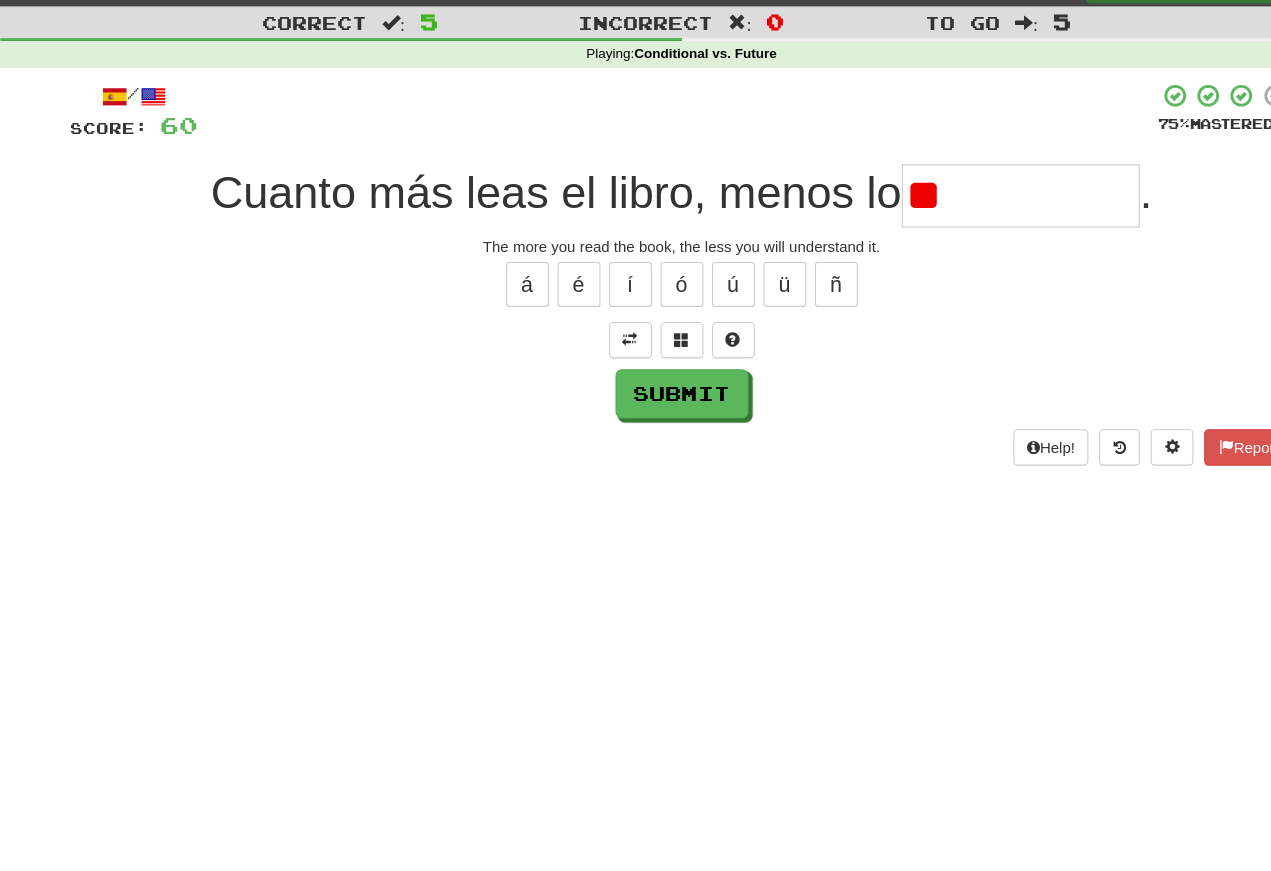 type on "*" 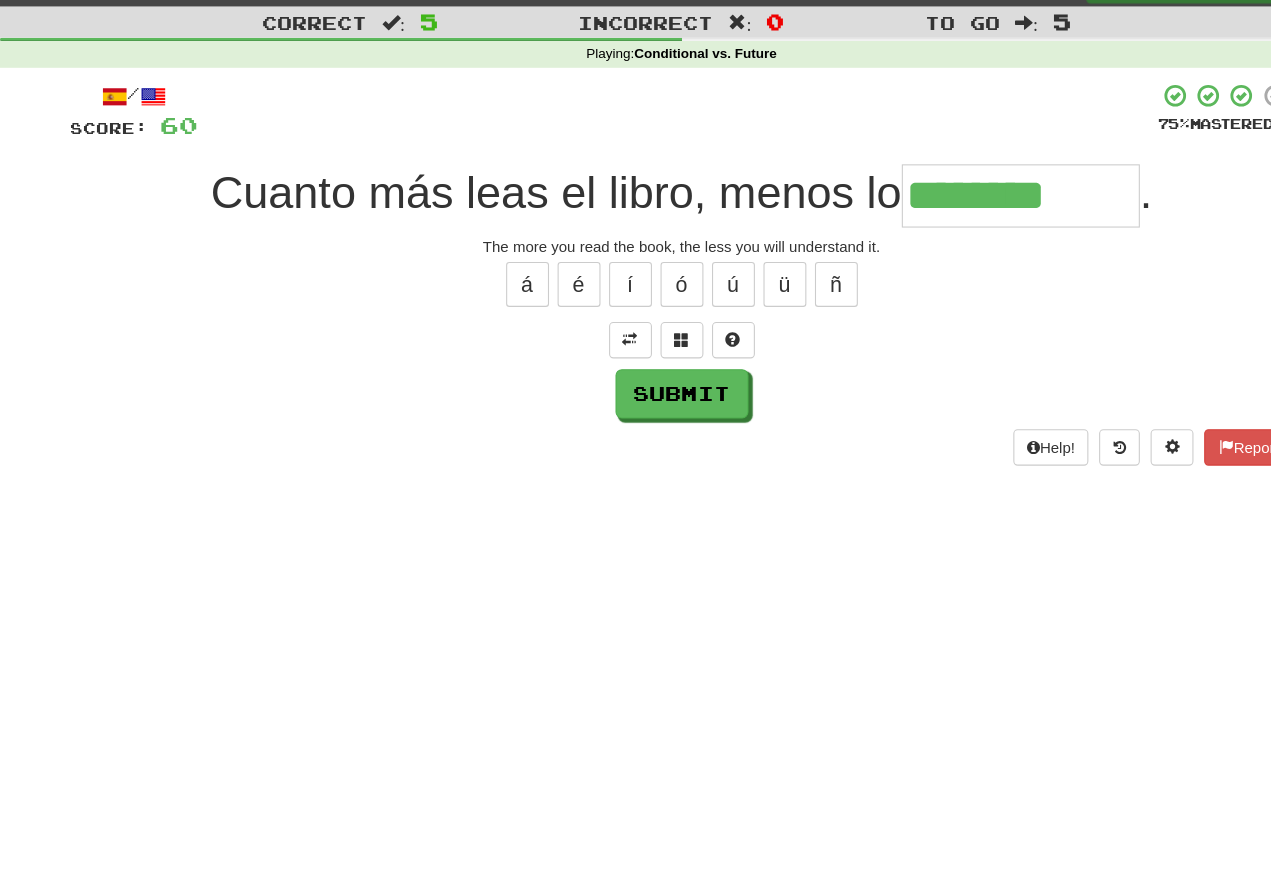 click on "/  Score:   60 75 %  Mastered Cuanto más leas el libro, menos lo  ******** . The more you read the book, the less you will understand it. á é í ó ú ü ñ Submit  Help!  Report" at bounding box center [636, 273] 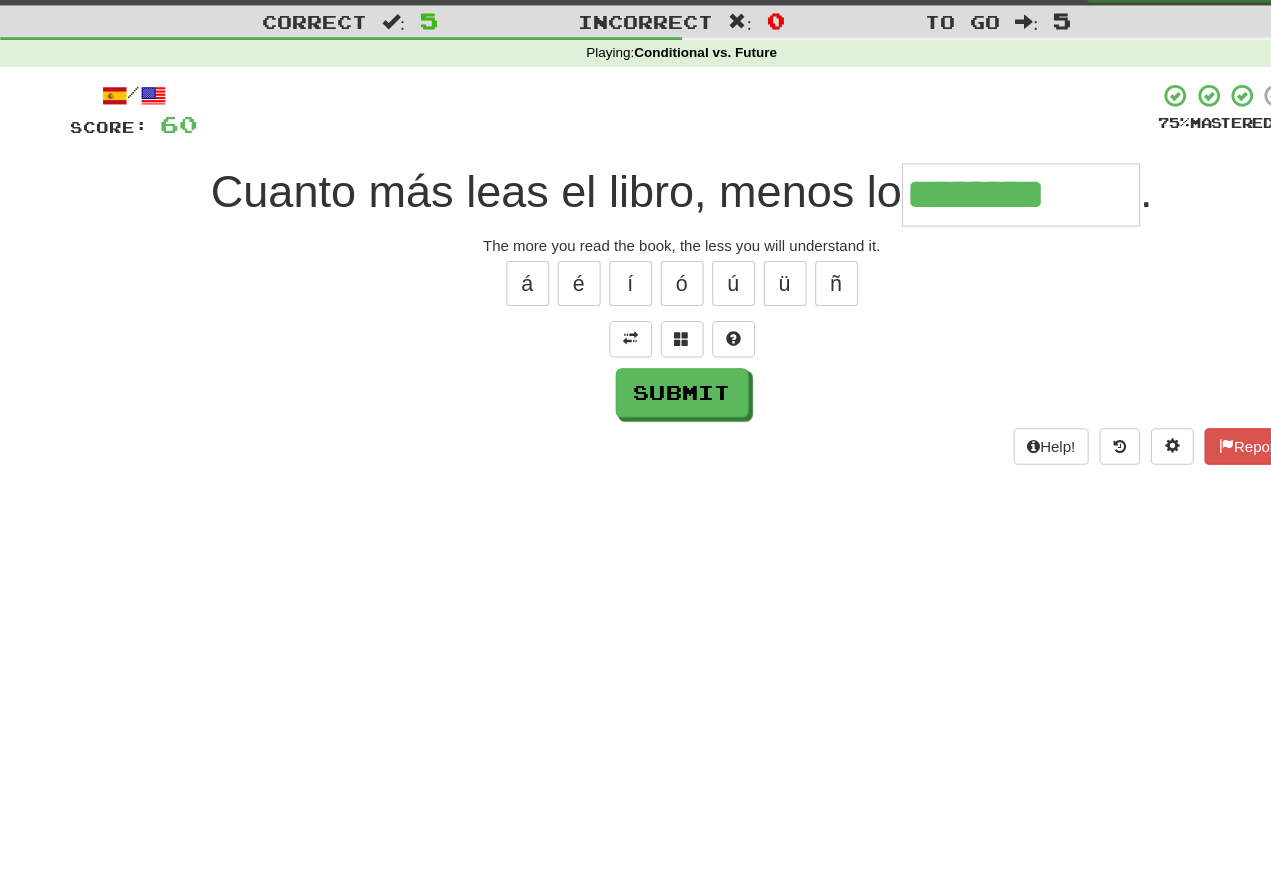 click on "********" at bounding box center (952, 200) 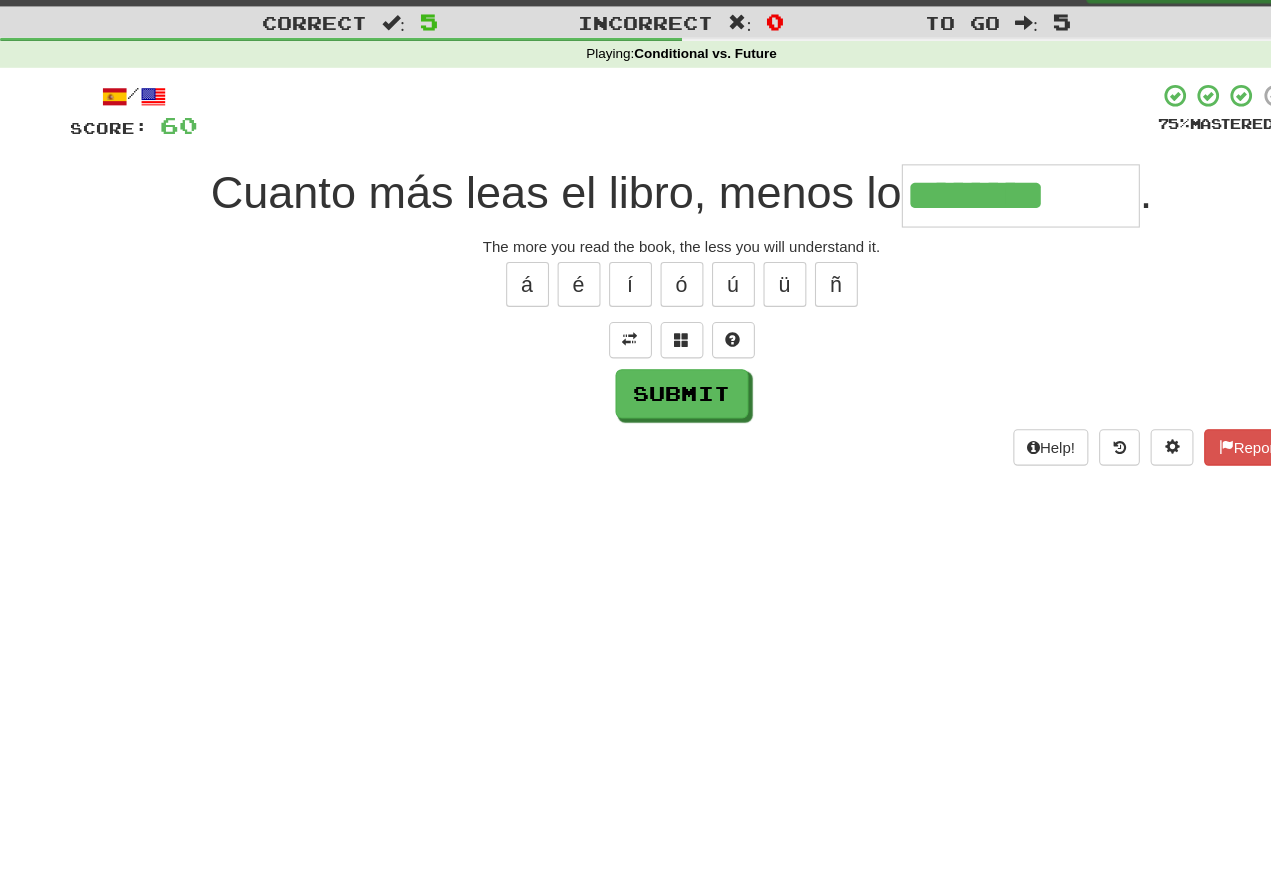 click on "í" at bounding box center (588, 283) 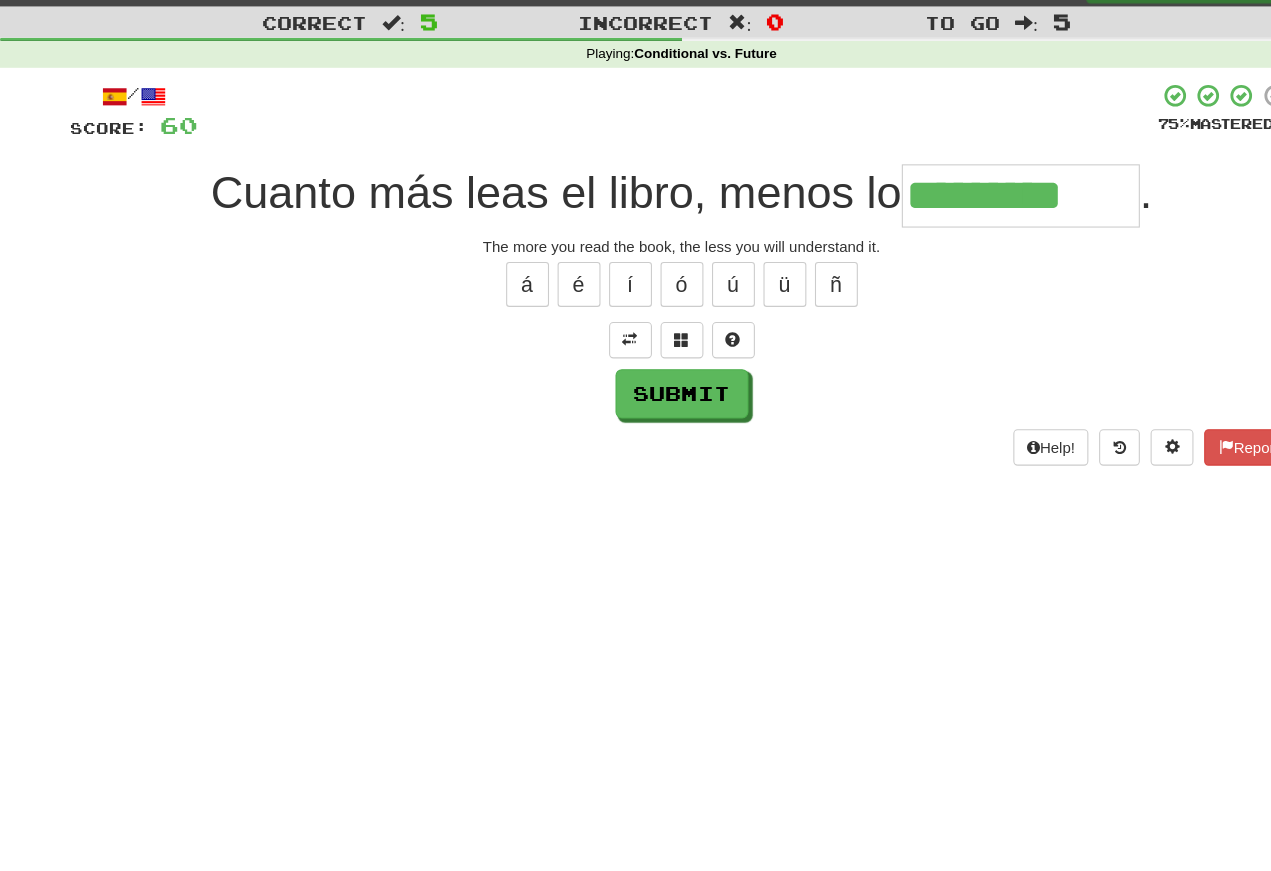 click on "Submit" at bounding box center (636, 385) 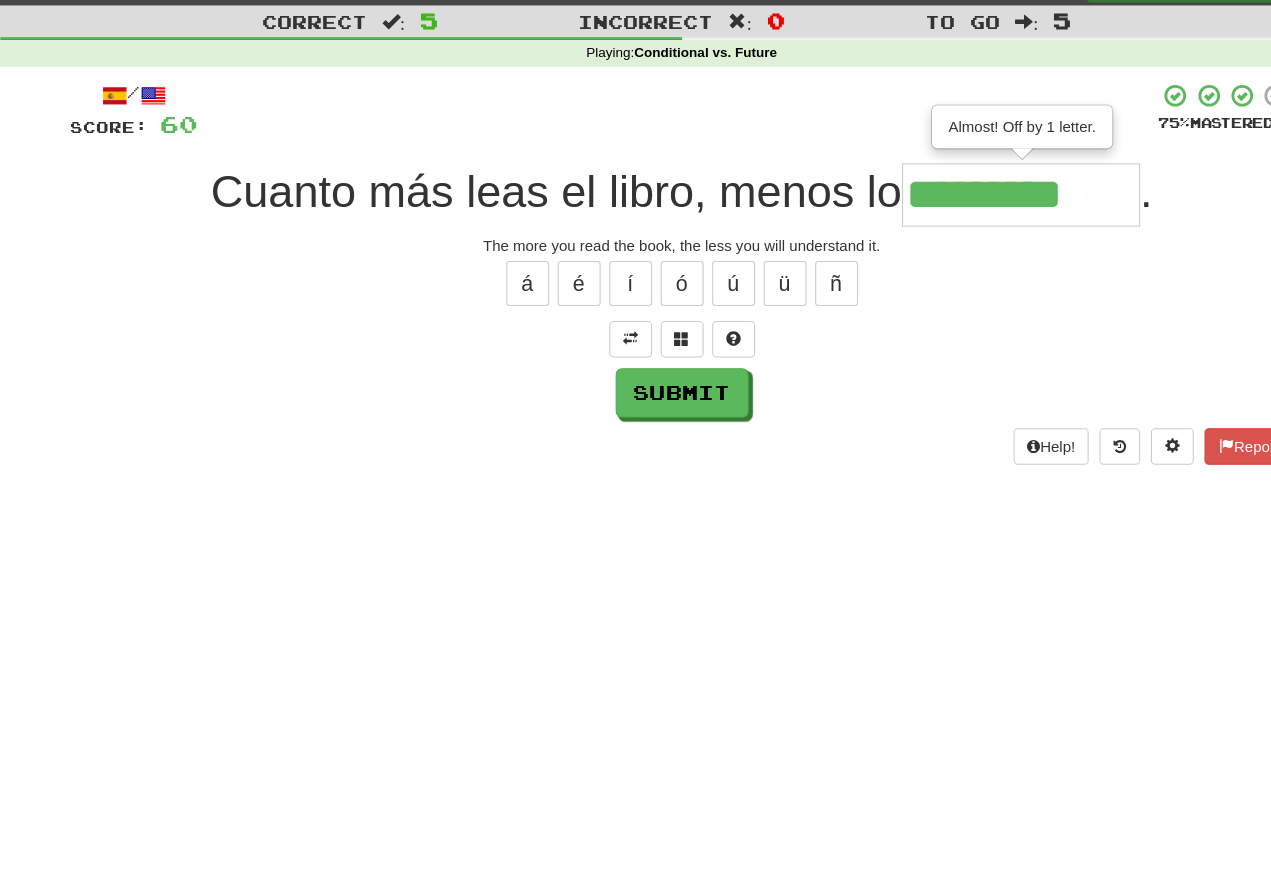 click on "Submit" at bounding box center [636, 385] 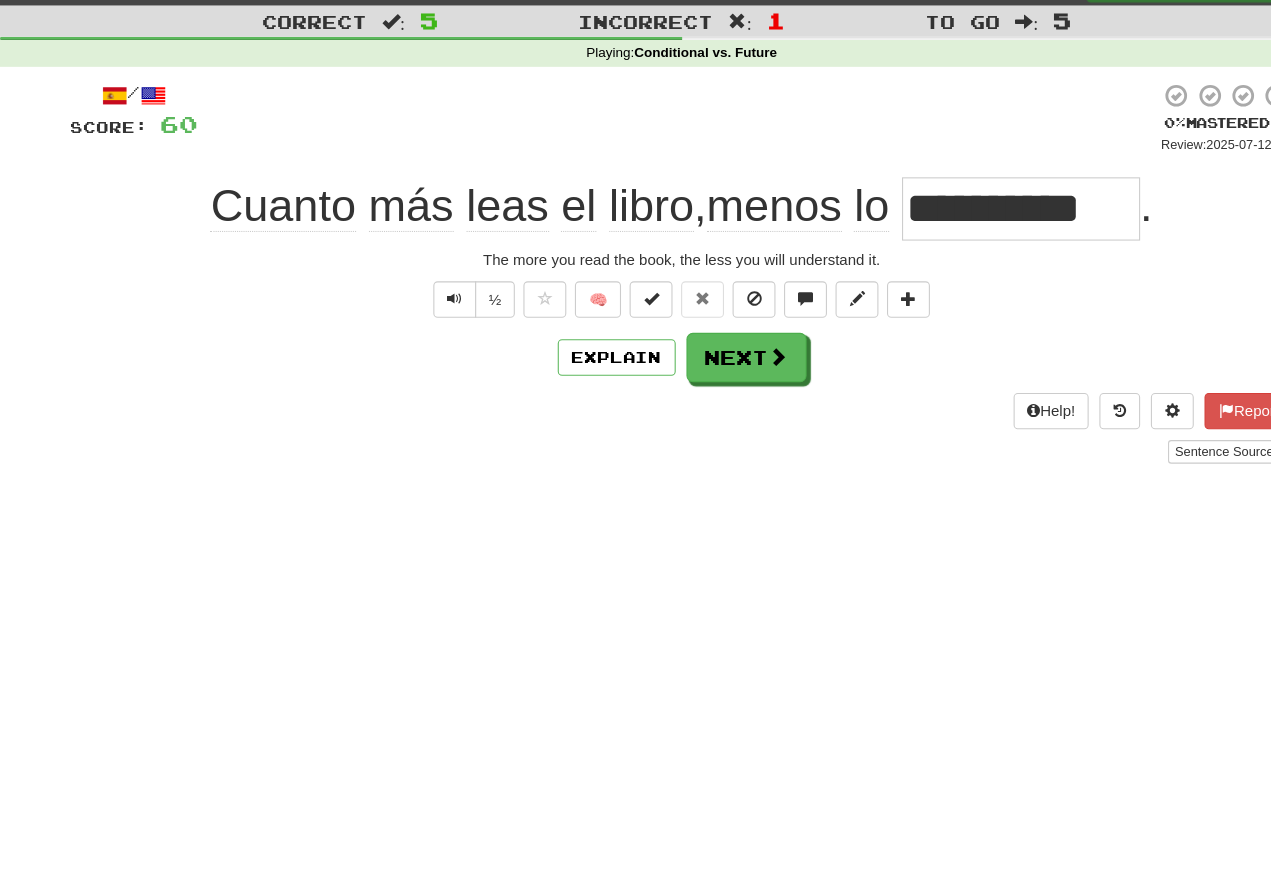 click at bounding box center (424, 297) 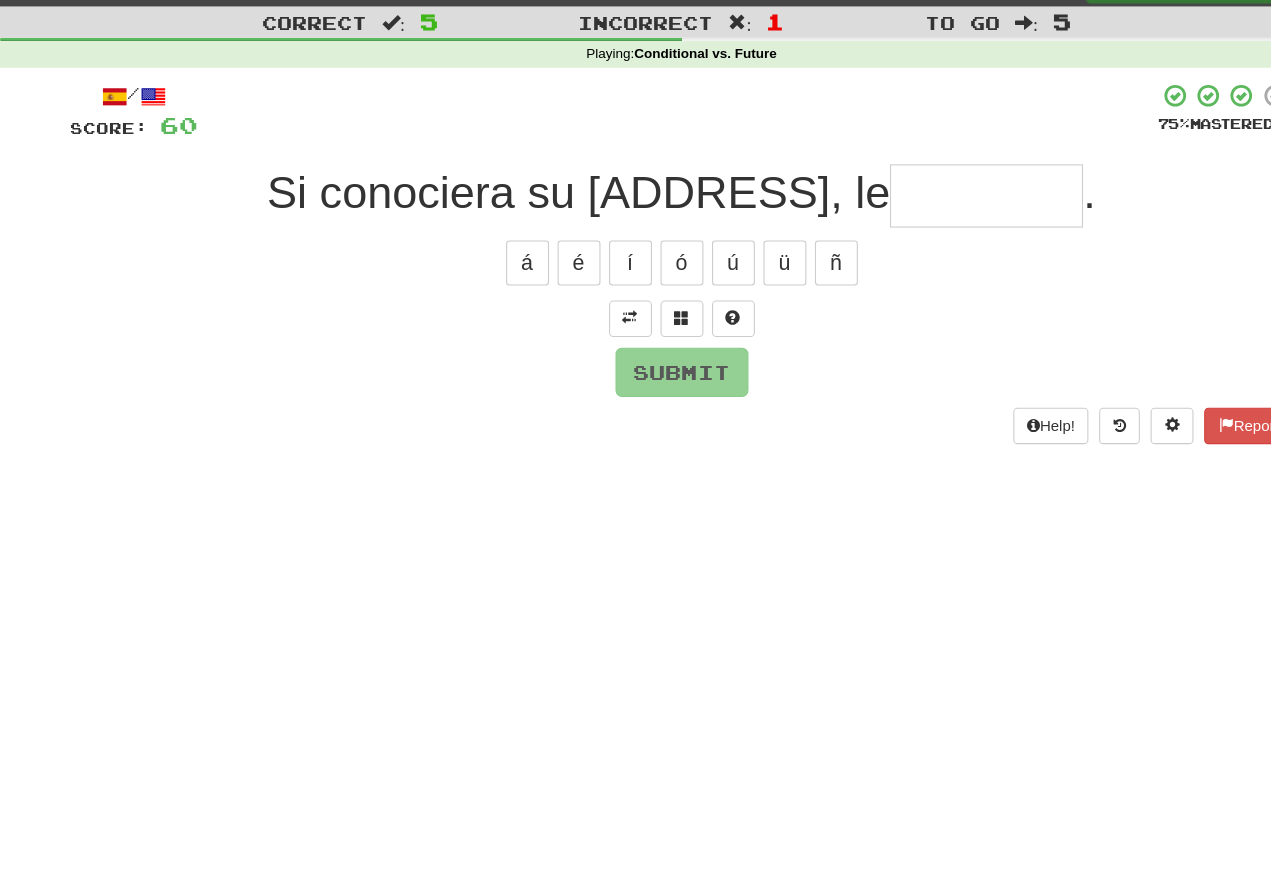 click at bounding box center (588, 315) 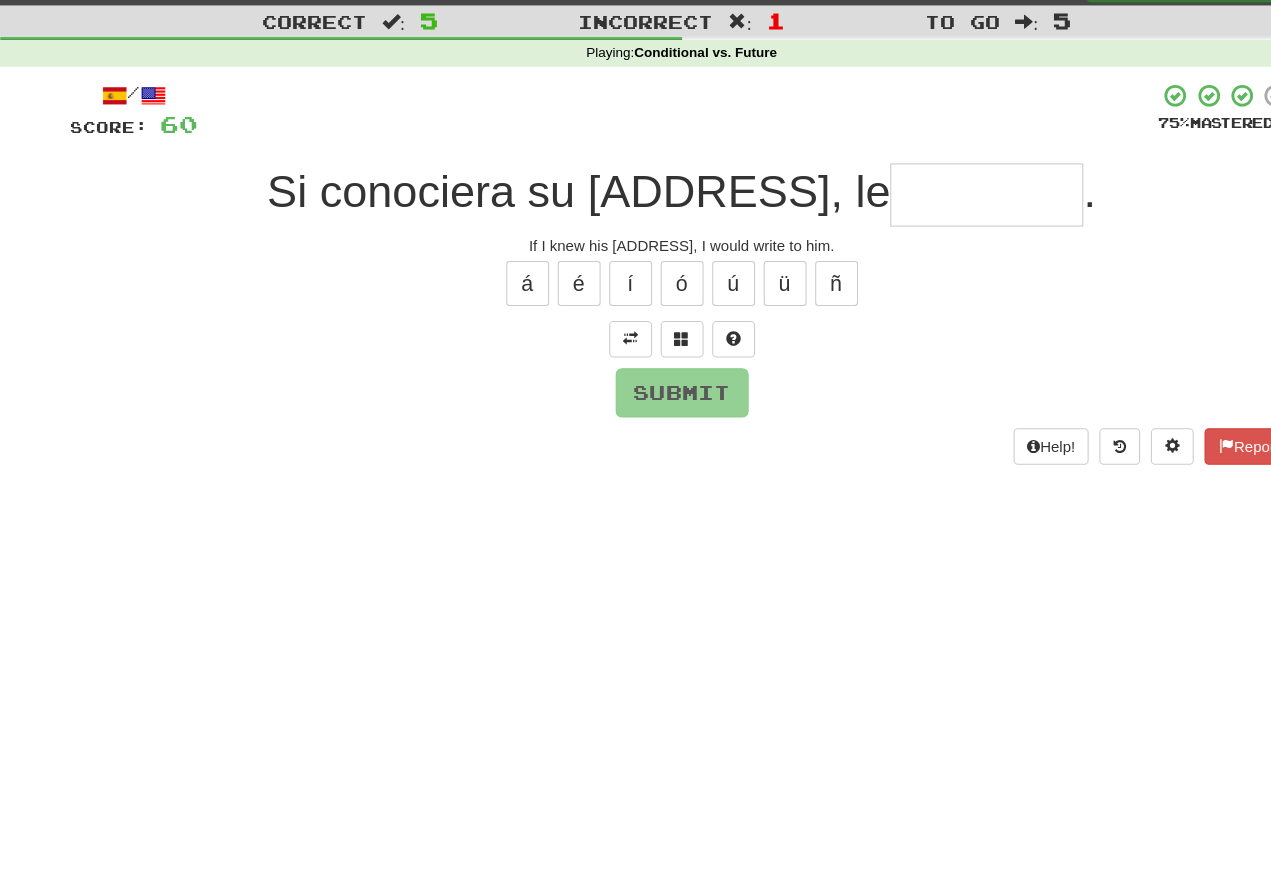 click at bounding box center [920, 200] 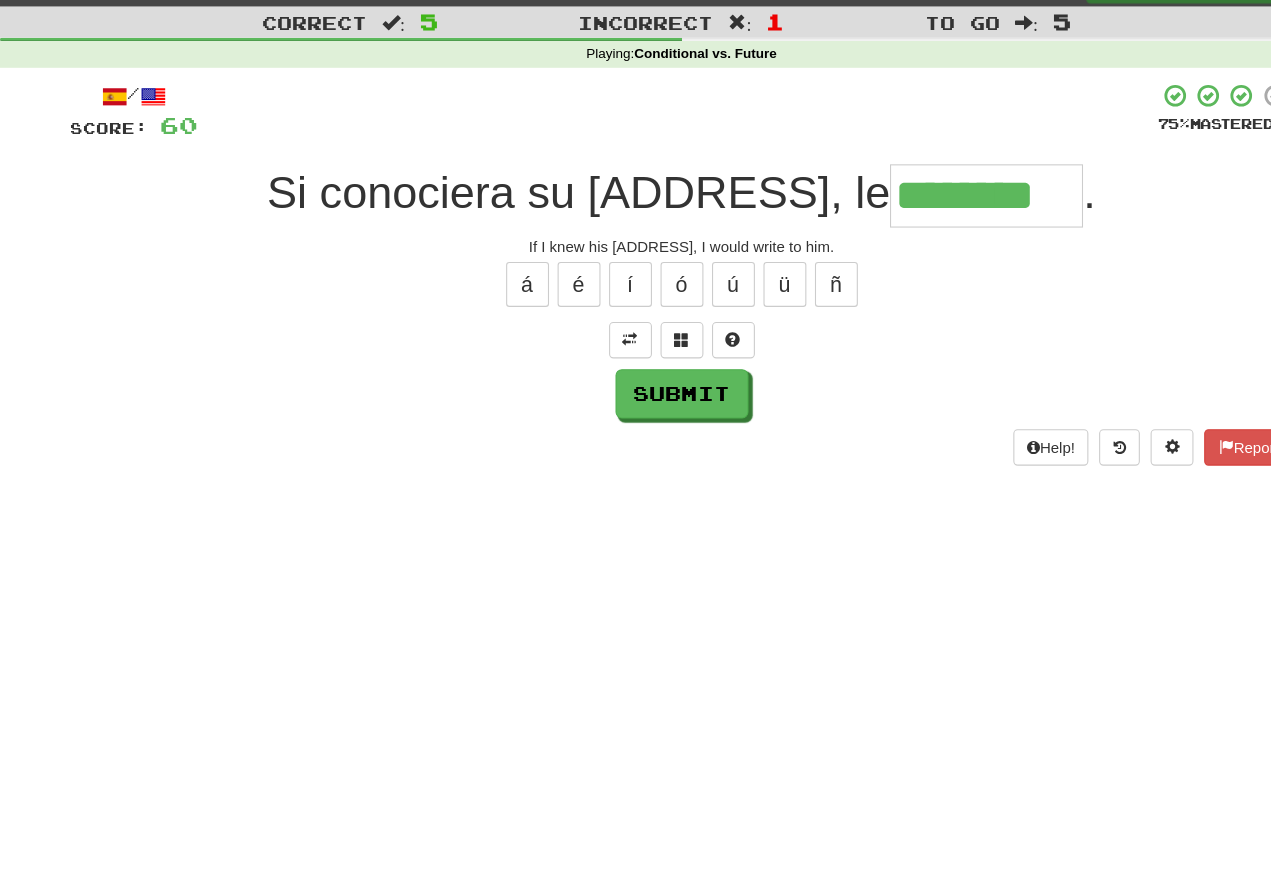 click on "í" at bounding box center [588, 283] 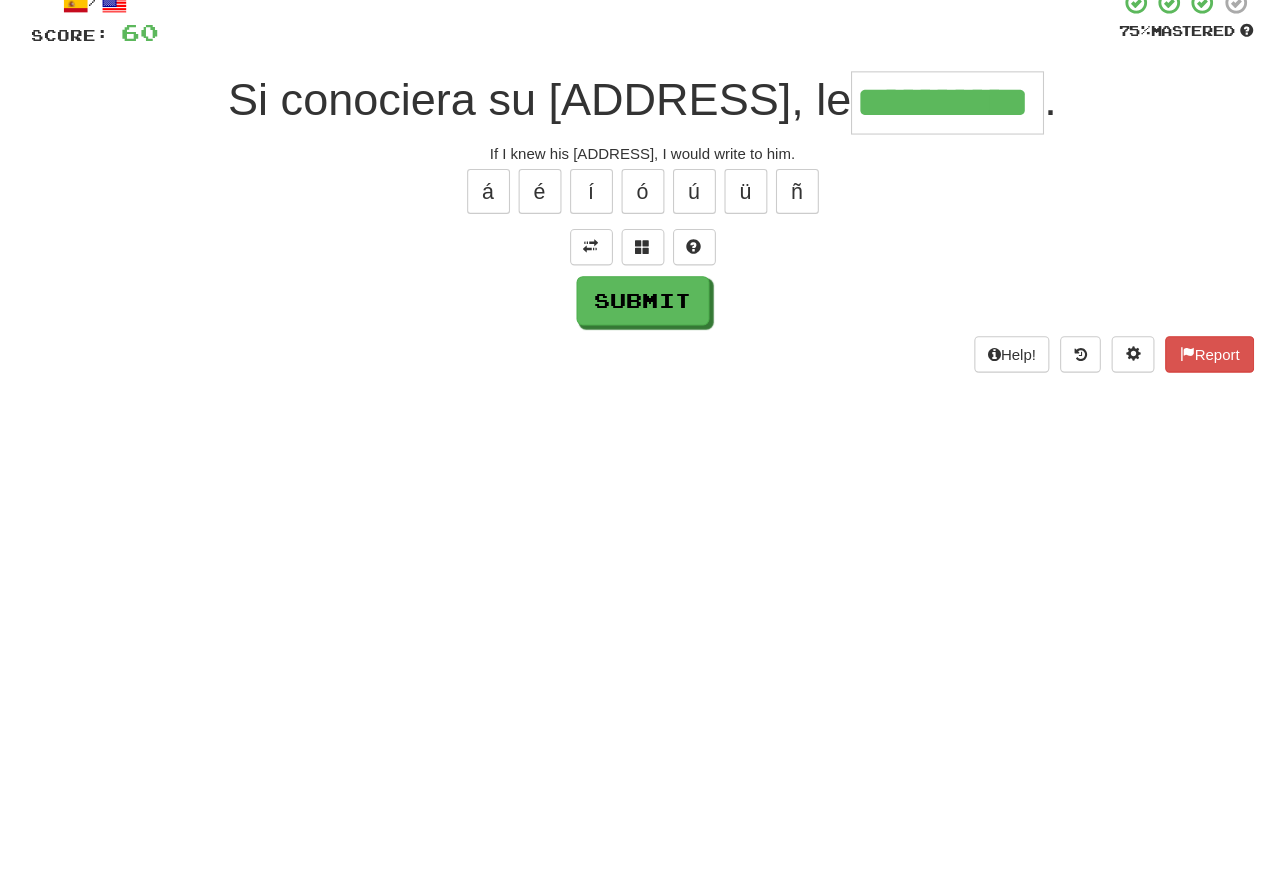 type on "**********" 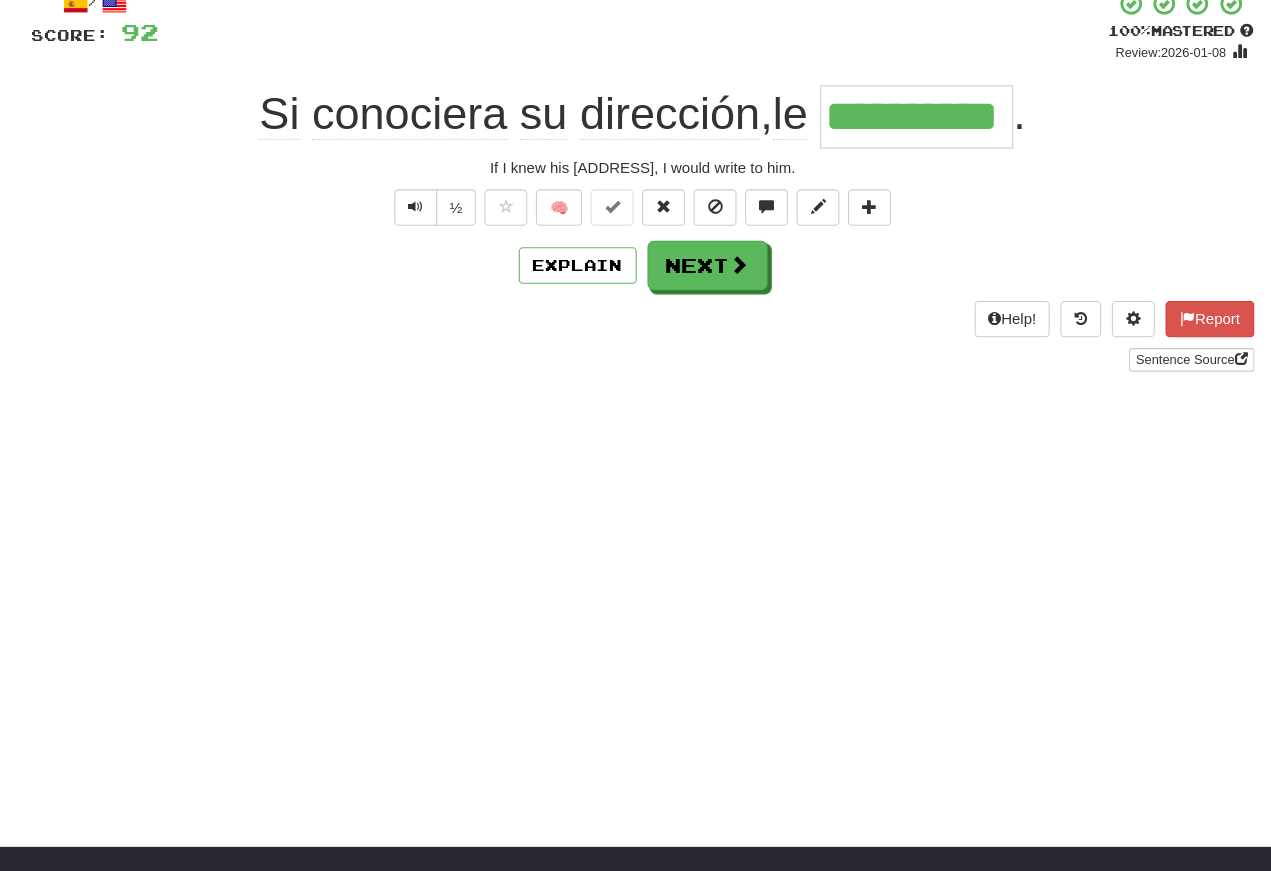 click at bounding box center [424, 217] 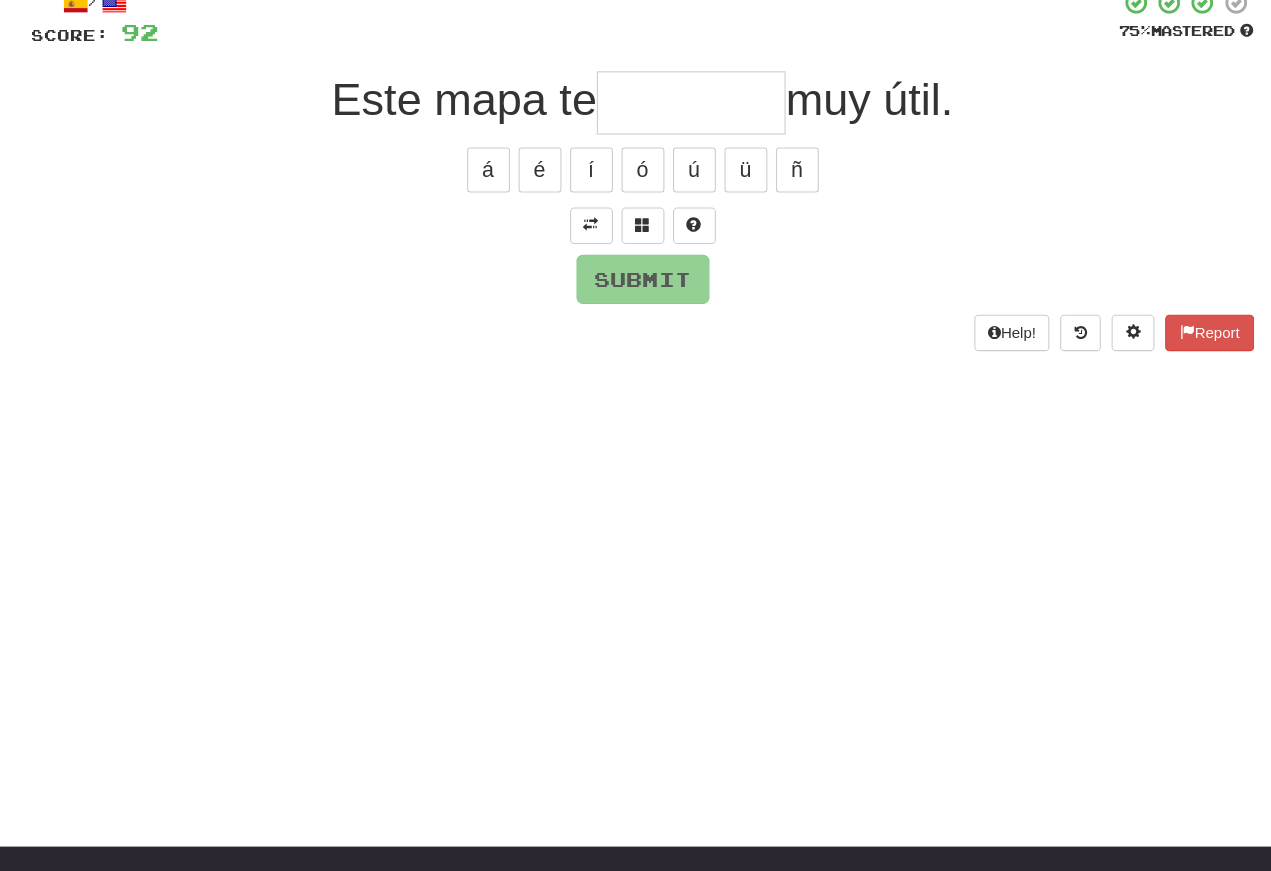 click at bounding box center [588, 234] 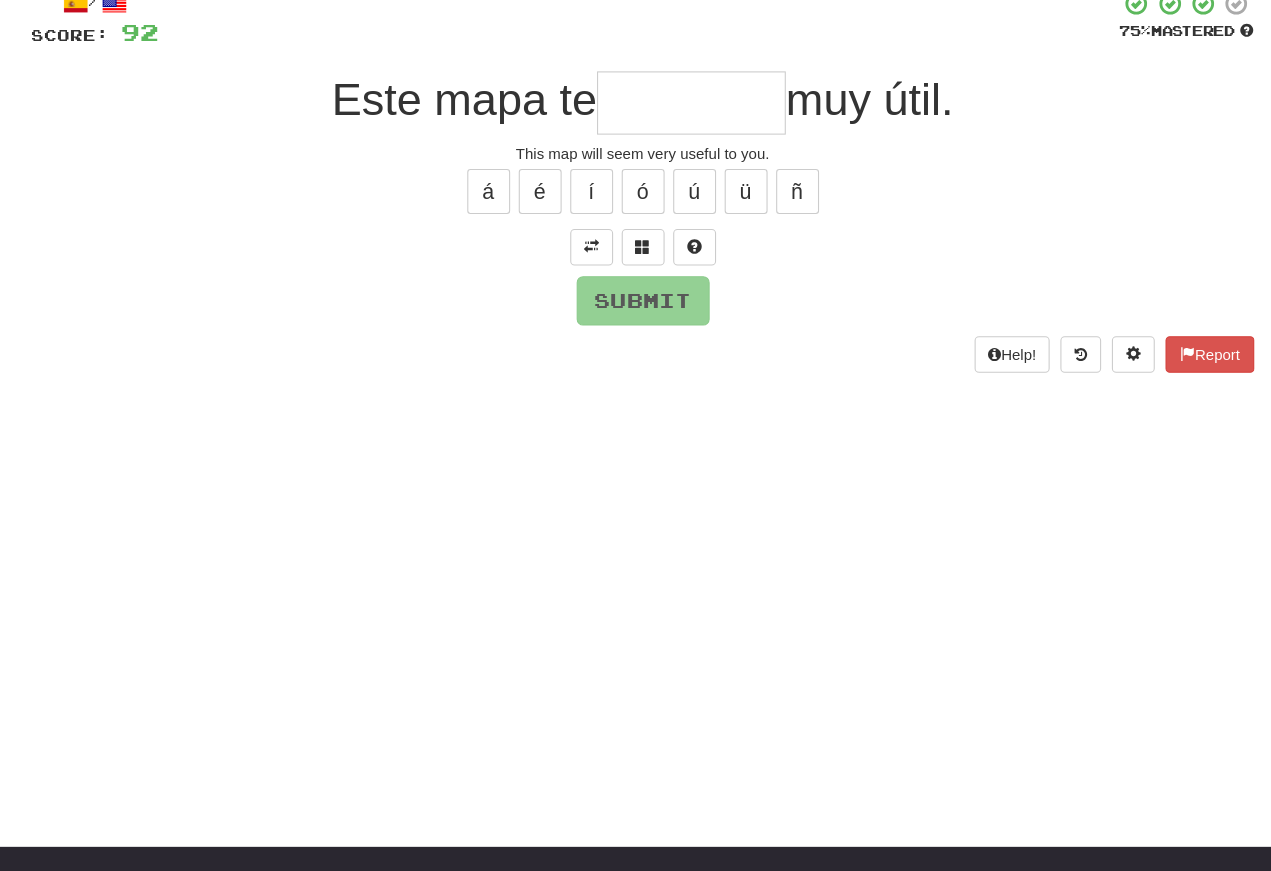 click at bounding box center [681, 120] 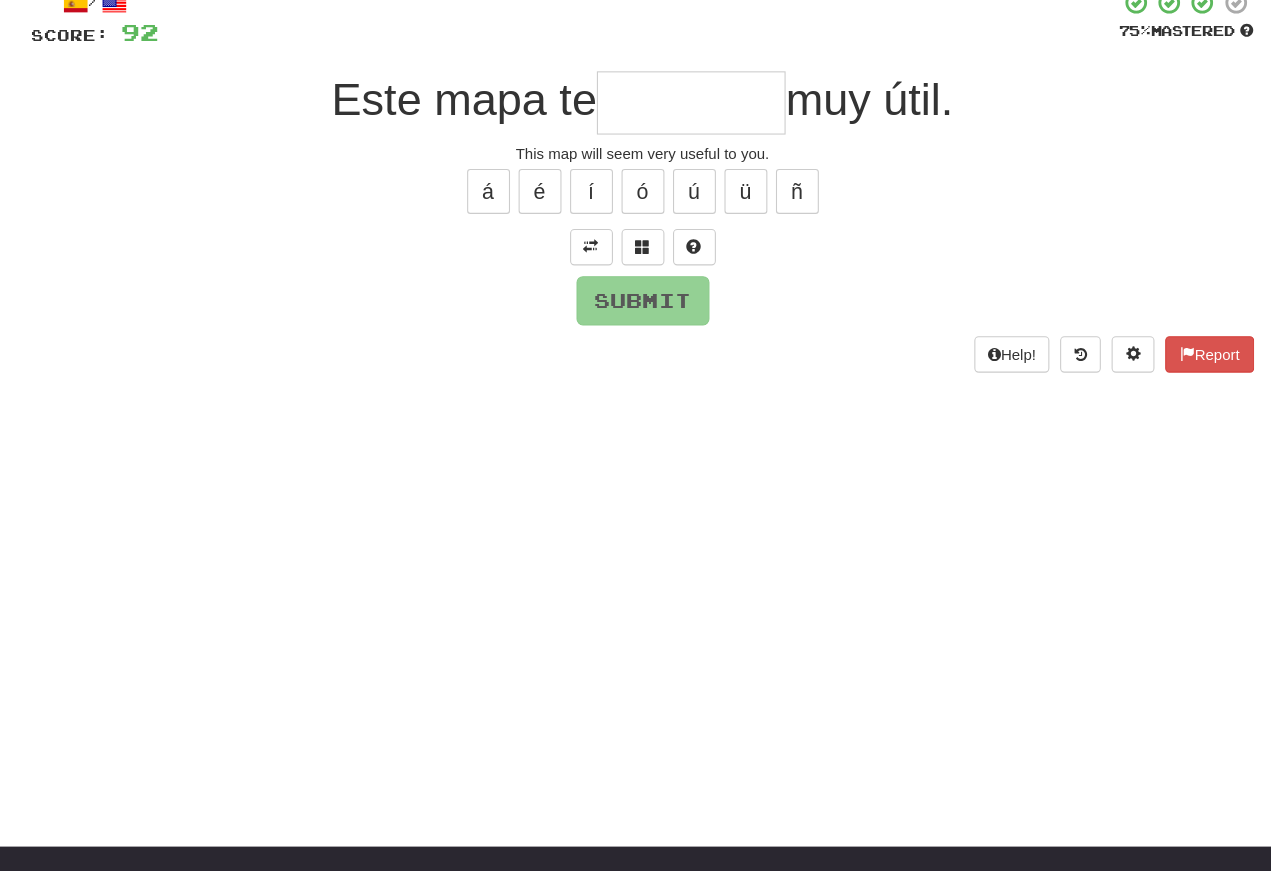 click at bounding box center [636, 254] 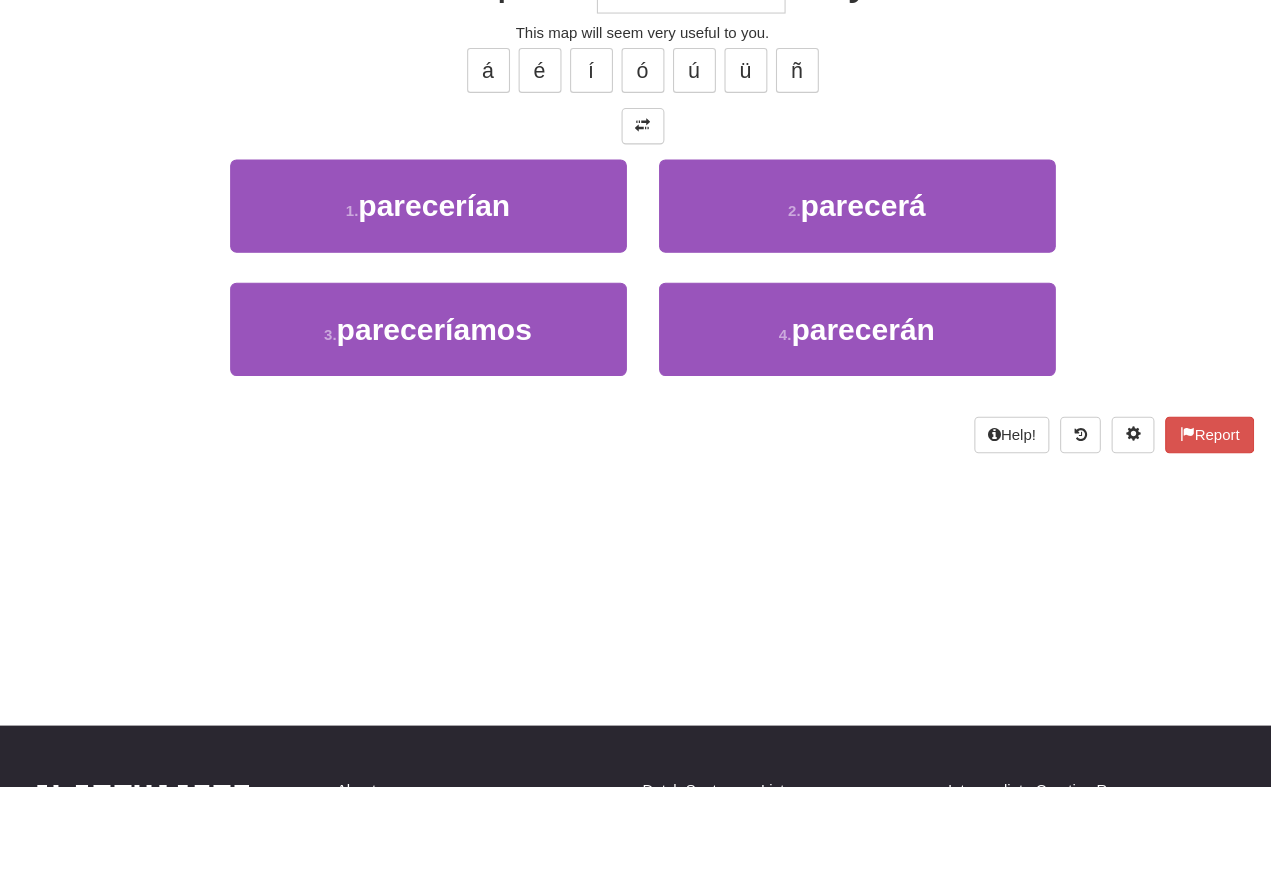 click on "2 .  parecerá" at bounding box center (836, 329) 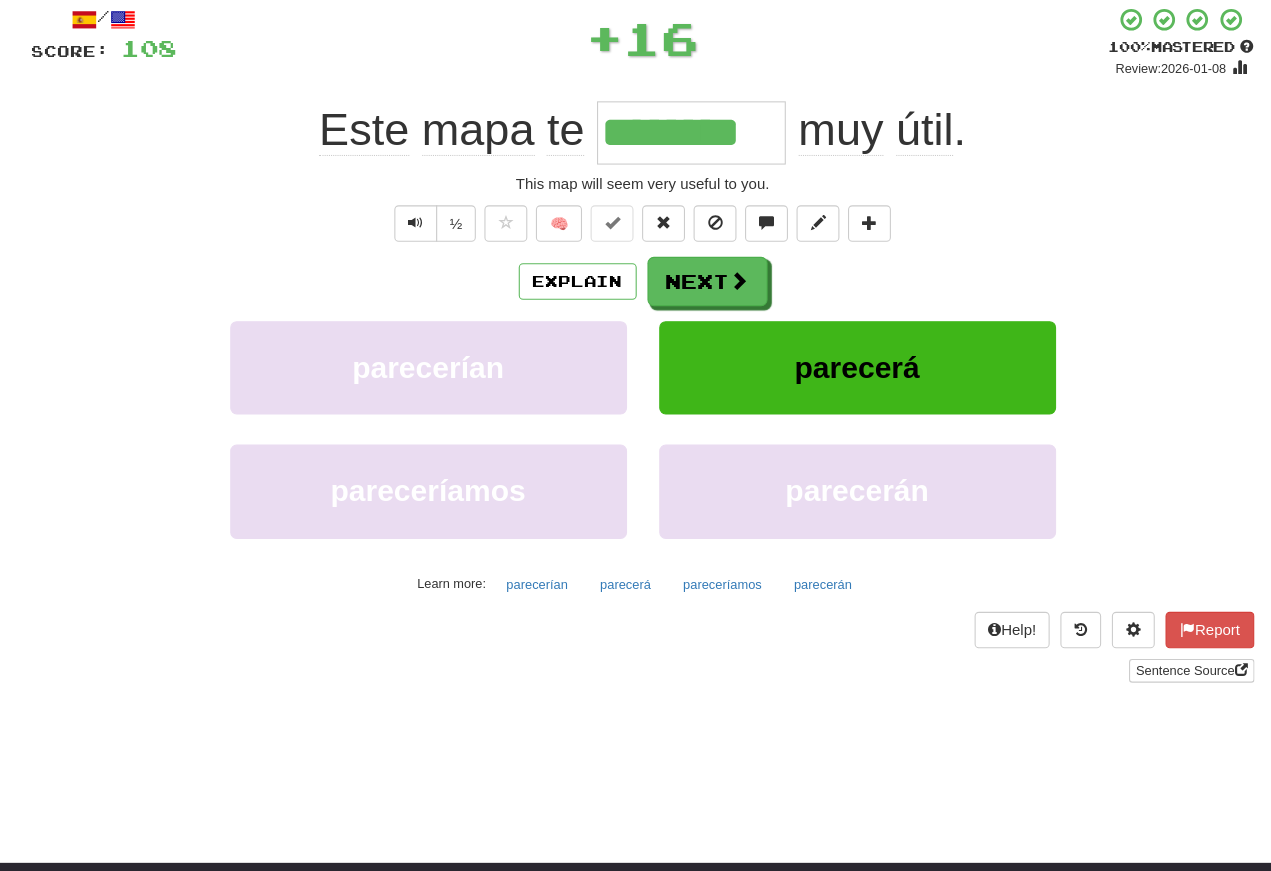 scroll, scrollTop: 104, scrollLeft: 0, axis: vertical 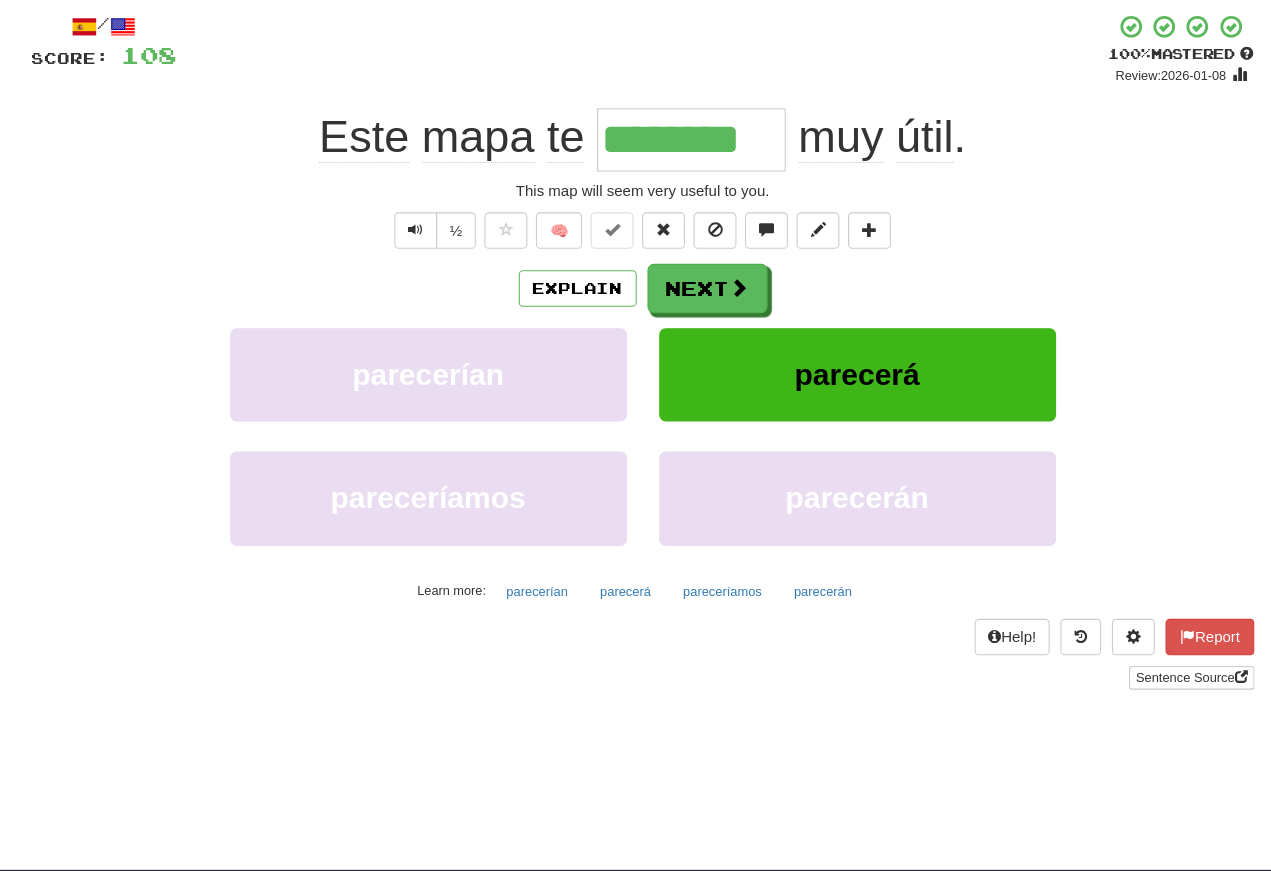 click on "Explain Next" at bounding box center (636, 275) 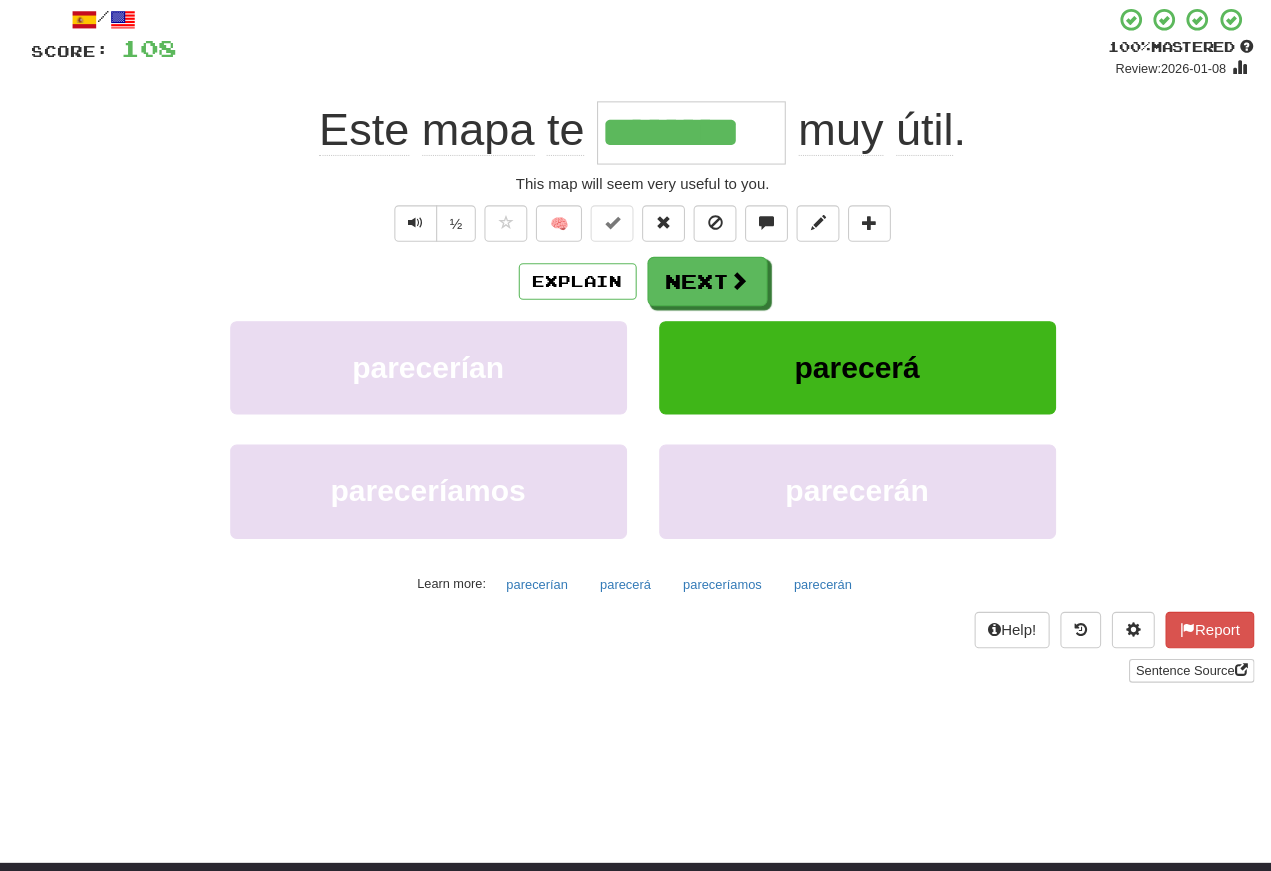 click on "Next" at bounding box center (696, 275) 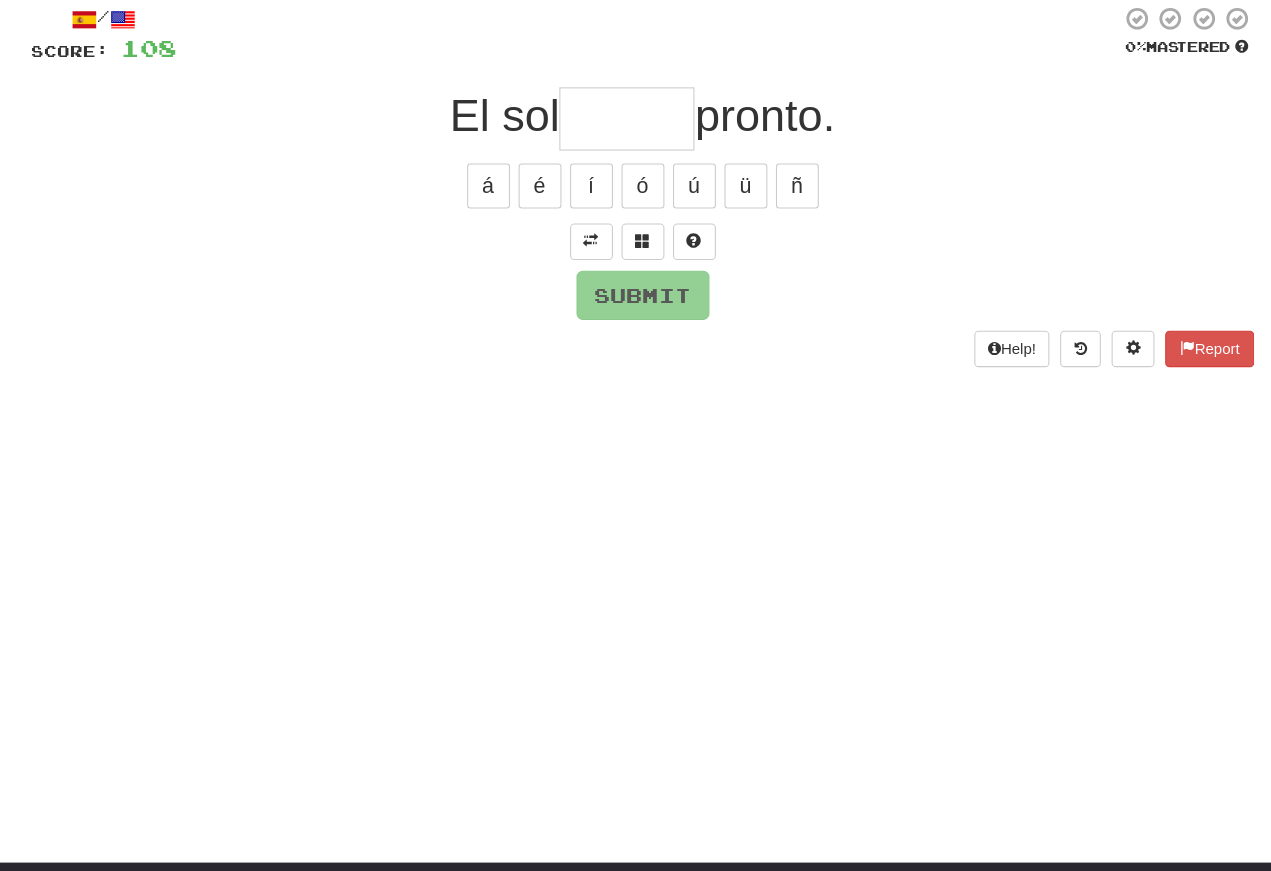 click at bounding box center (588, 237) 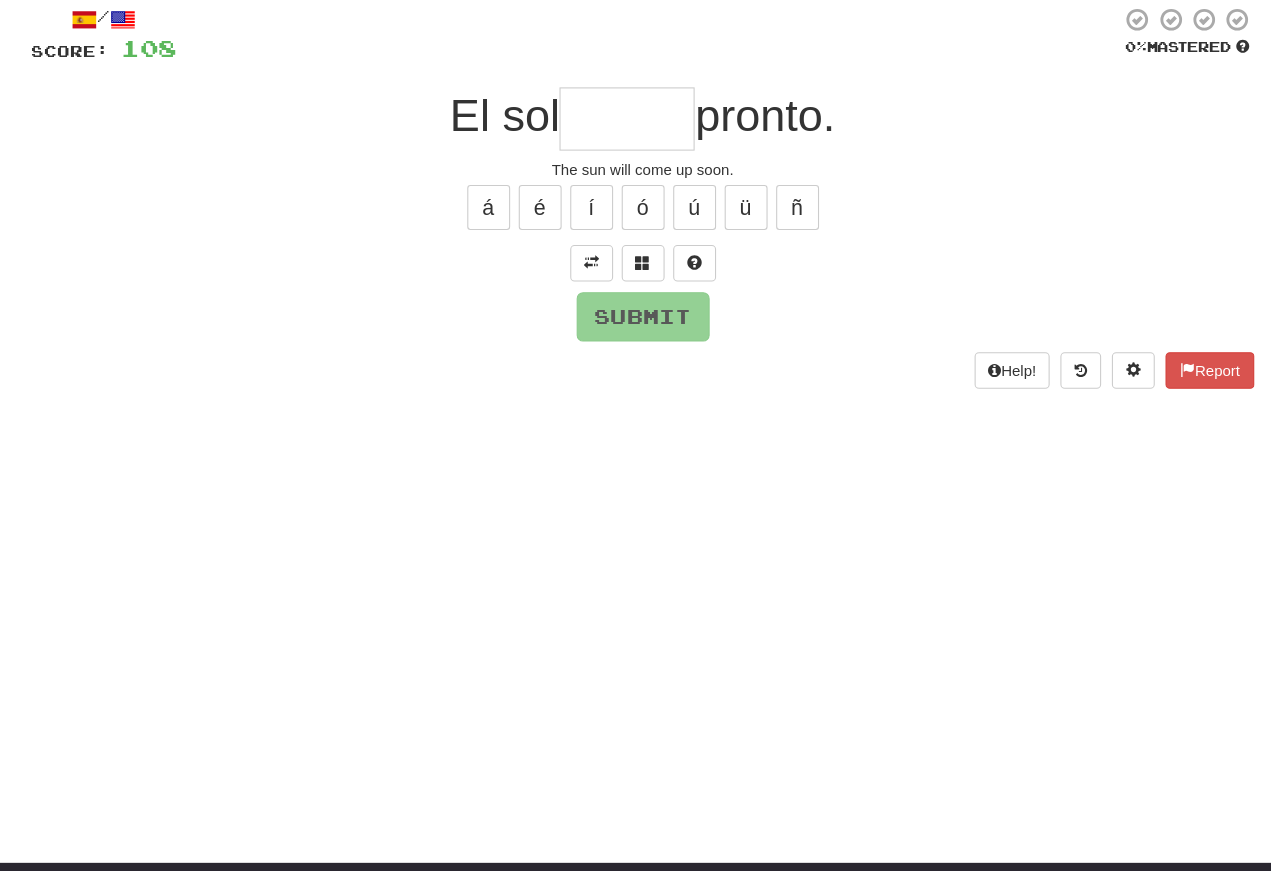 click at bounding box center (621, 123) 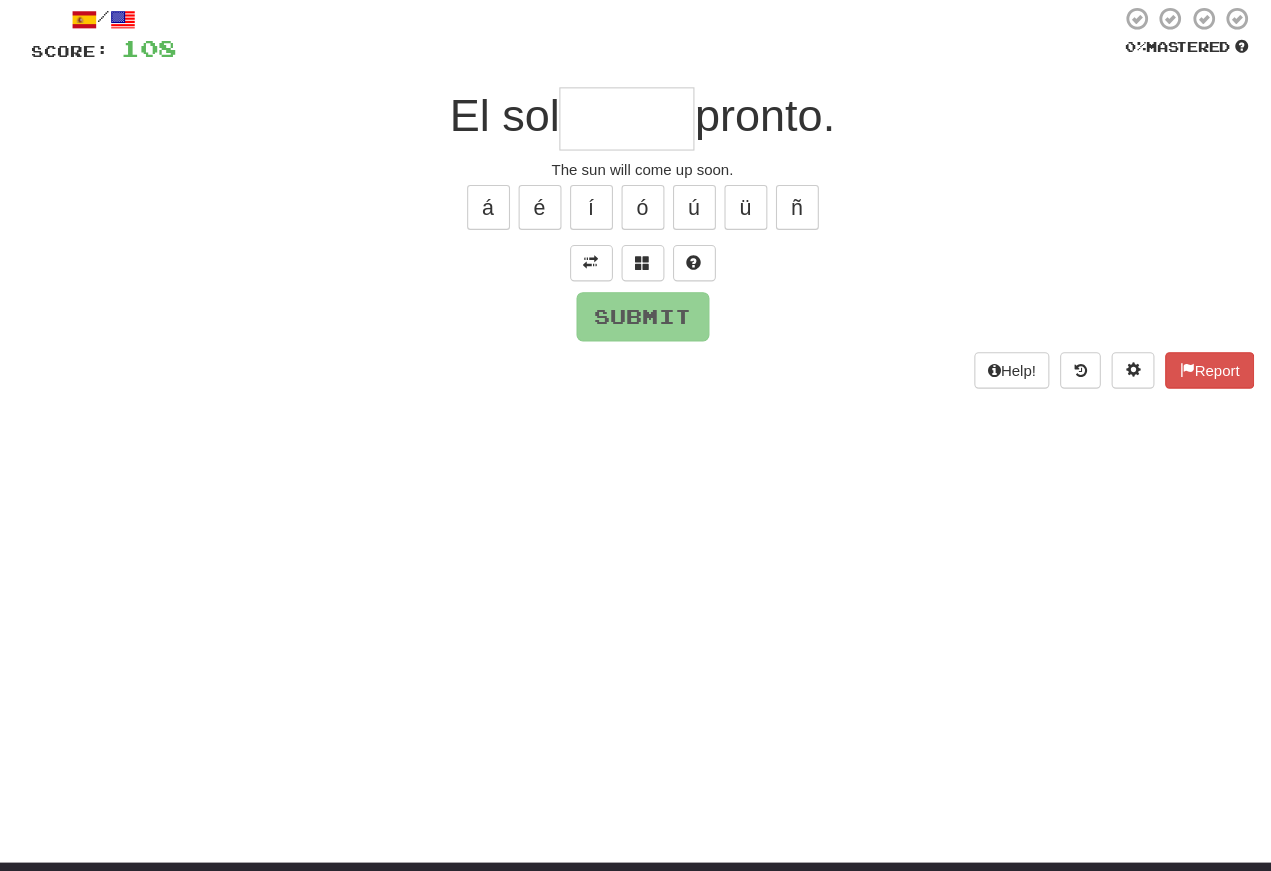 type on "*" 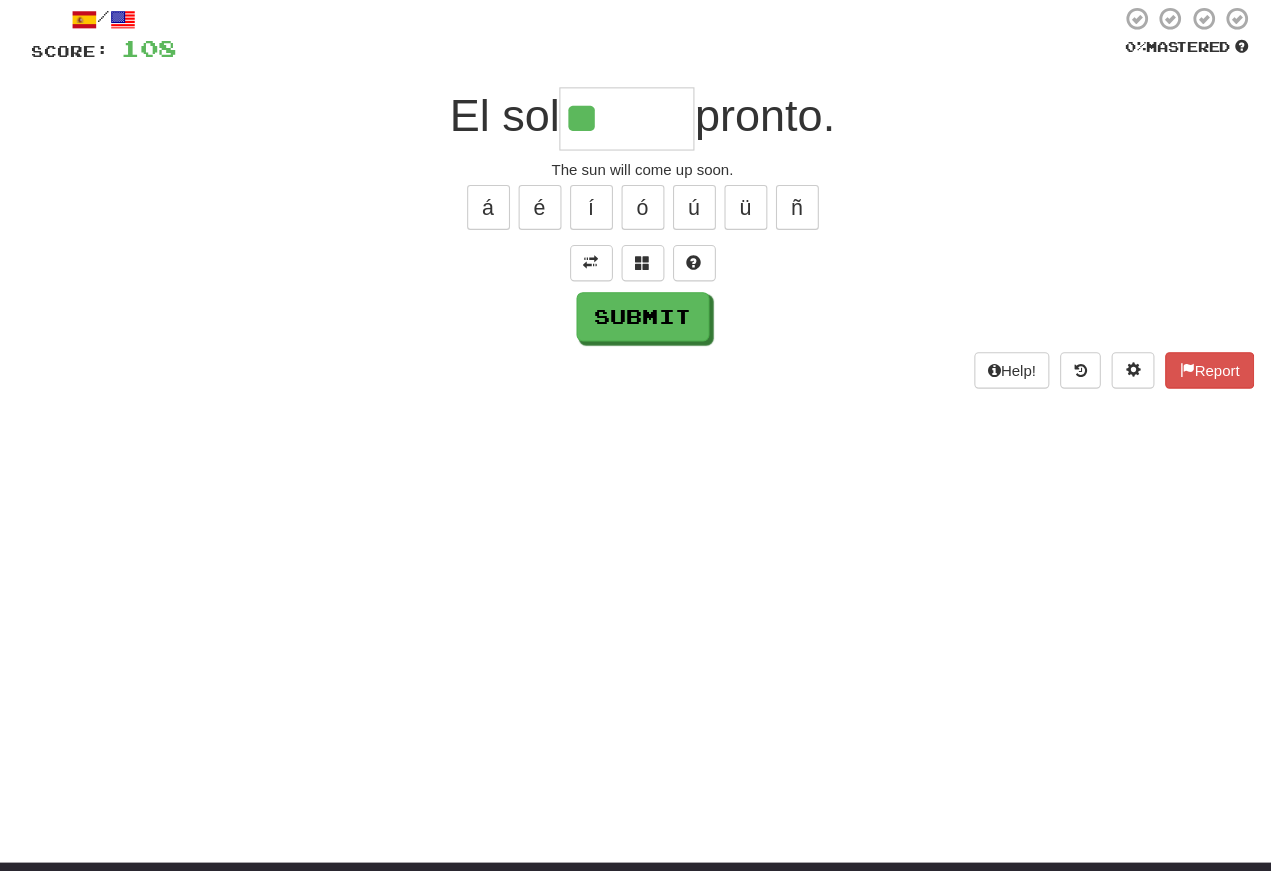 click on "/  Score:   108 0 %  Mastered El sol  **  pronto. The sun will come up soon. á é í ó ú ü ñ Submit  Help!  Report" at bounding box center (636, 196) 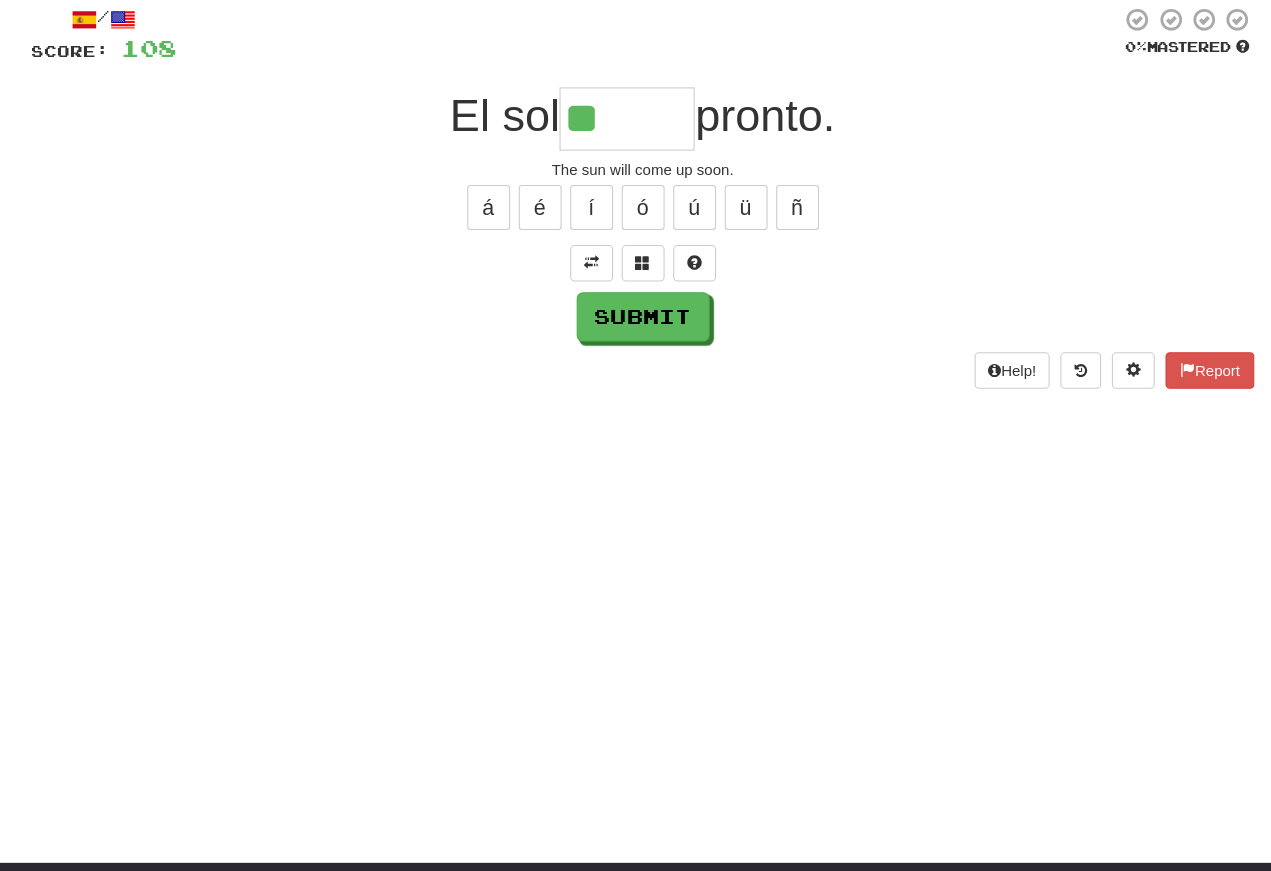 click at bounding box center (636, 257) 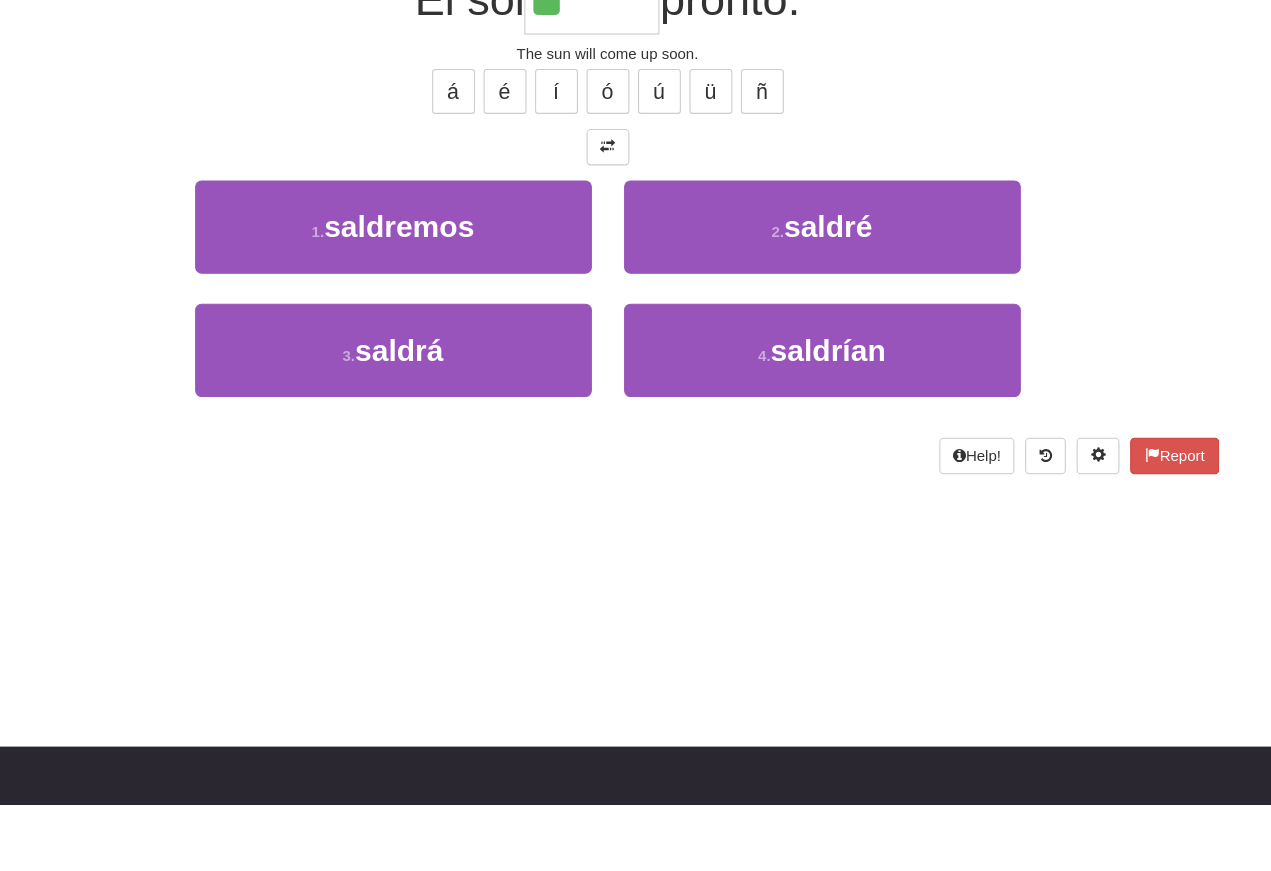 click on "2 .  saldré" at bounding box center [836, 332] 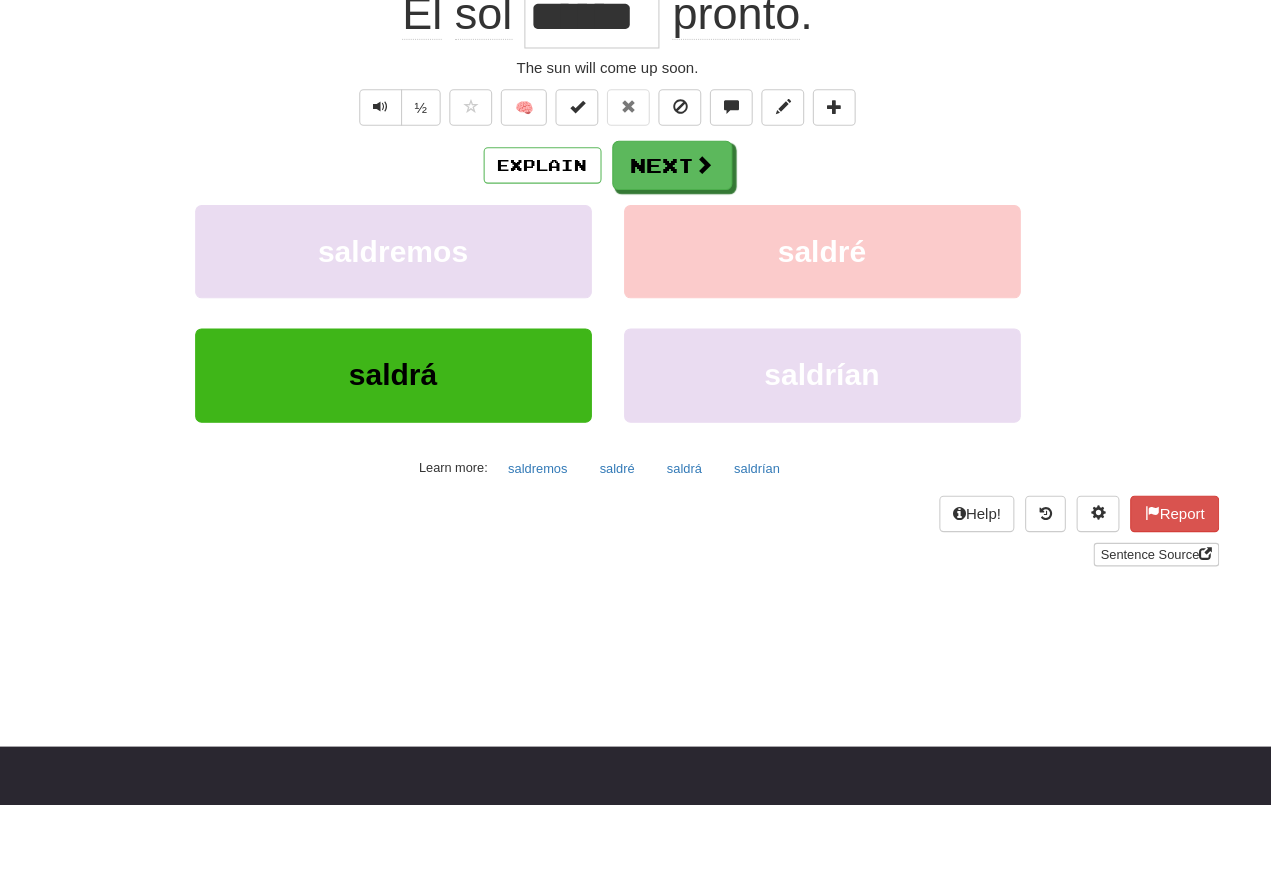 scroll, scrollTop: 201, scrollLeft: 0, axis: vertical 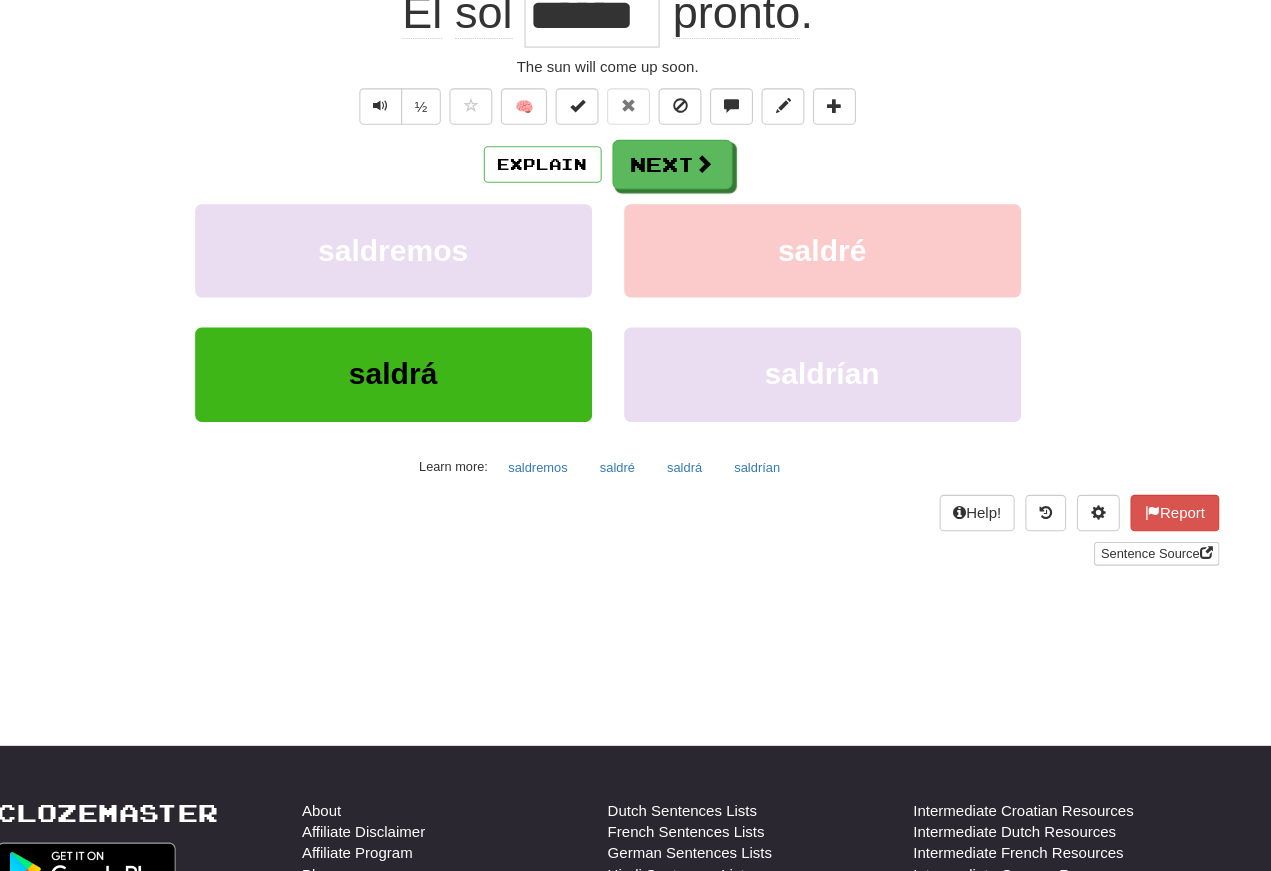 click at bounding box center [424, 123] 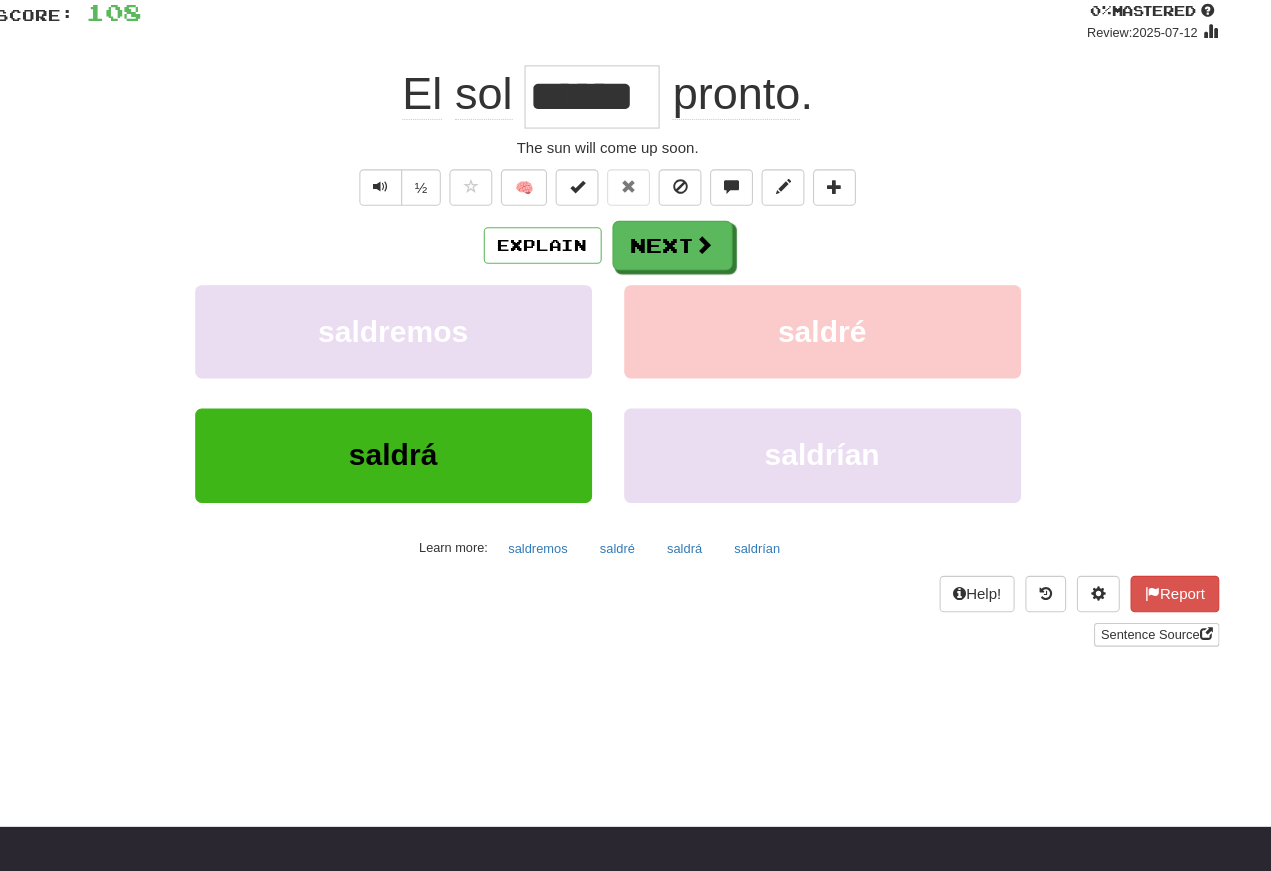 scroll, scrollTop: 145, scrollLeft: 0, axis: vertical 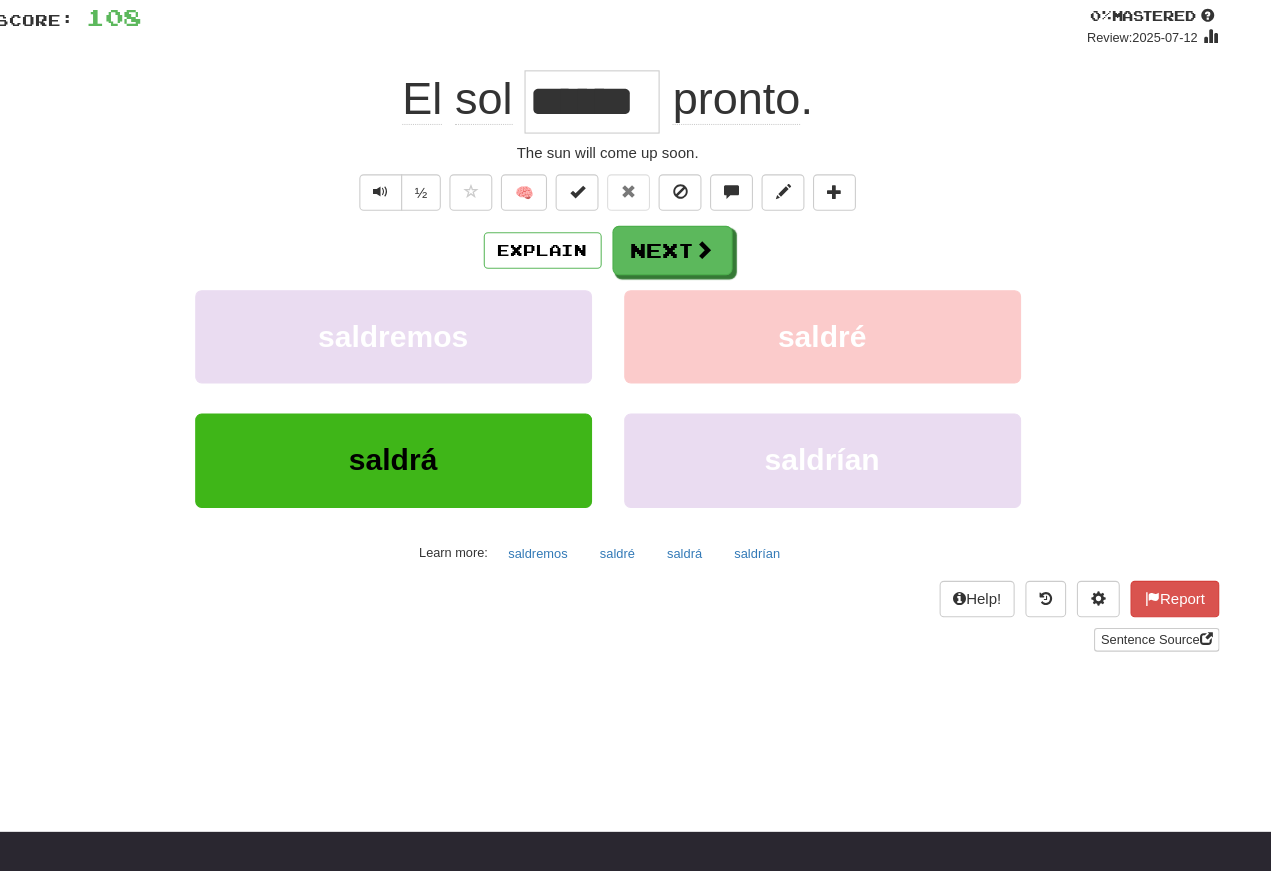 click on "Next" at bounding box center (696, 234) 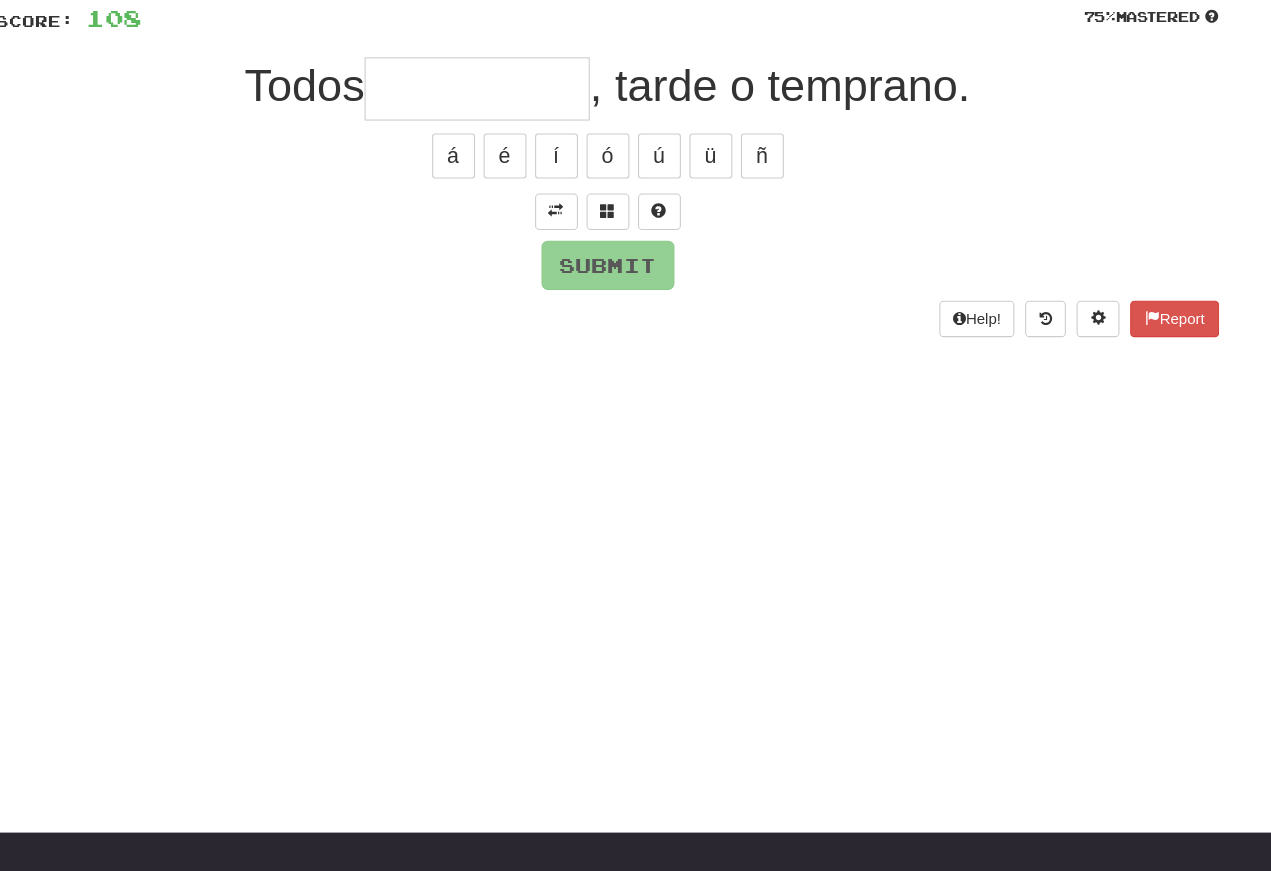 click at bounding box center [588, 196] 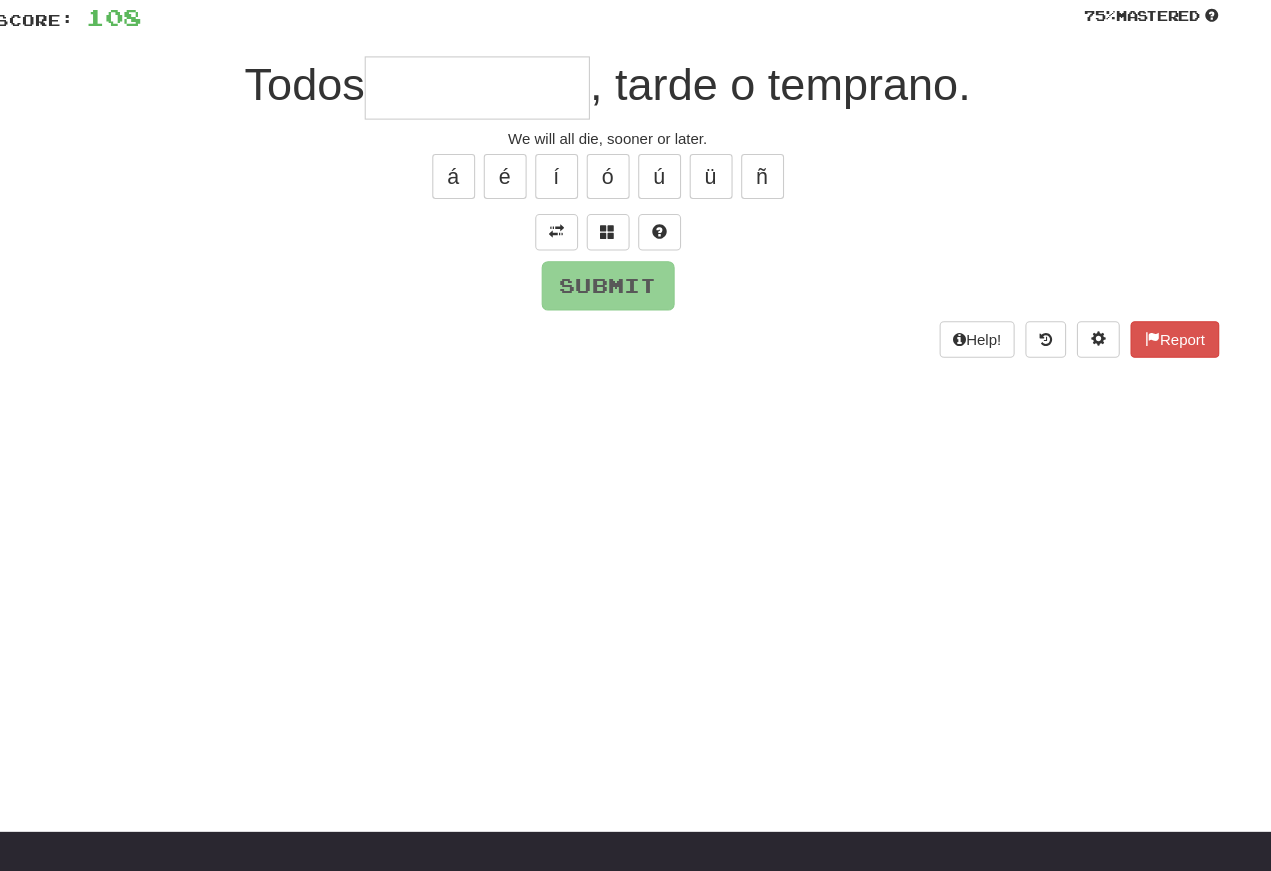 click at bounding box center [514, 82] 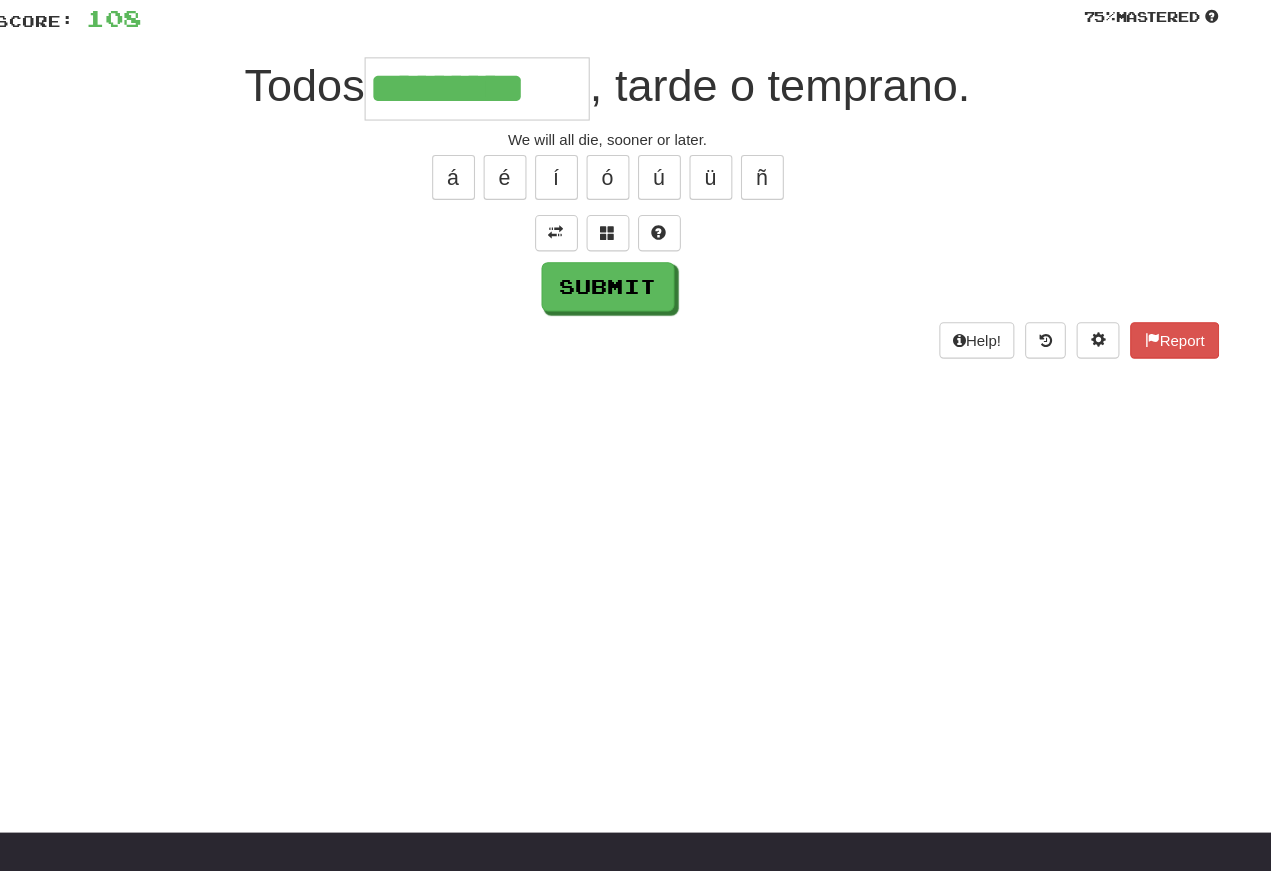type on "*********" 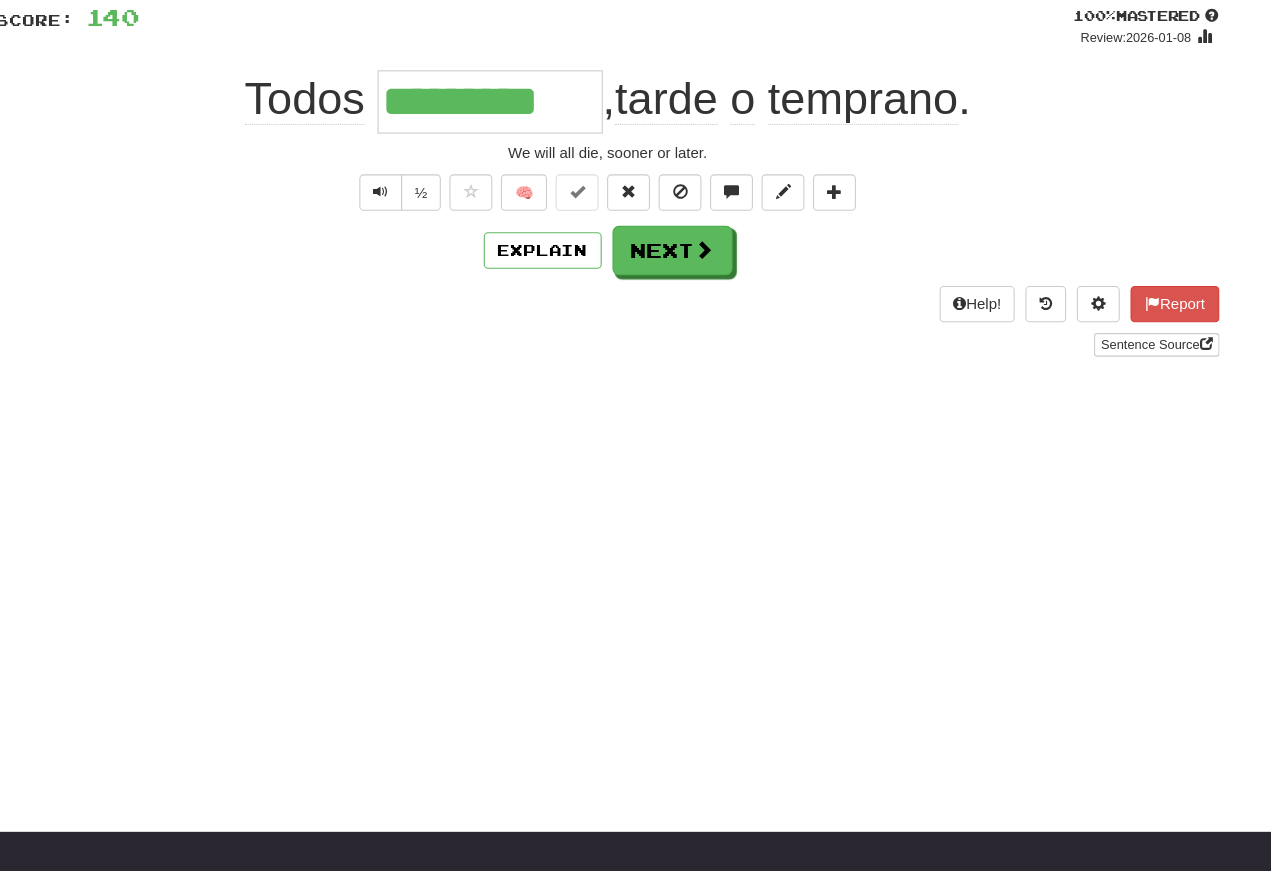 click at bounding box center [424, 179] 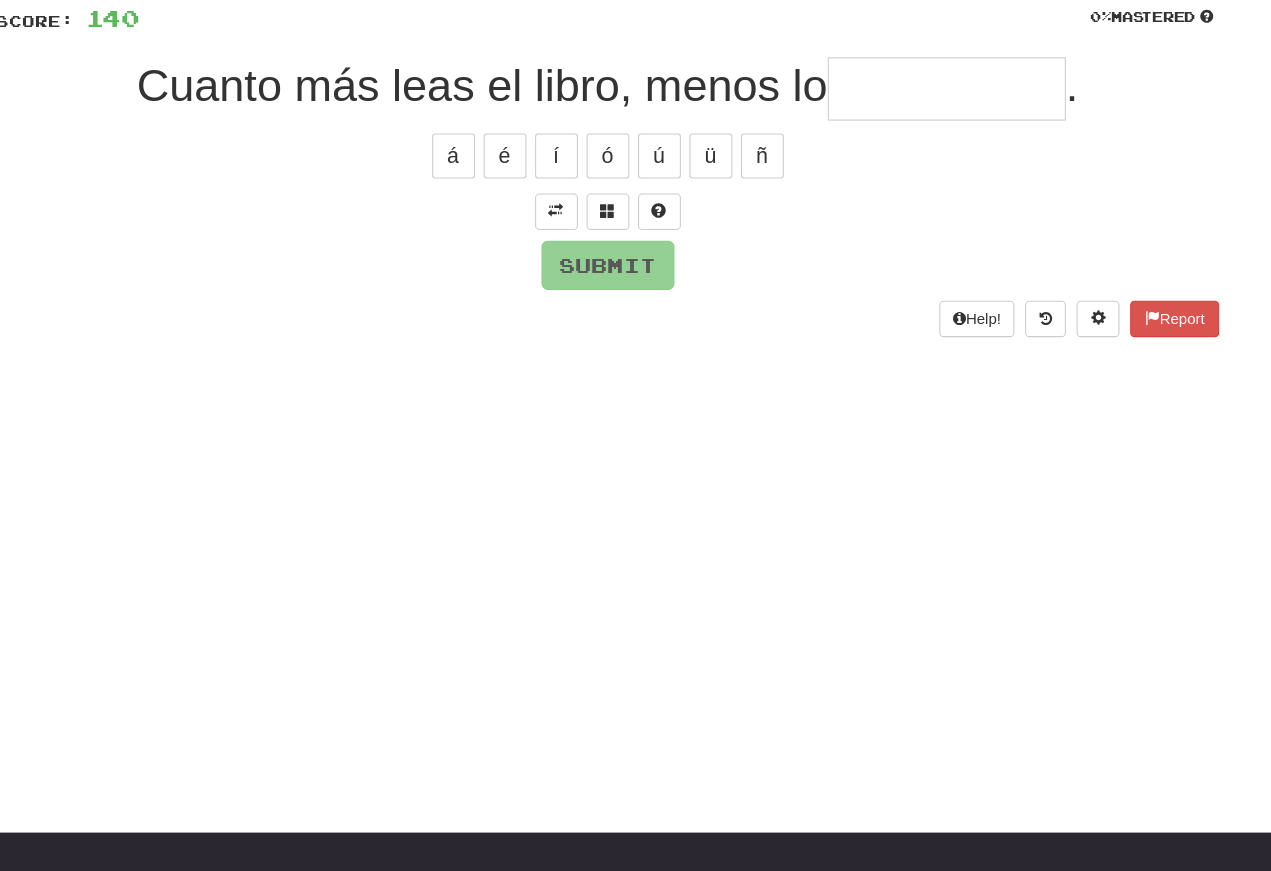 click at bounding box center [588, 196] 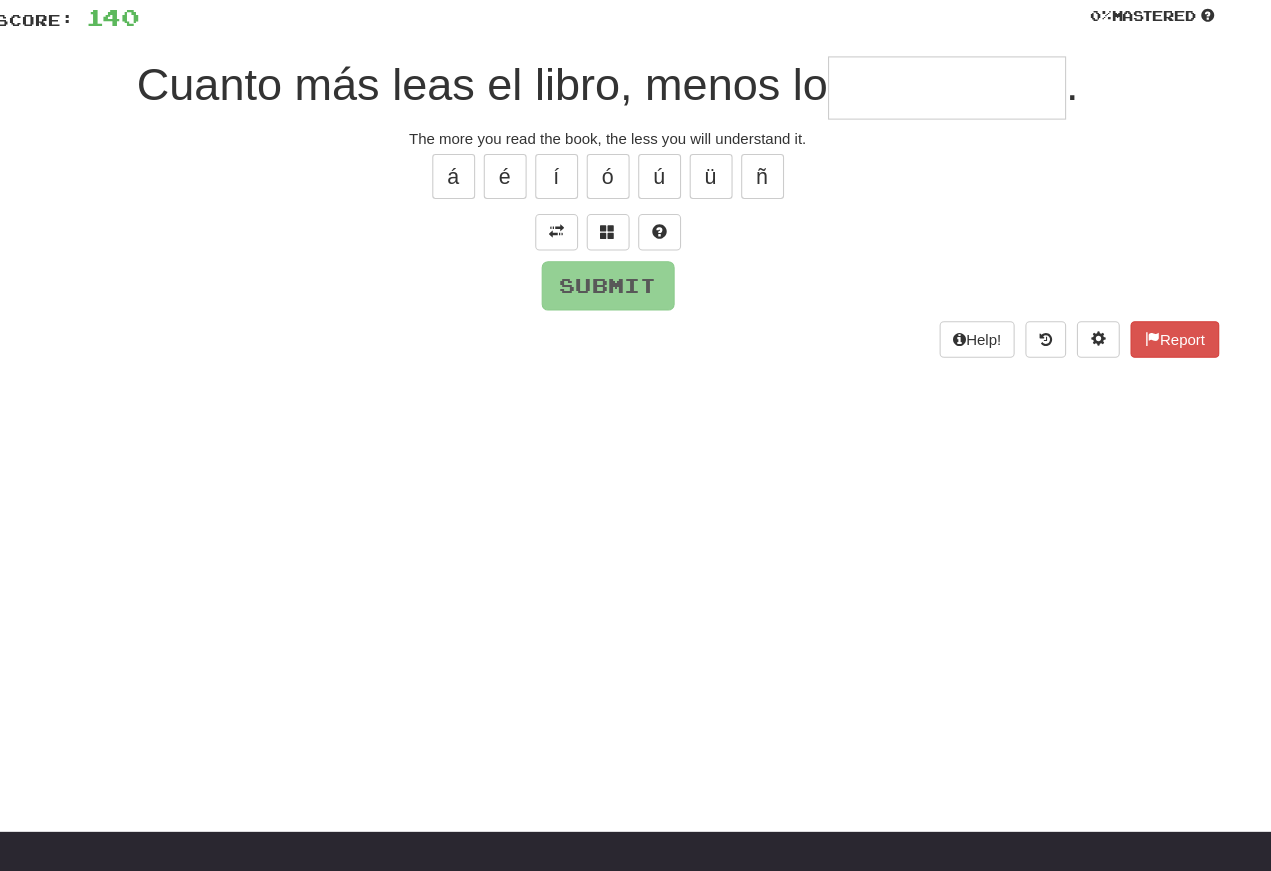 click at bounding box center (952, 82) 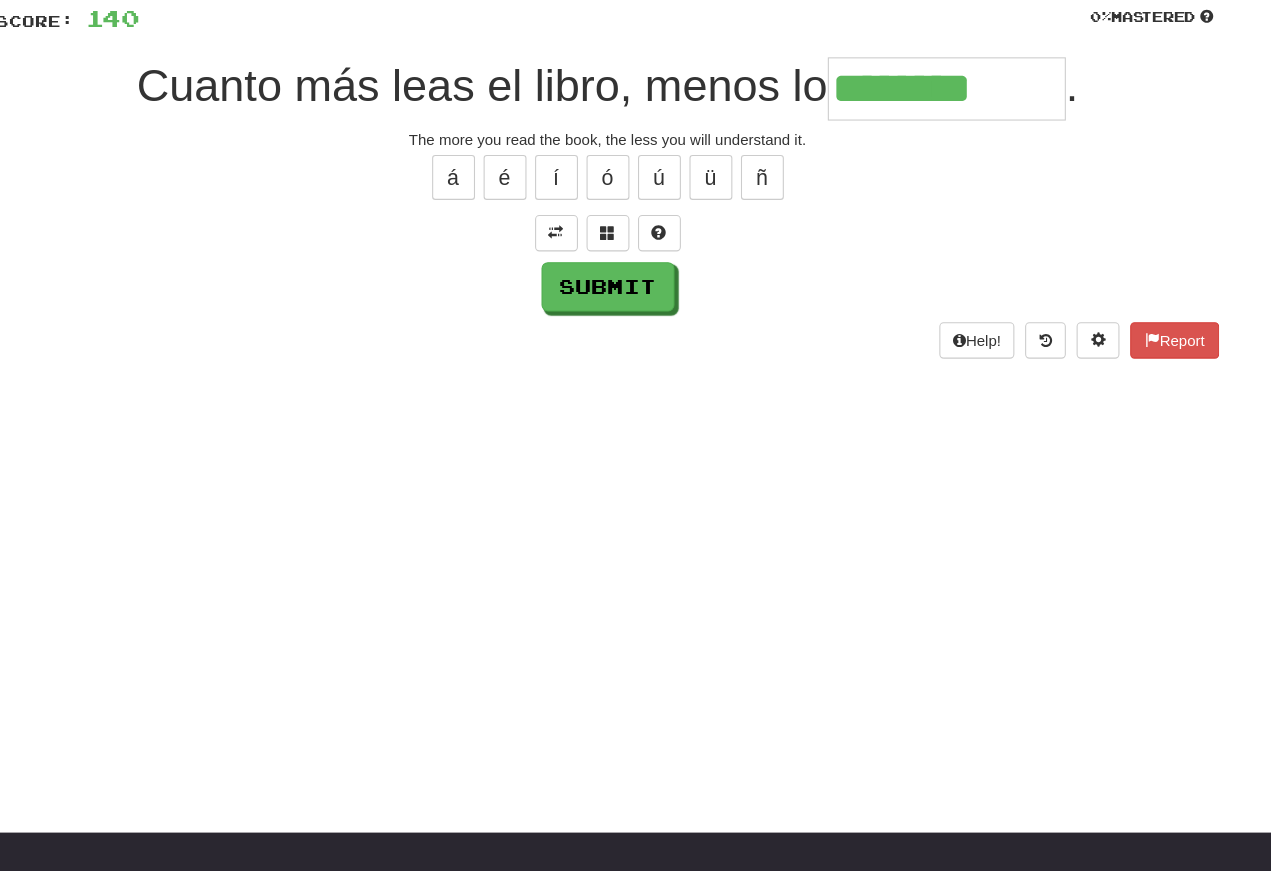 click on "á" at bounding box center [492, 165] 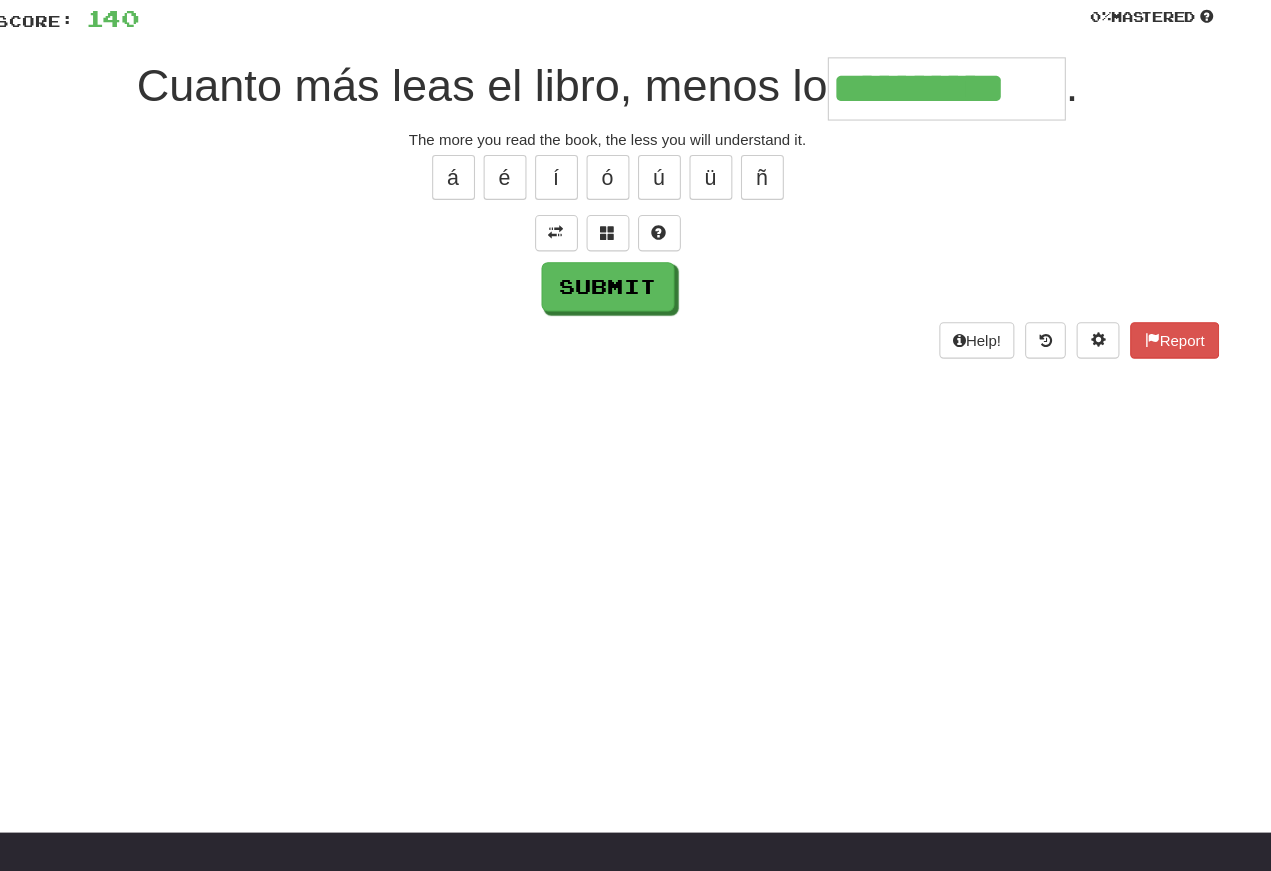 type on "**********" 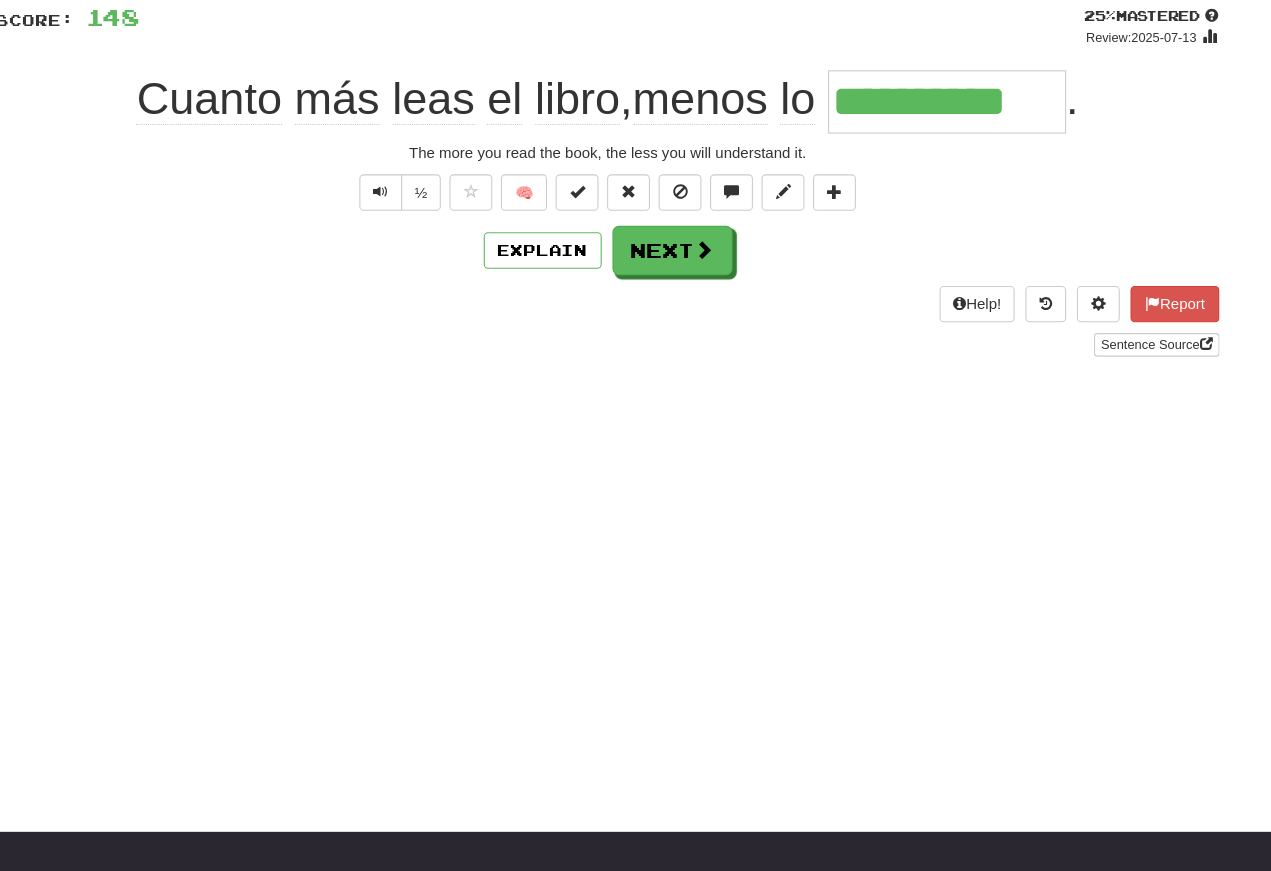 click at bounding box center (424, 180) 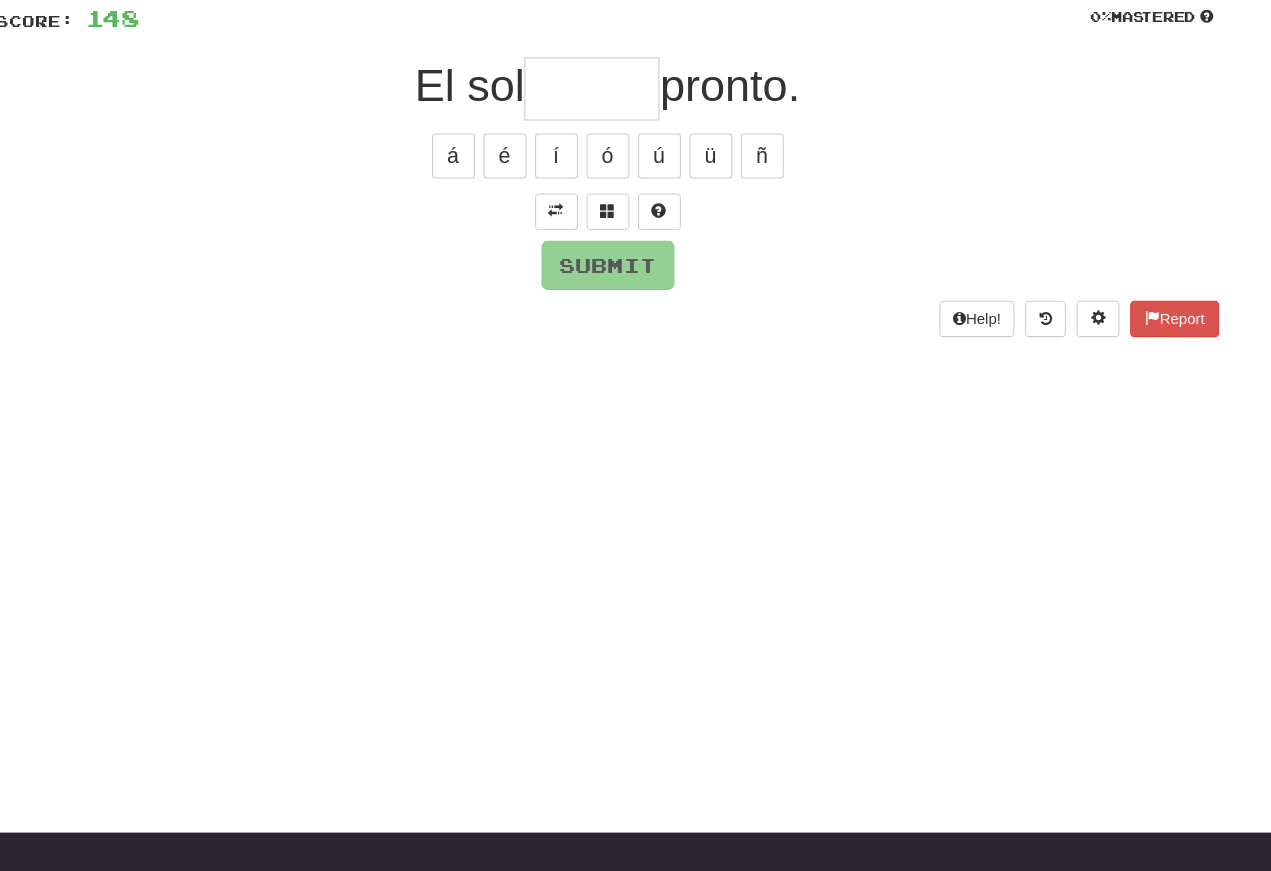 click at bounding box center [588, 196] 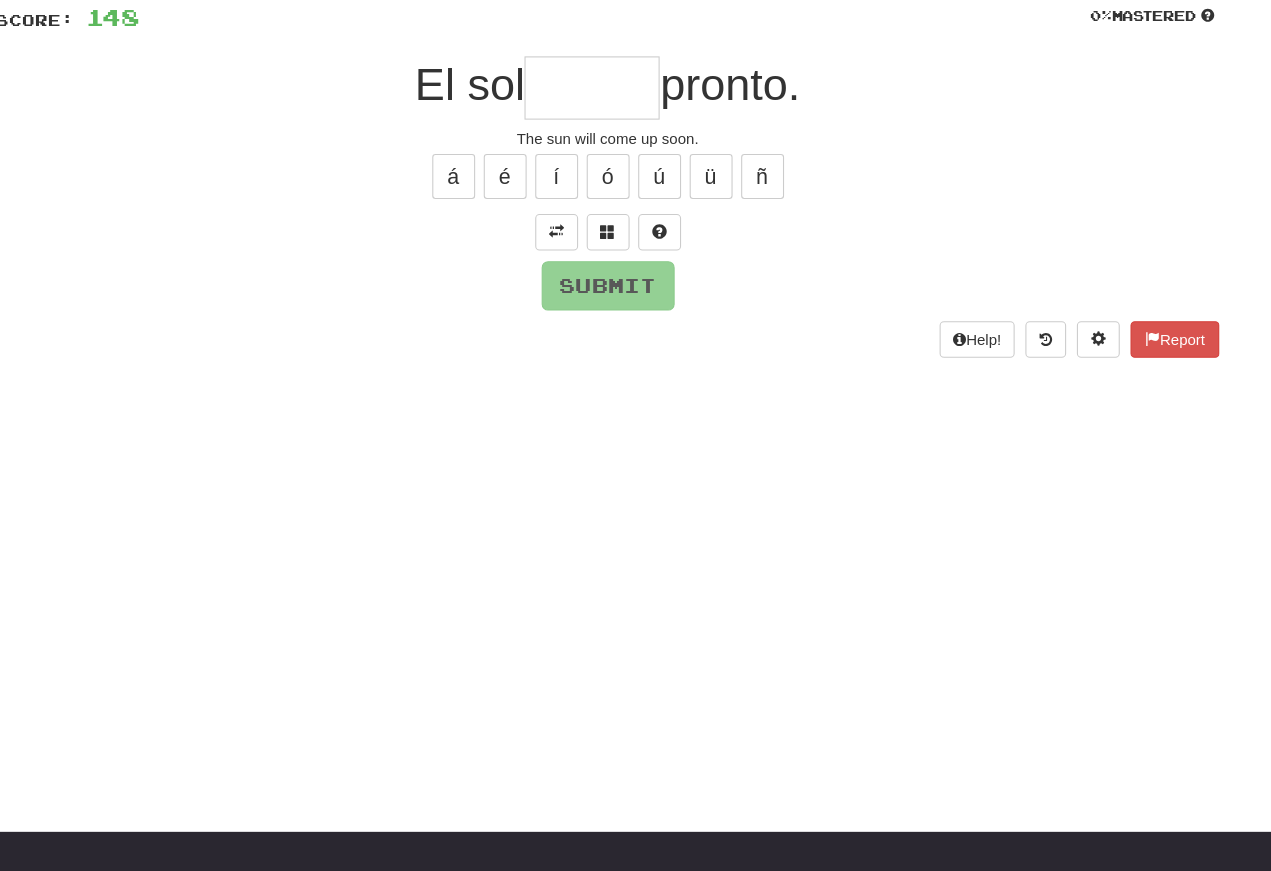 click at bounding box center [621, 82] 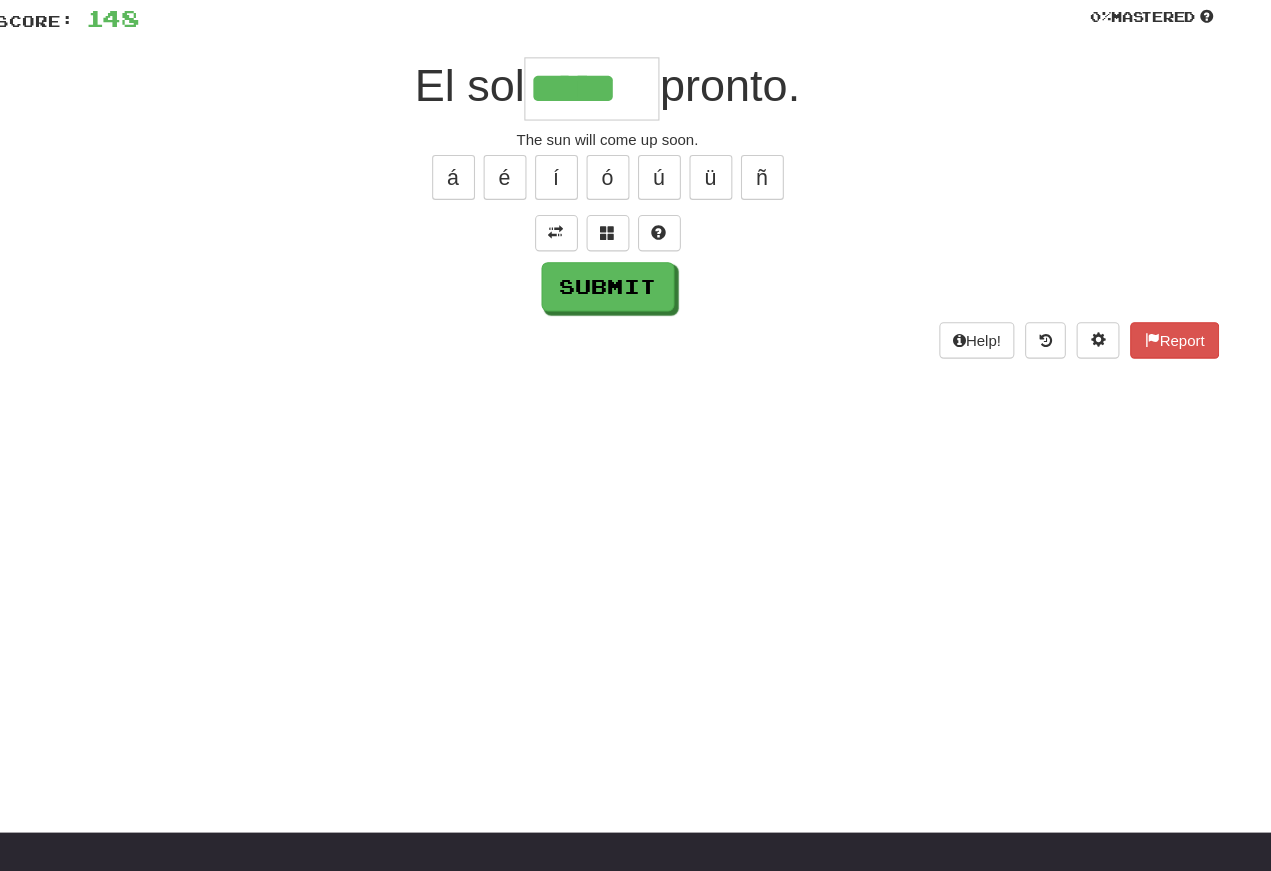 click on "á" at bounding box center (492, 165) 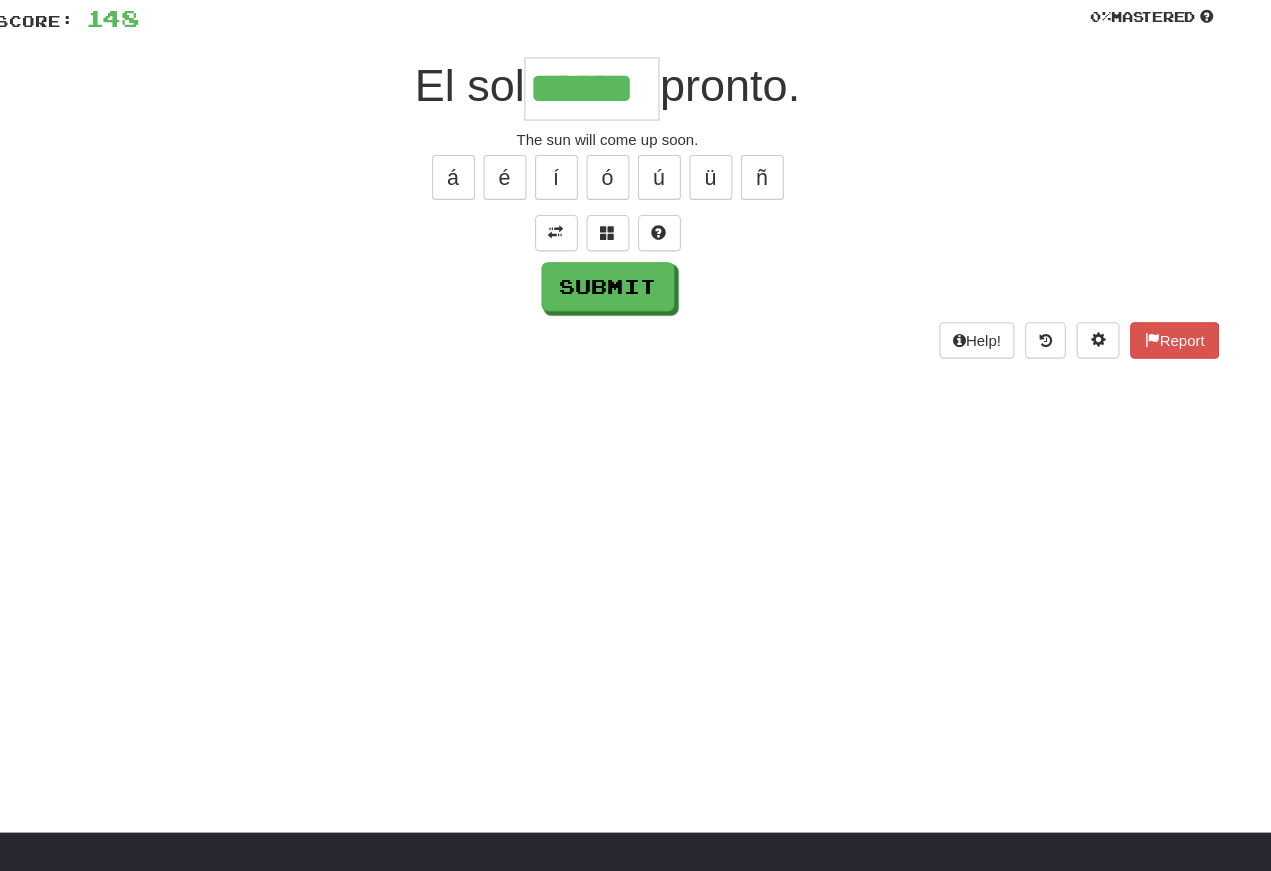 click on "Submit" at bounding box center [636, 267] 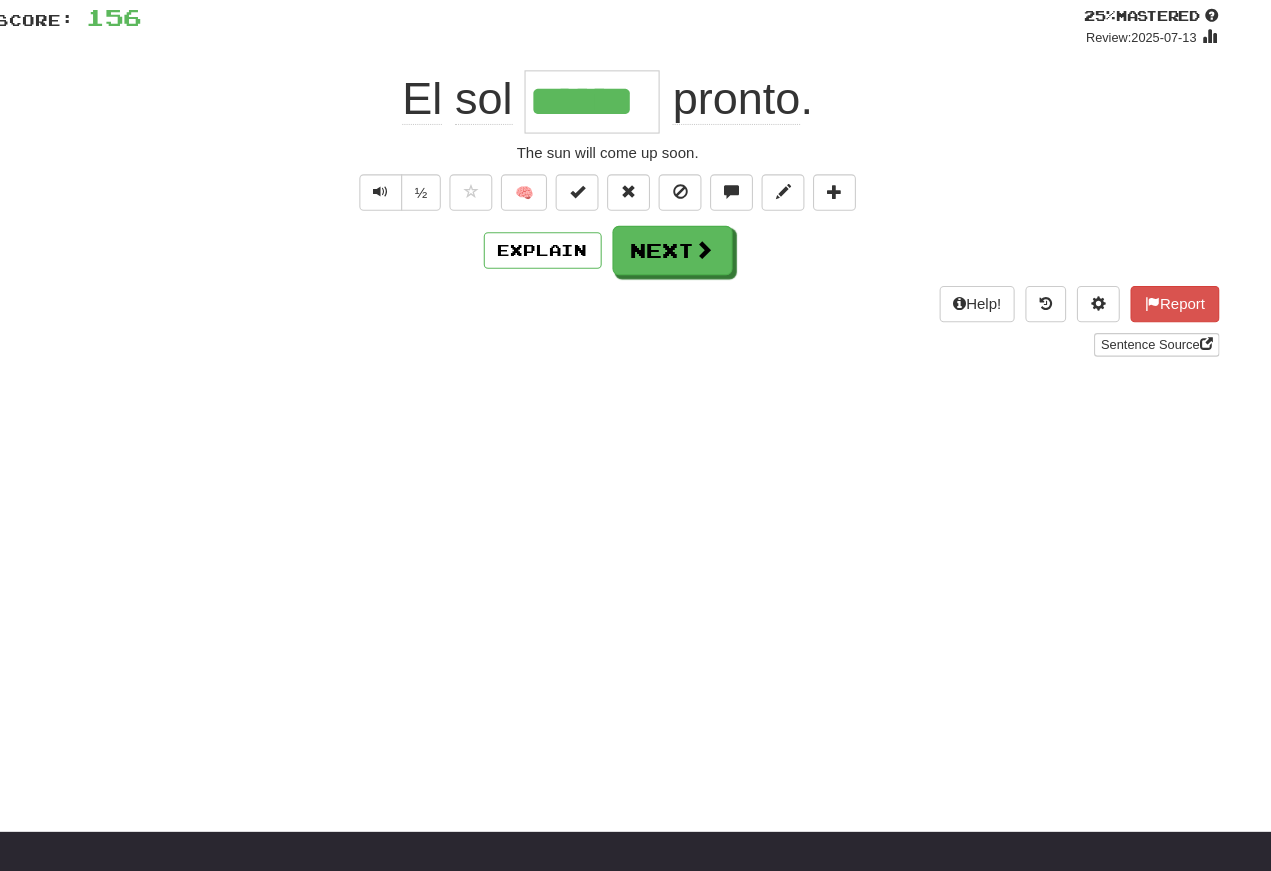 click at bounding box center (424, 179) 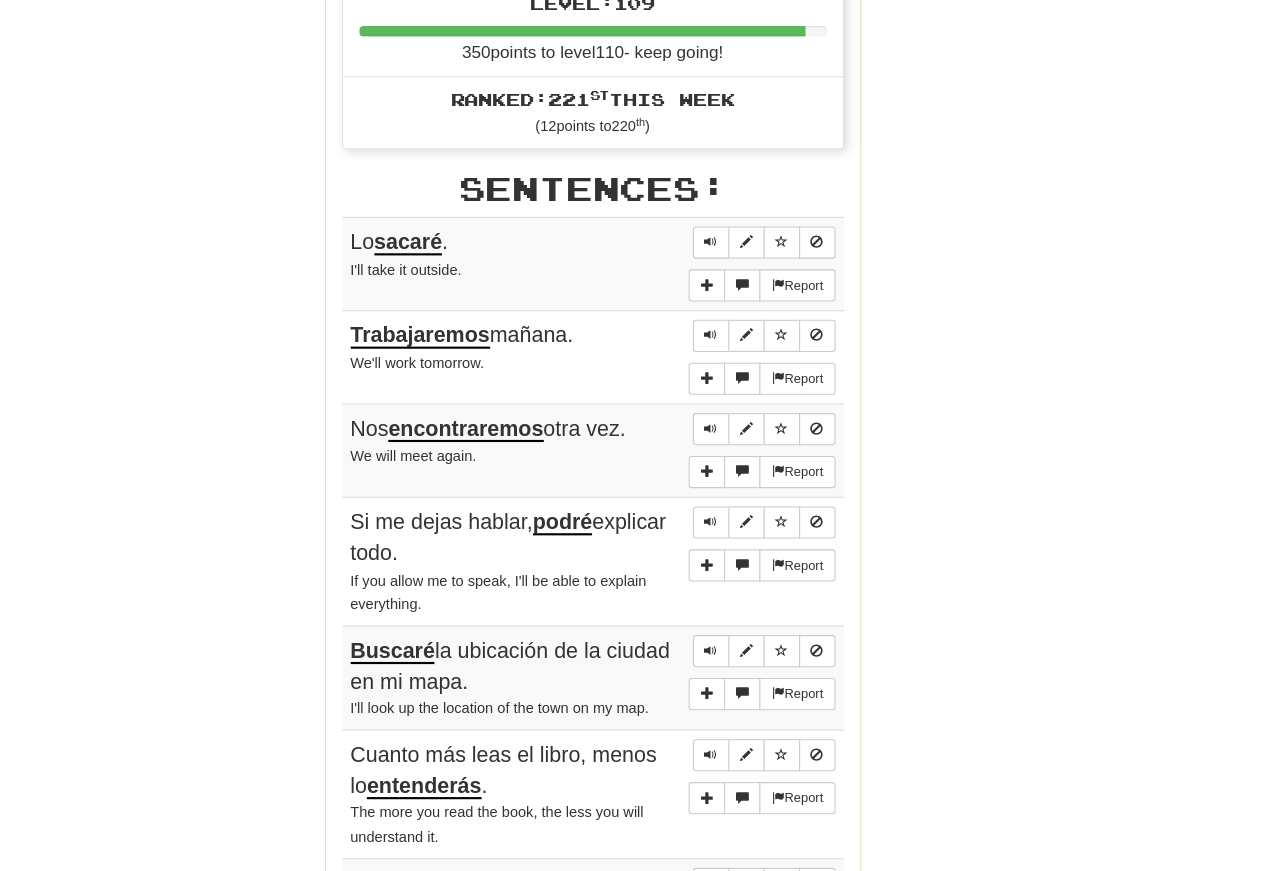 scroll, scrollTop: 984, scrollLeft: 0, axis: vertical 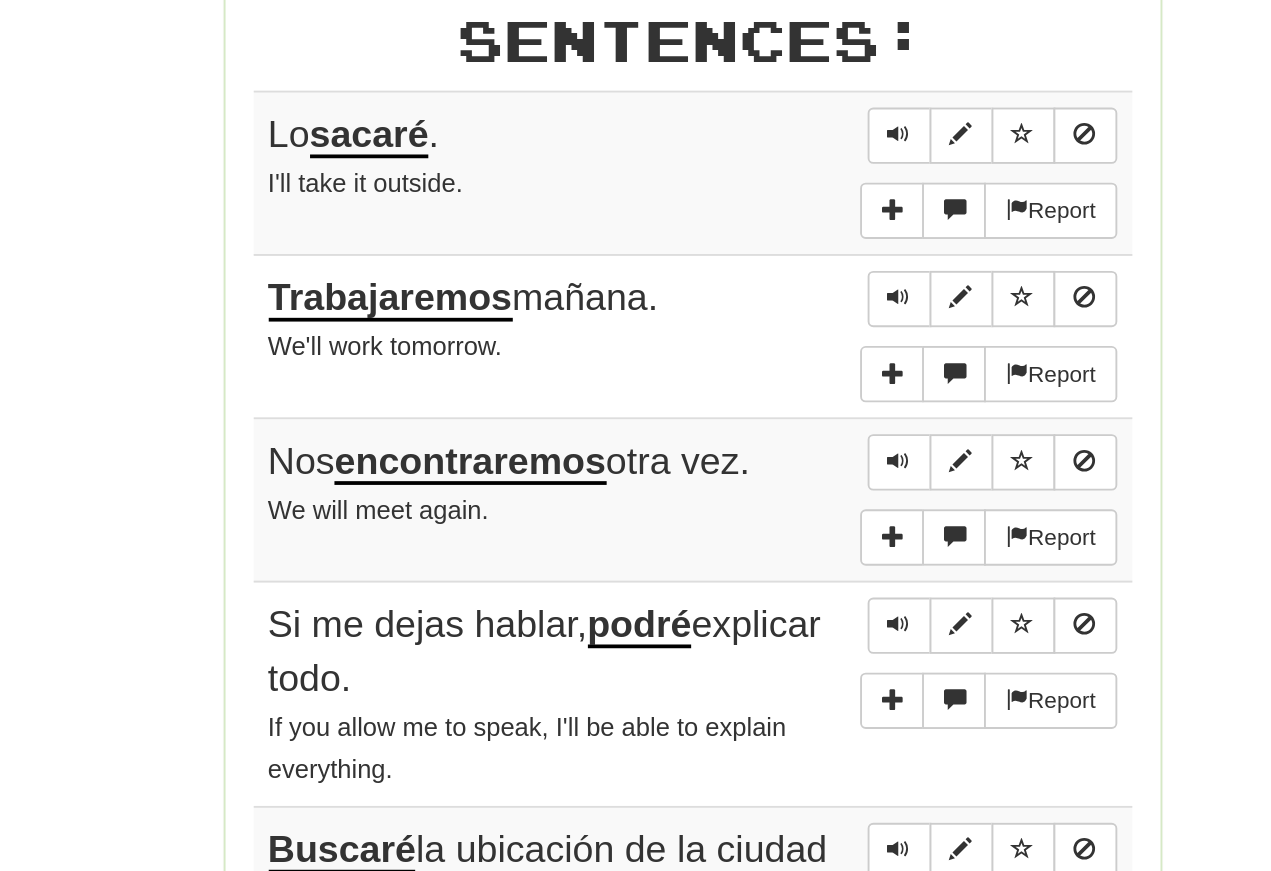 click at bounding box center (746, 249) 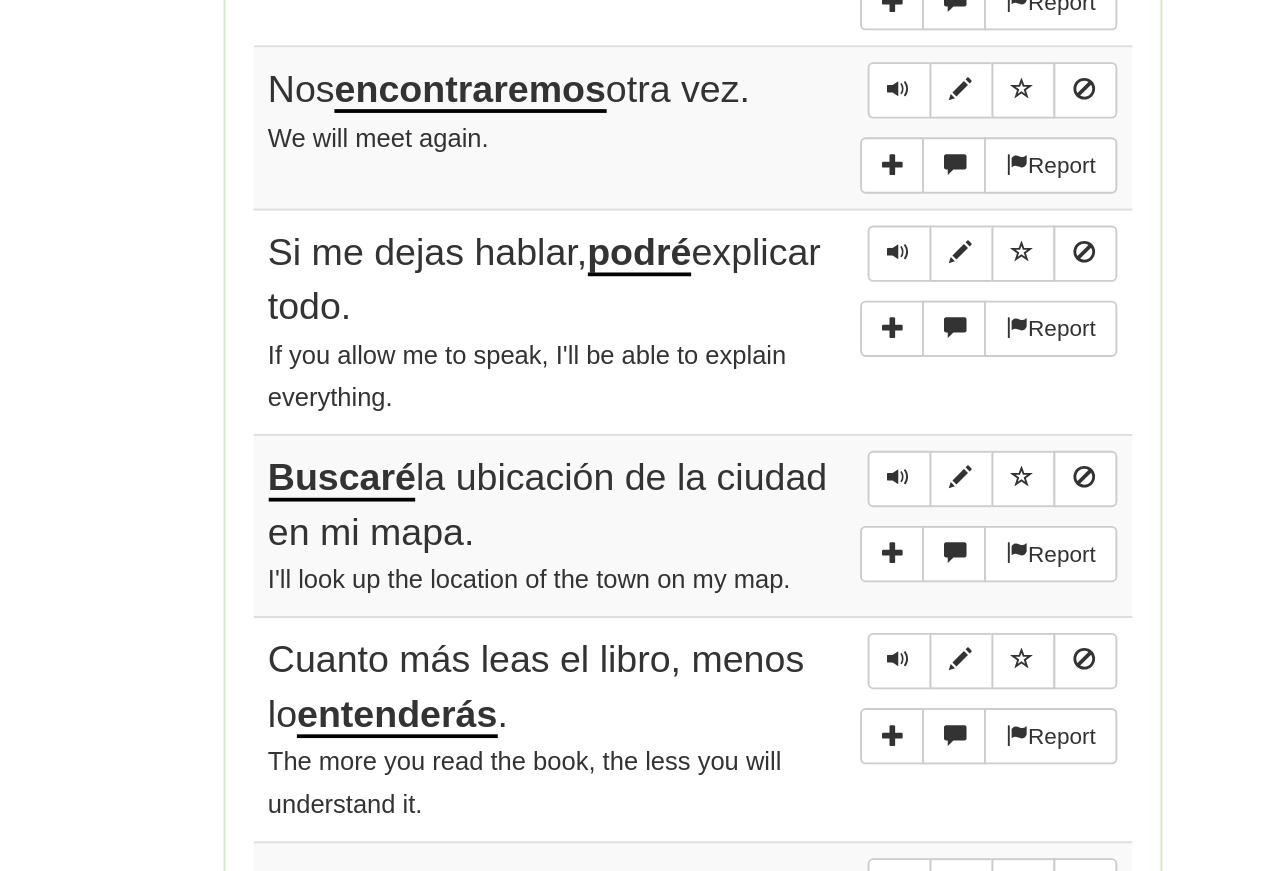 click at bounding box center [746, 510] 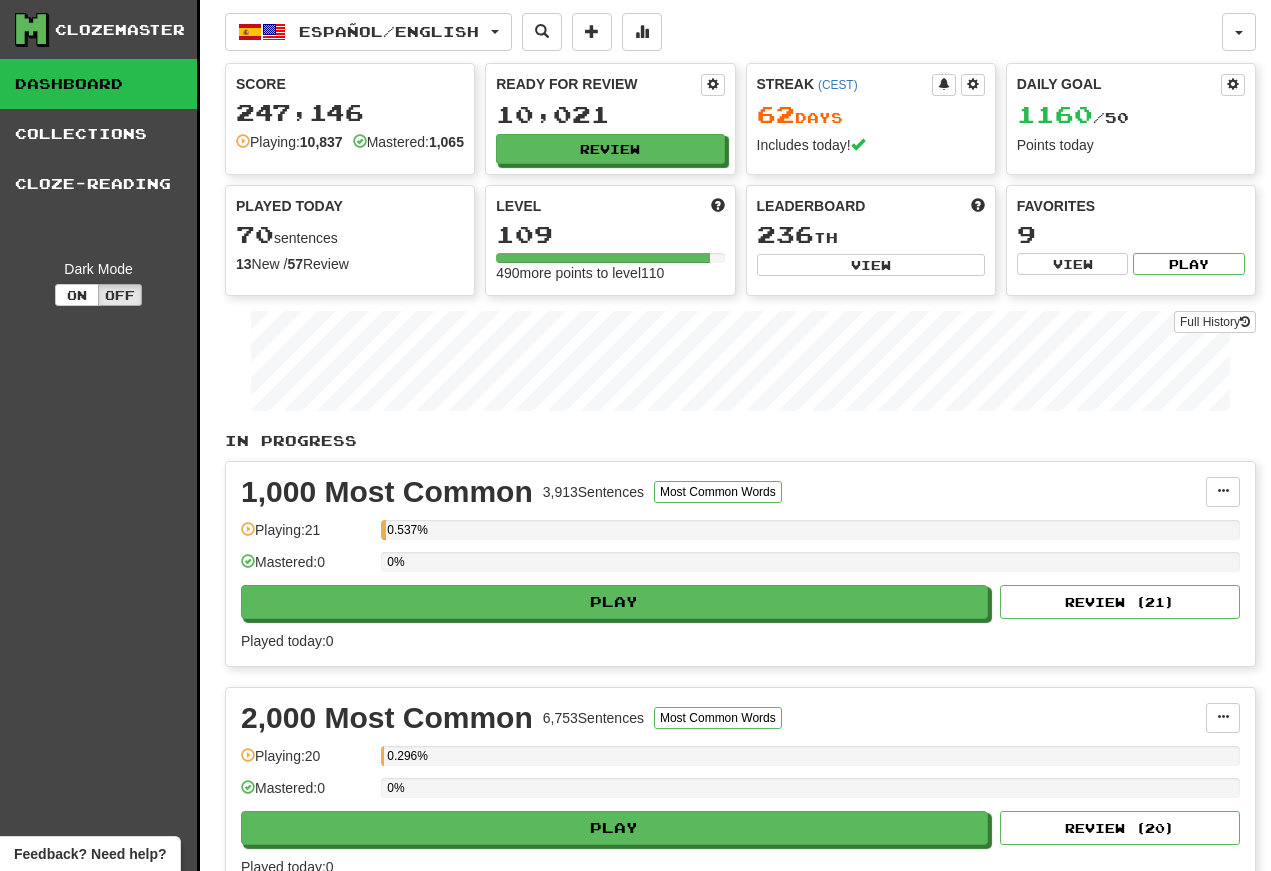 scroll, scrollTop: 0, scrollLeft: 0, axis: both 